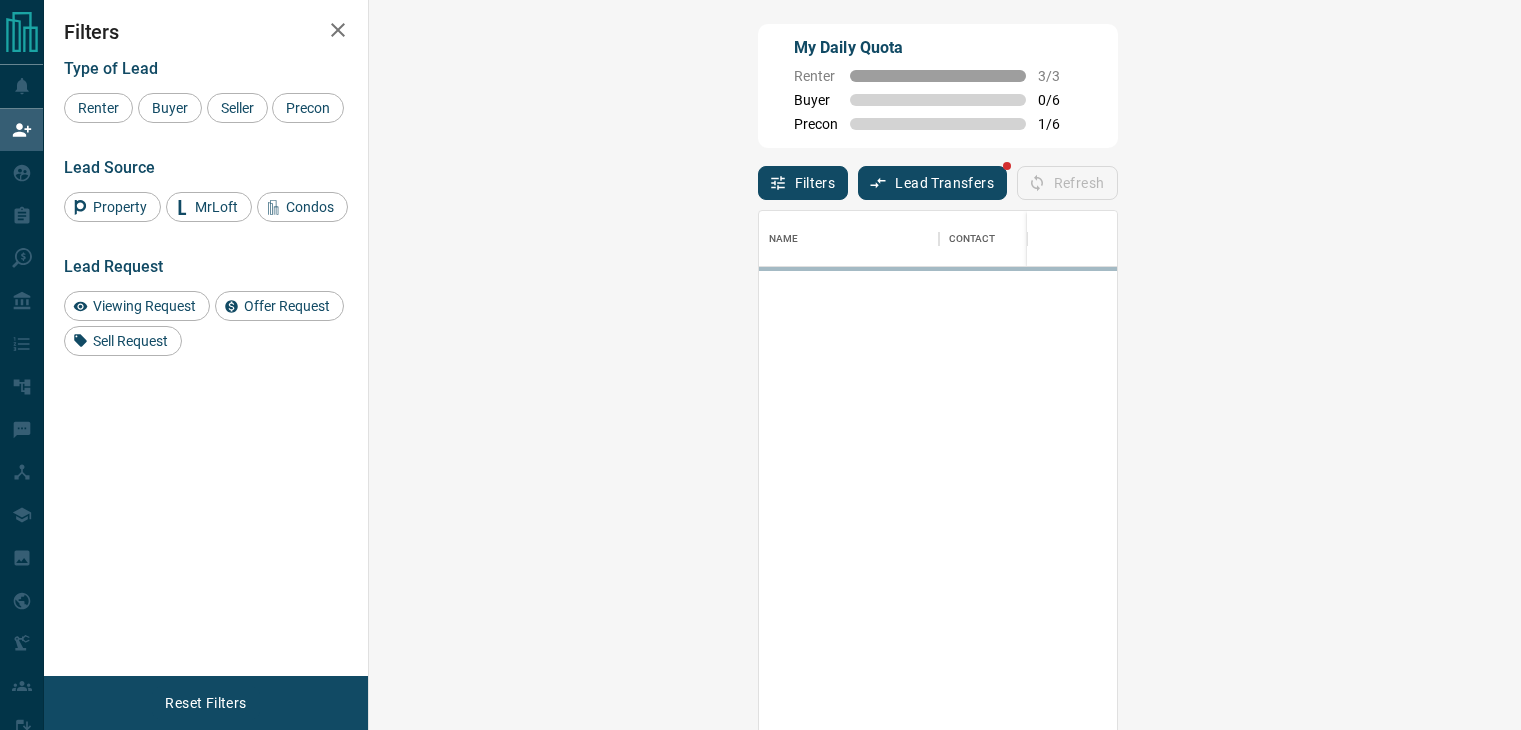 scroll, scrollTop: 0, scrollLeft: 0, axis: both 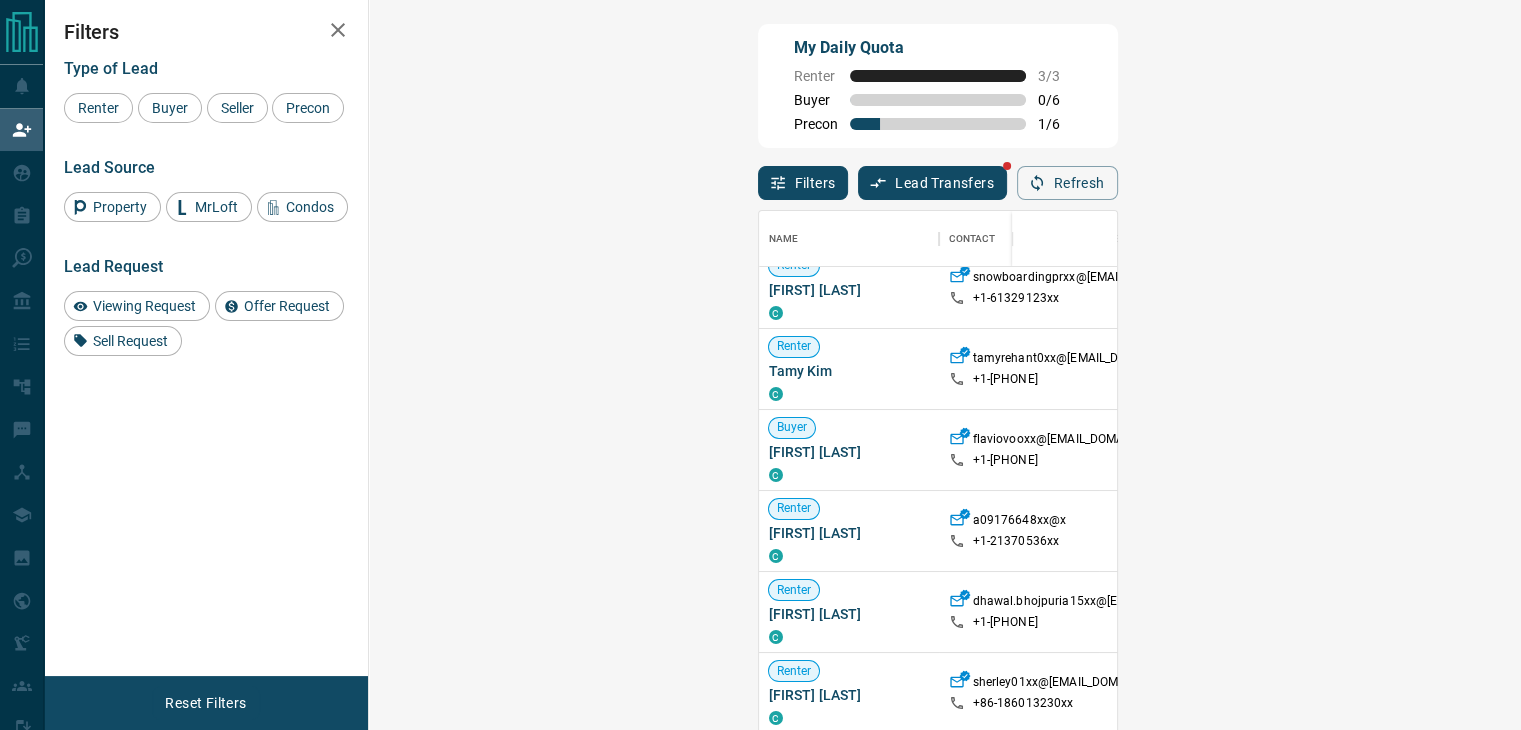 click 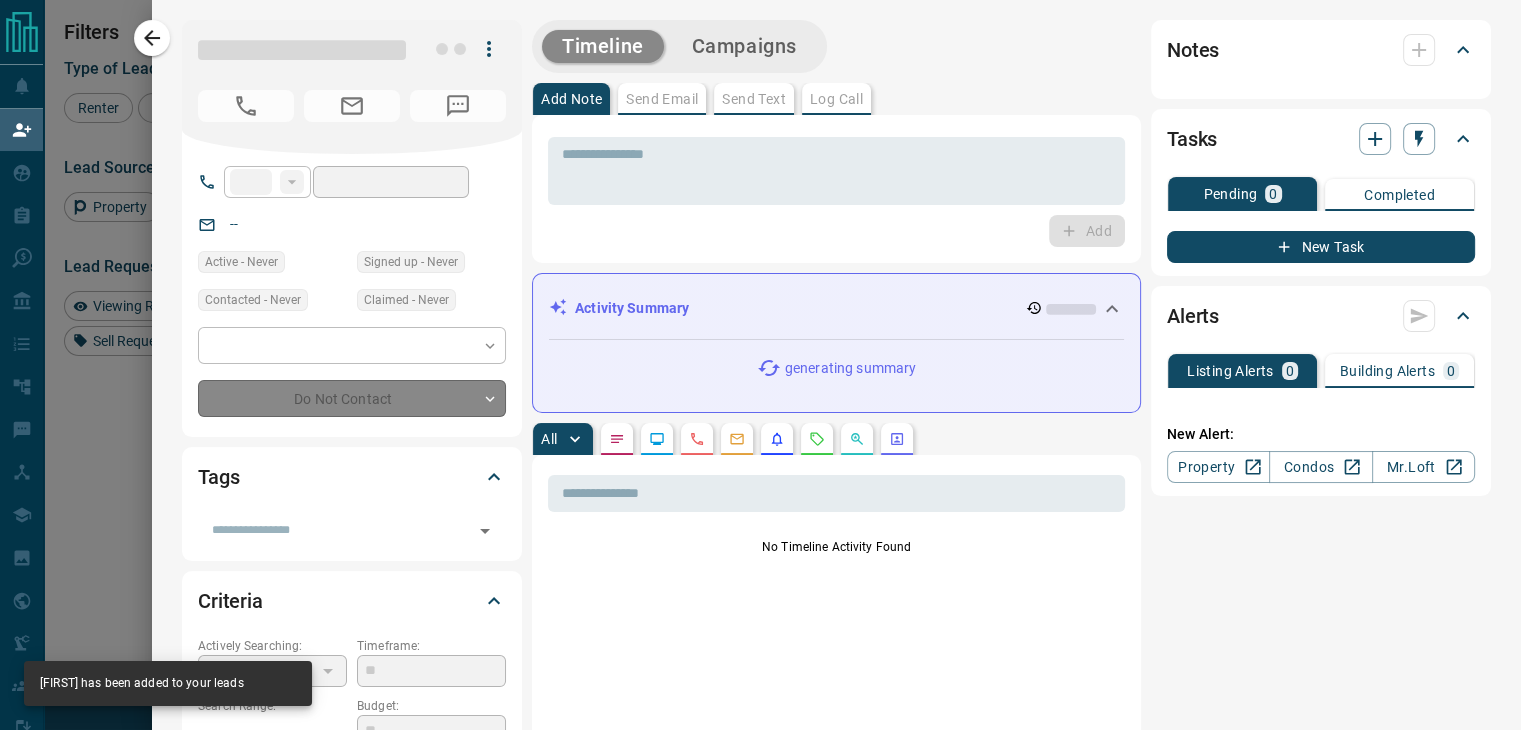 type on "**" 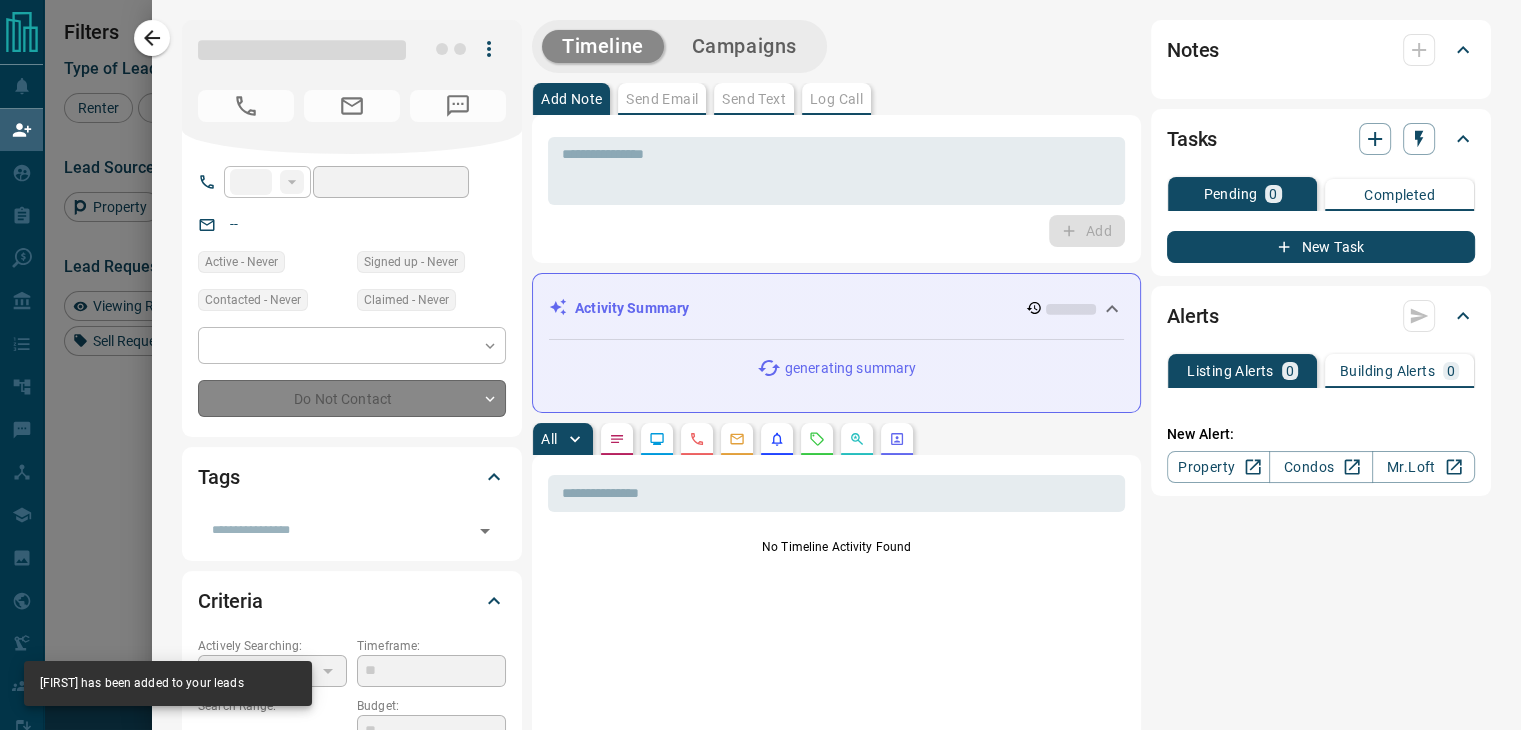 type on "**********" 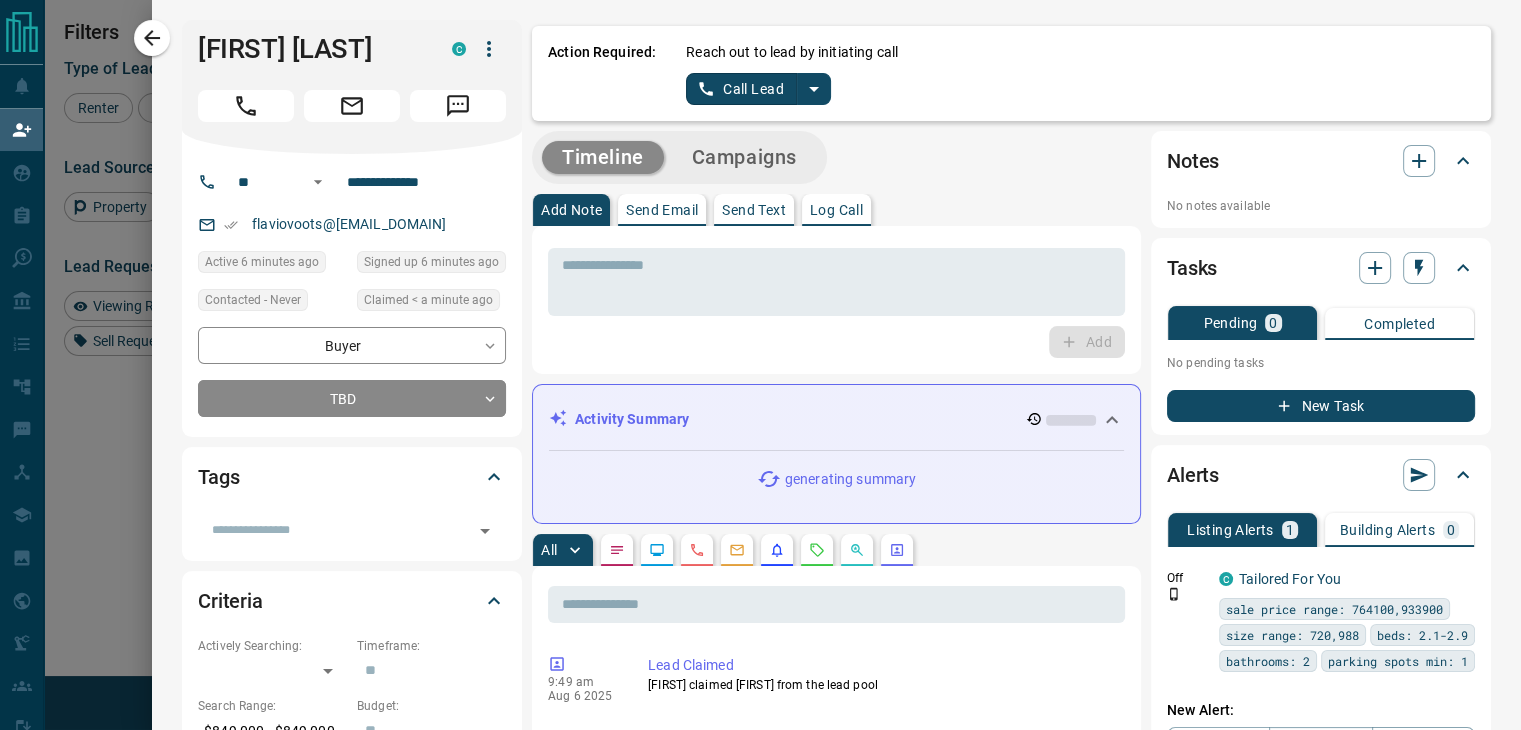 click 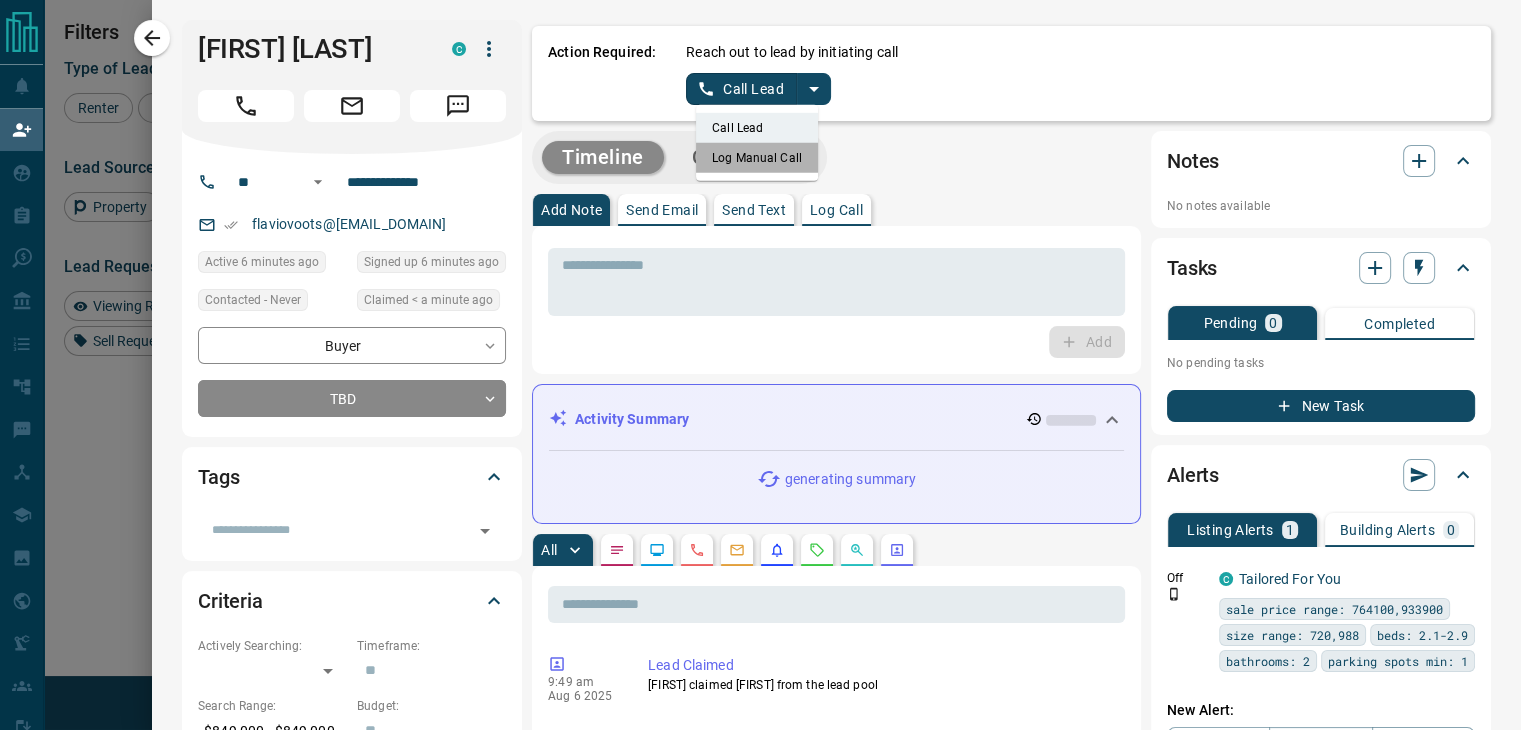 click on "Log Manual Call" at bounding box center [757, 158] 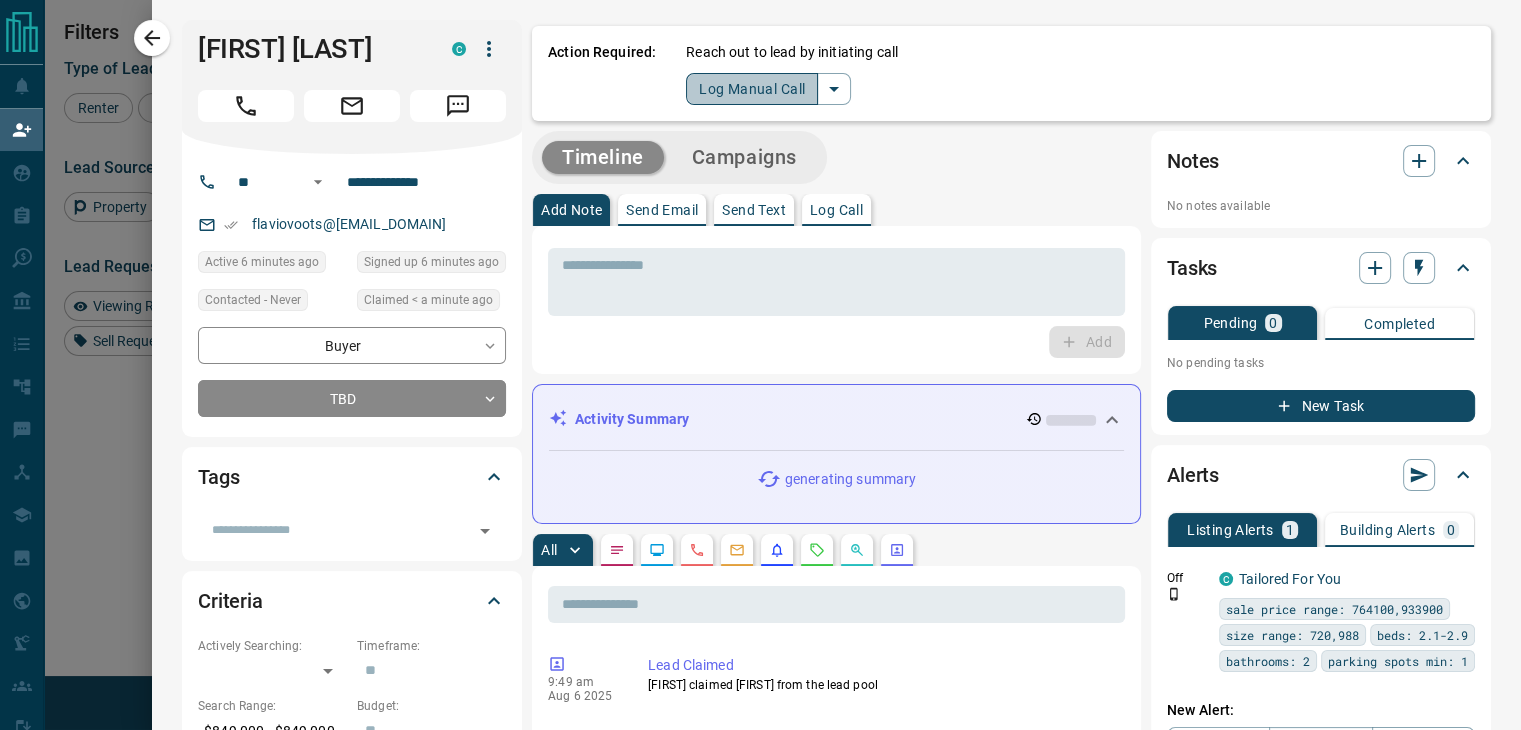 click on "Log Manual Call" at bounding box center [752, 89] 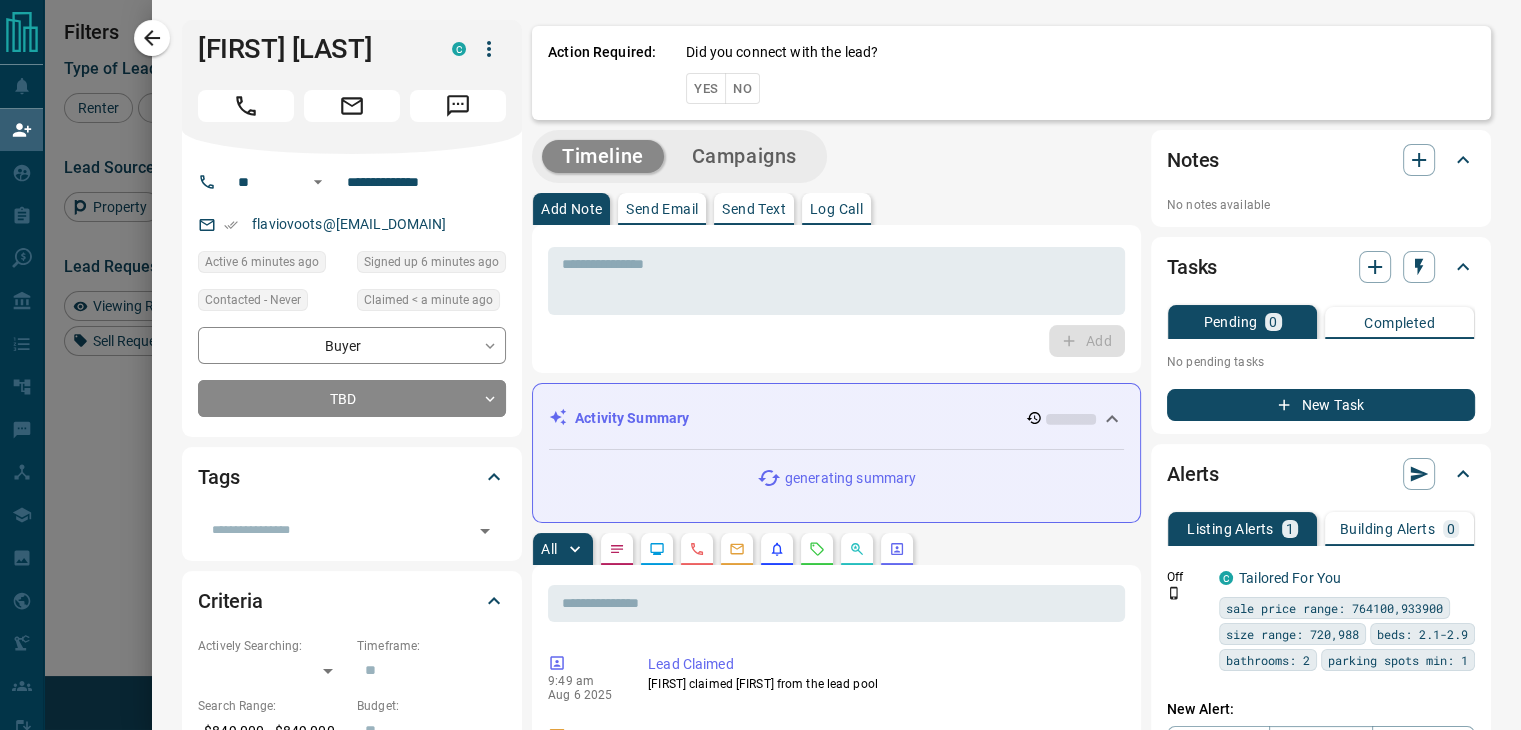 click on "Yes" at bounding box center [706, 88] 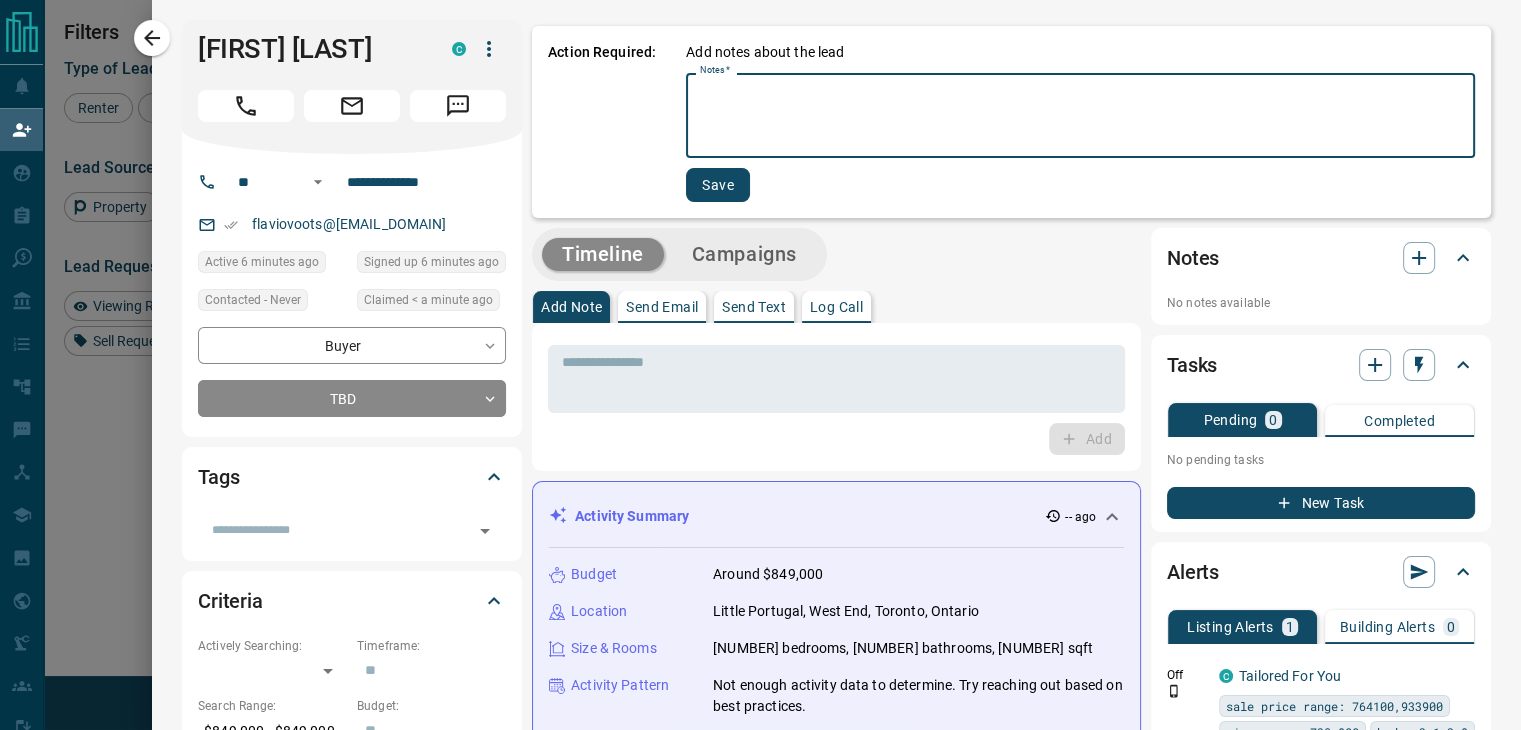 click on "Notes   *" at bounding box center [1080, 116] 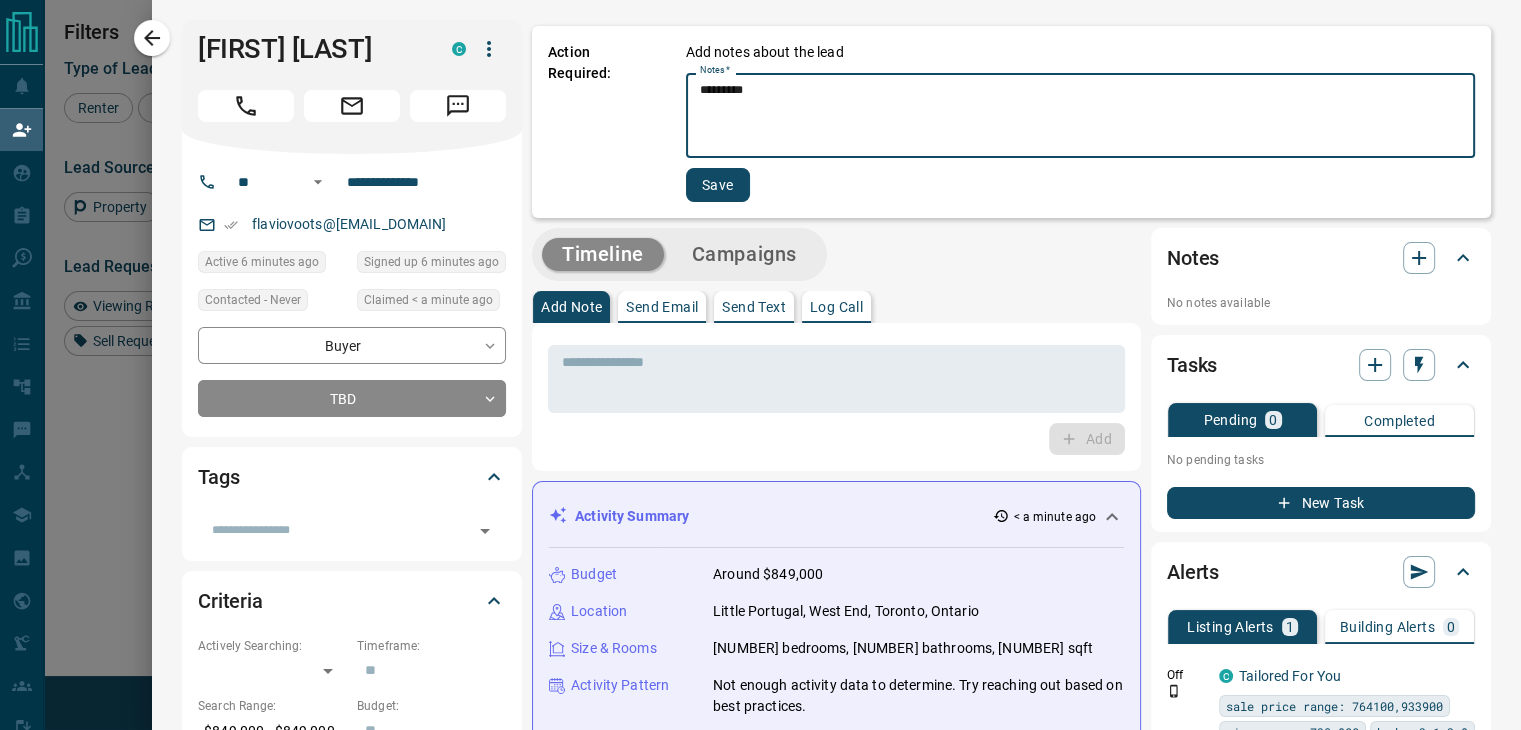 type on "*********" 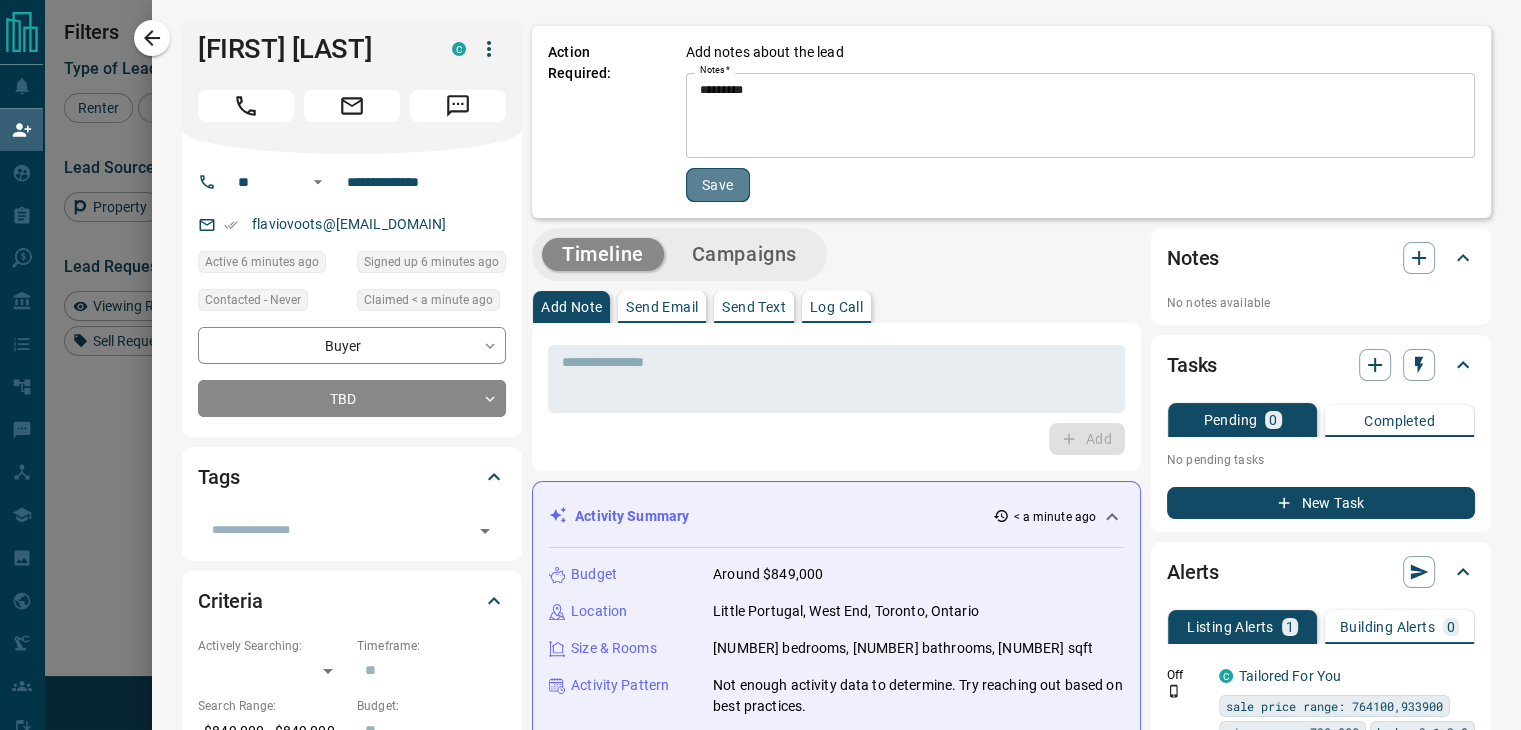 click on "Save" at bounding box center [718, 185] 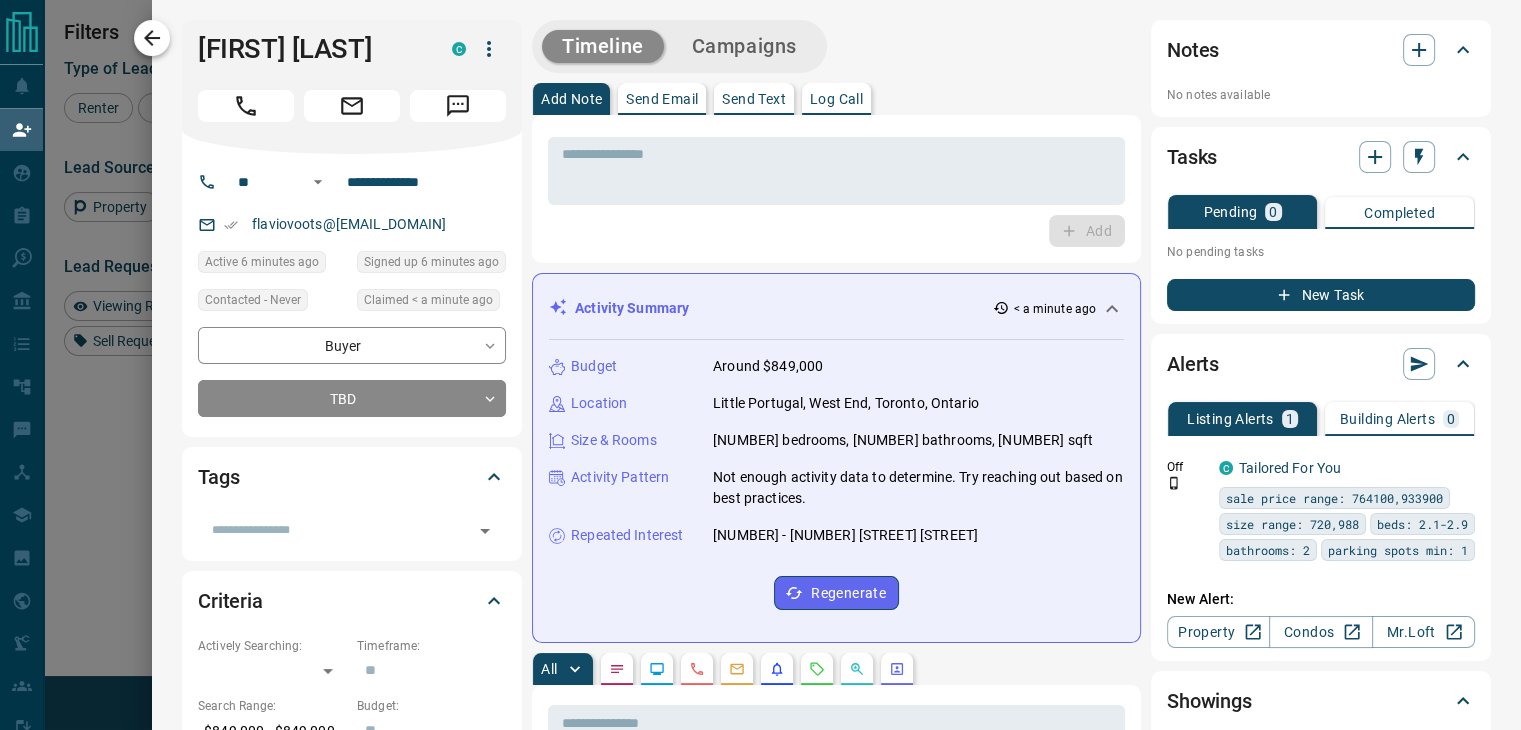 click 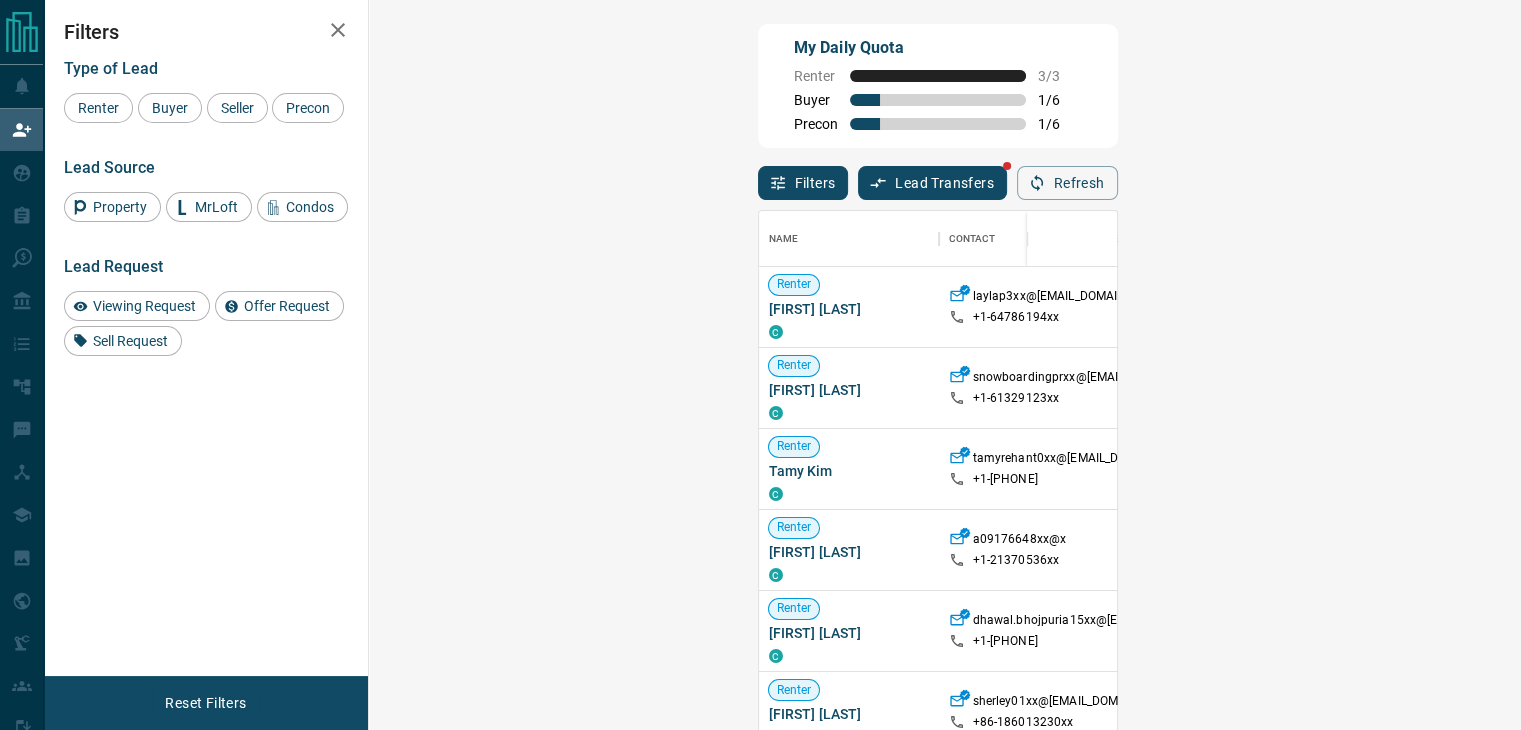 scroll, scrollTop: 16, scrollLeft: 16, axis: both 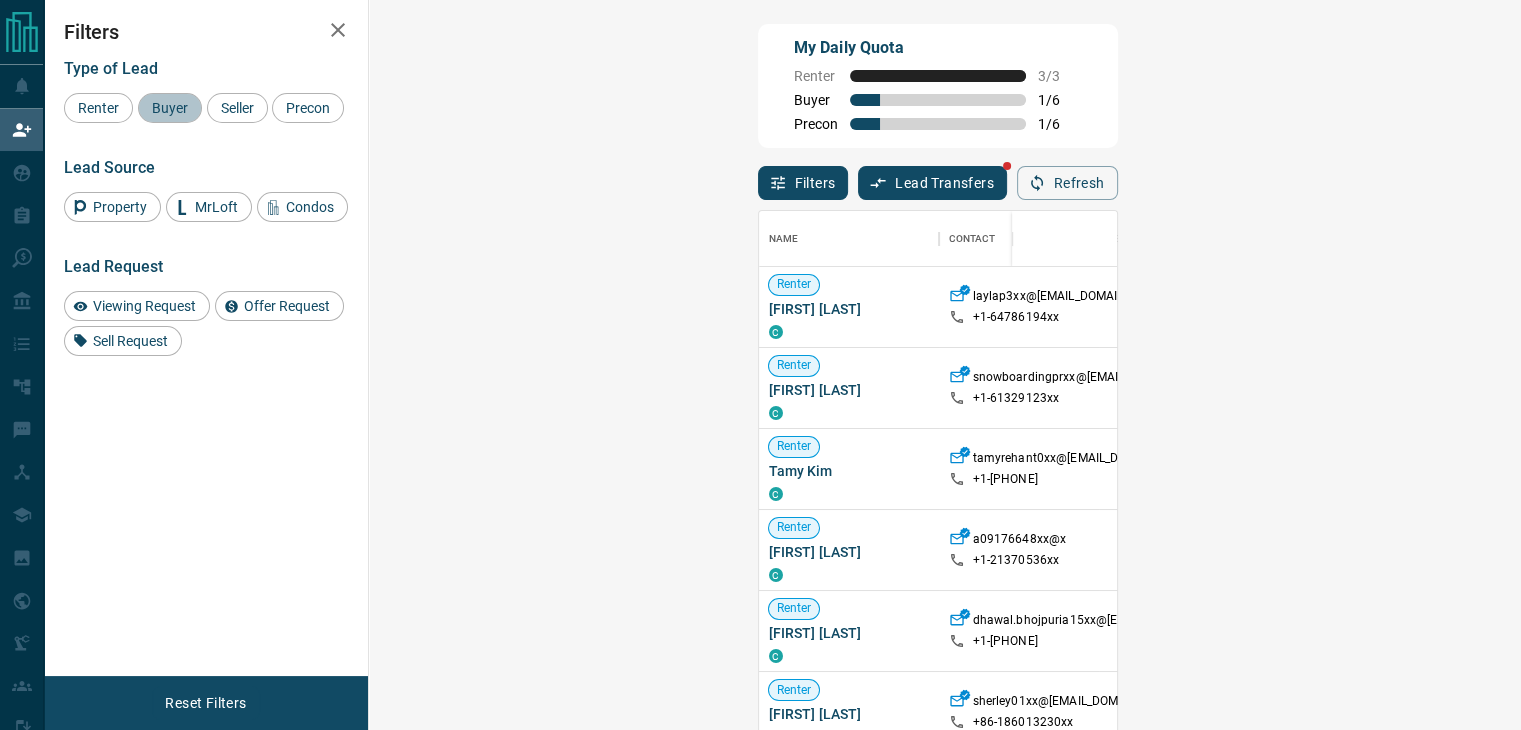 click on "Buyer" at bounding box center [170, 108] 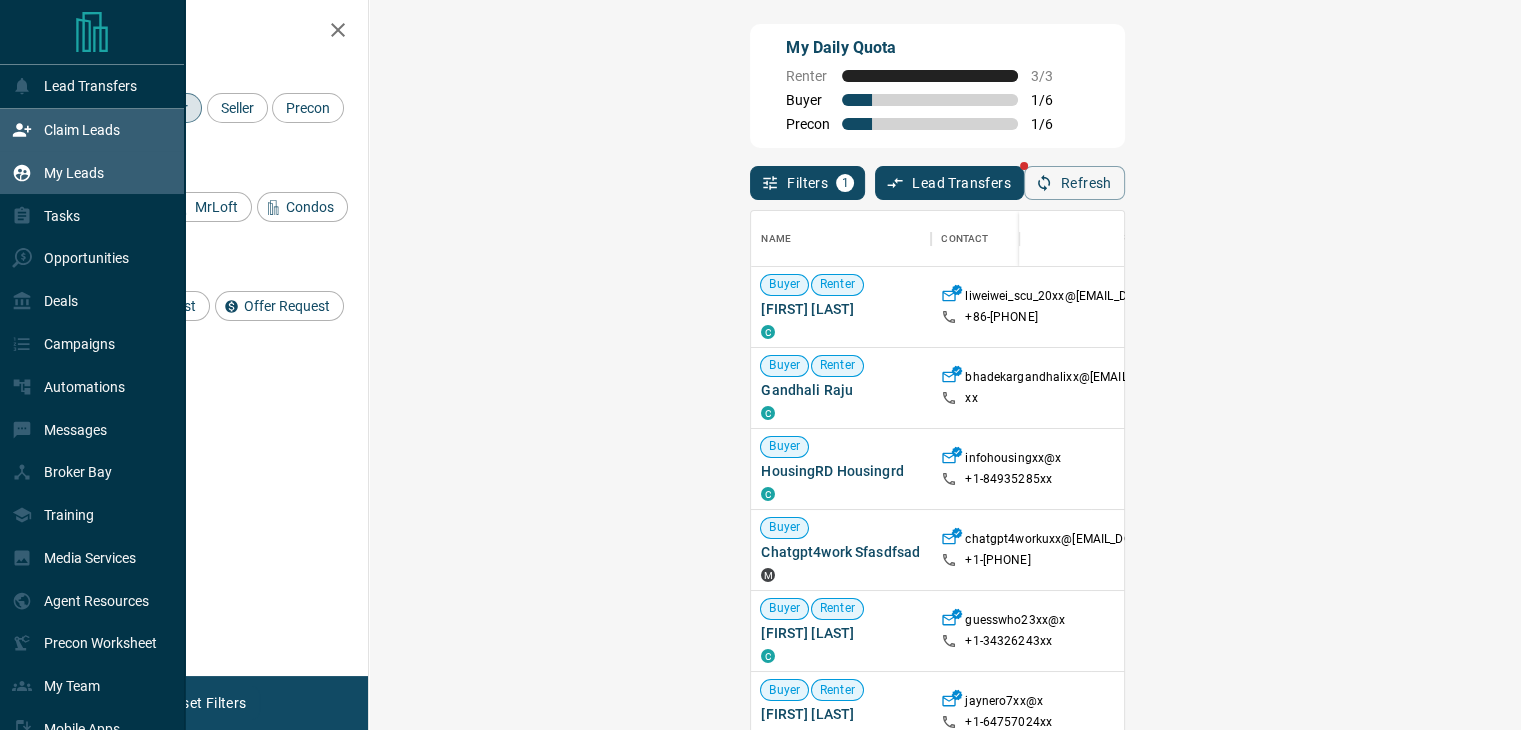 click on "My Leads" at bounding box center [58, 172] 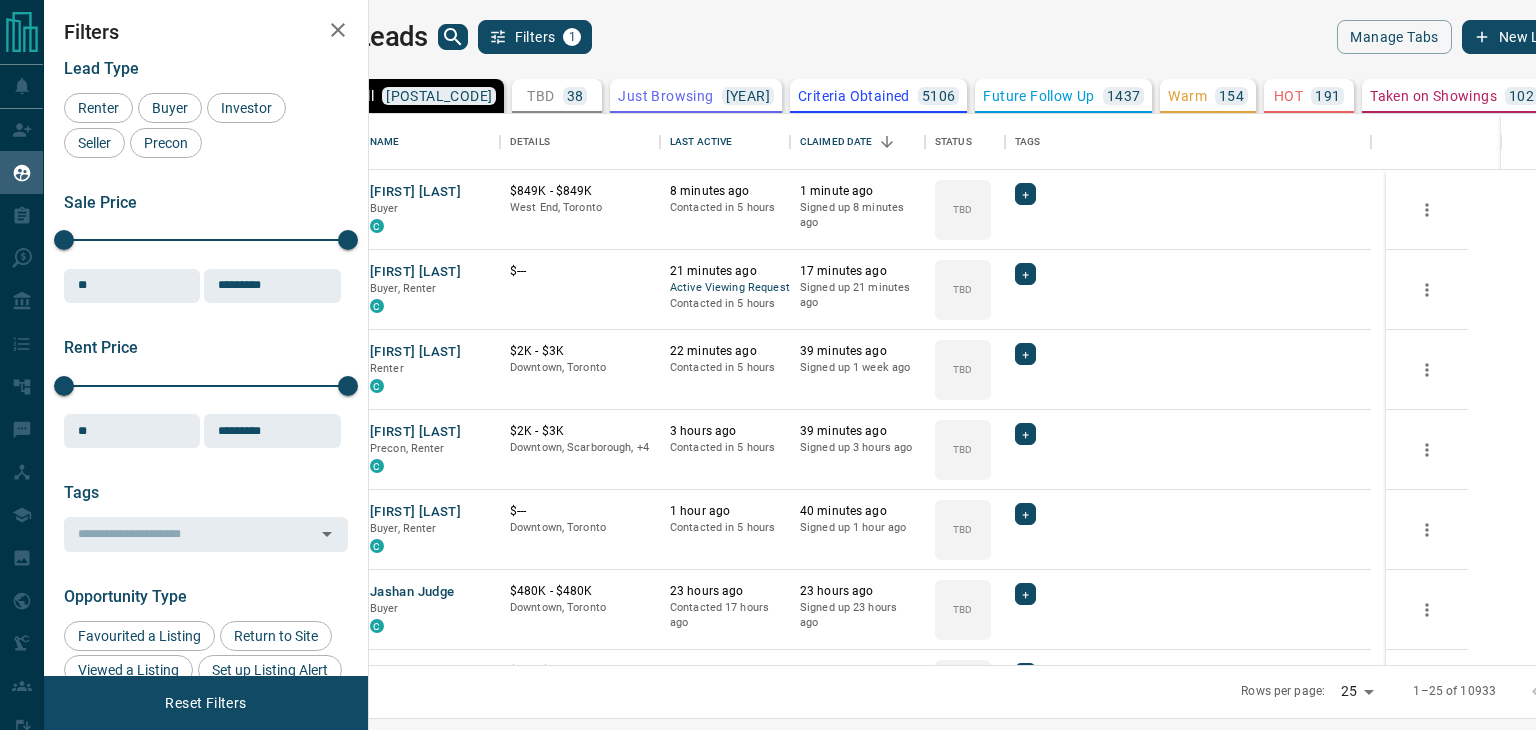 scroll, scrollTop: 16, scrollLeft: 16, axis: both 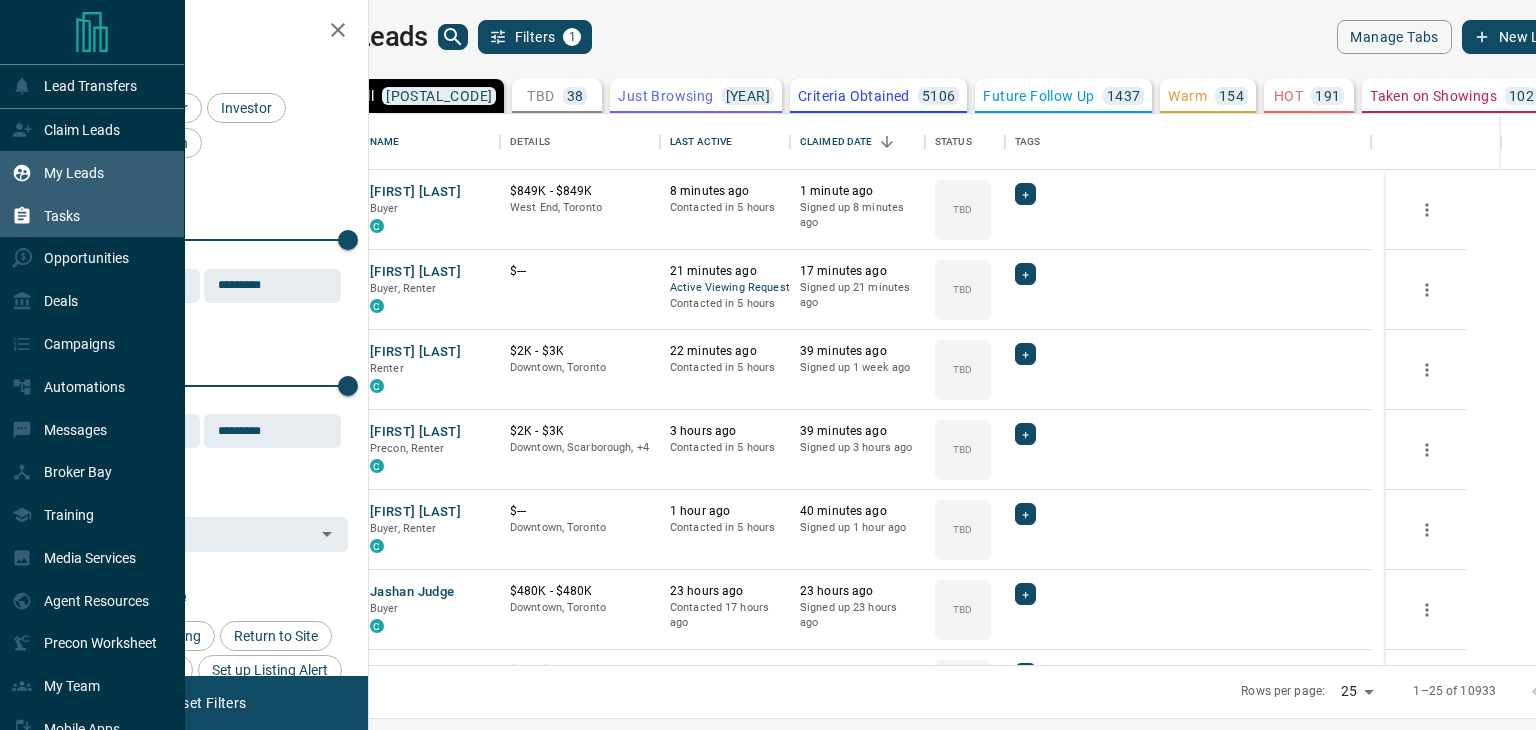 click on "Tasks" at bounding box center (62, 216) 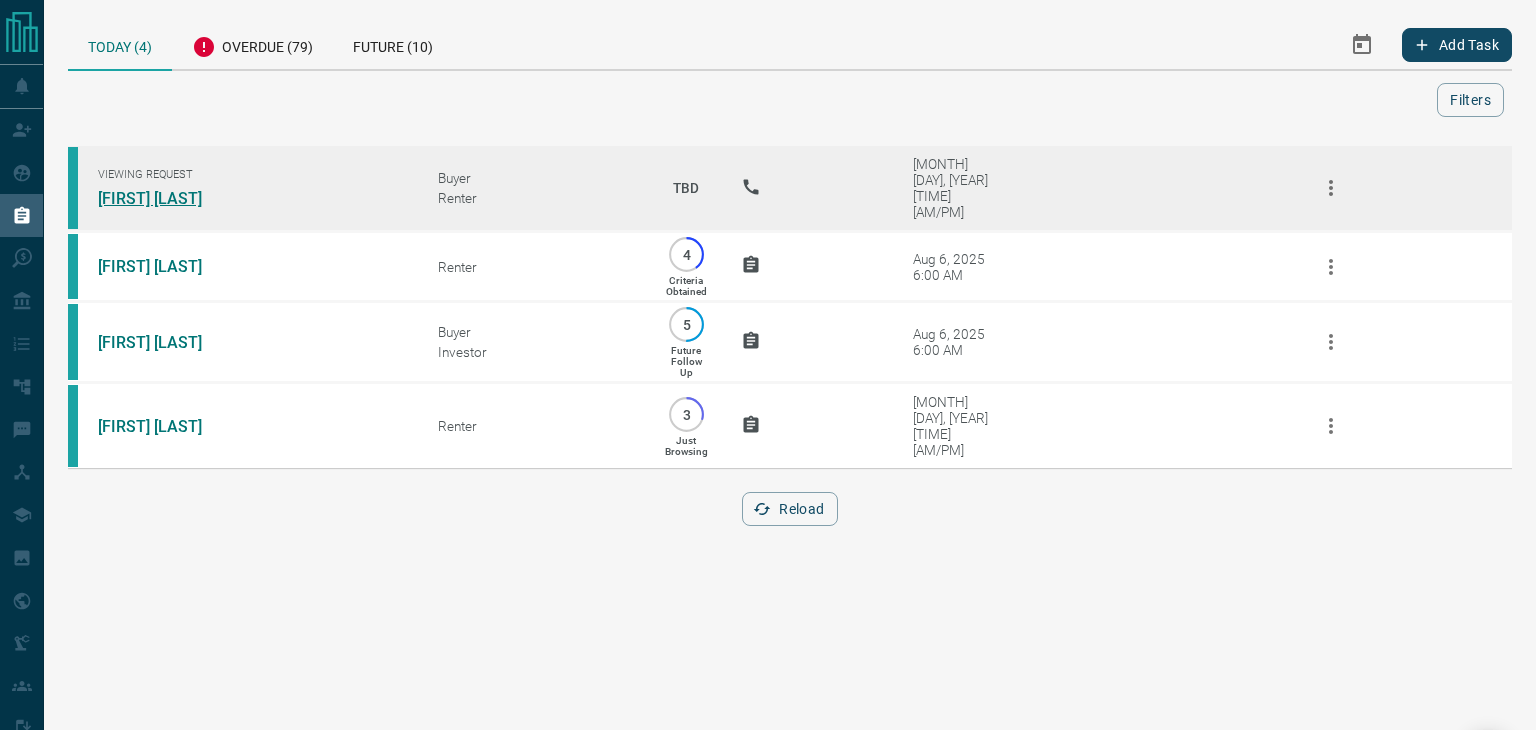 click on "[FIRST] [LAST]" at bounding box center [173, 198] 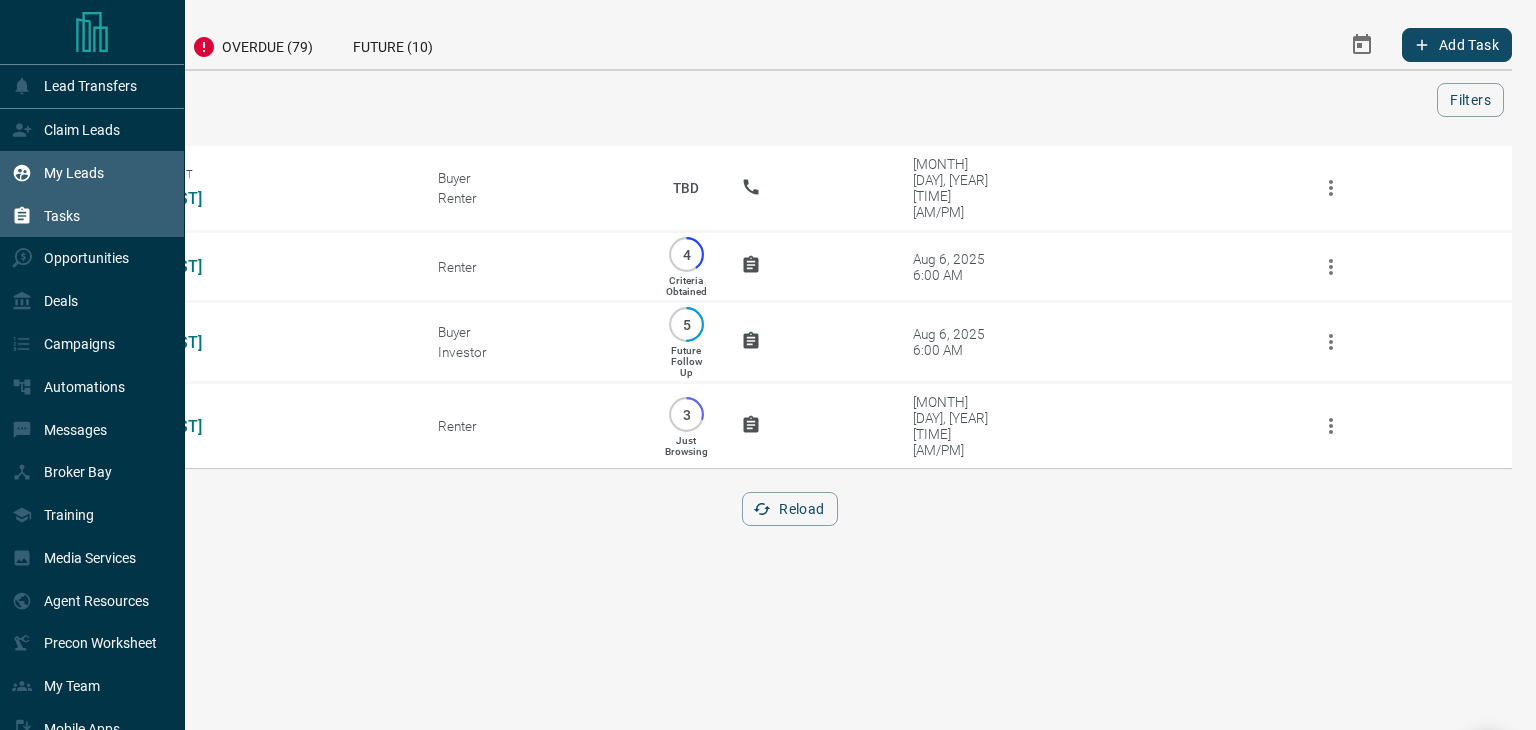 click on "My Leads" at bounding box center [74, 173] 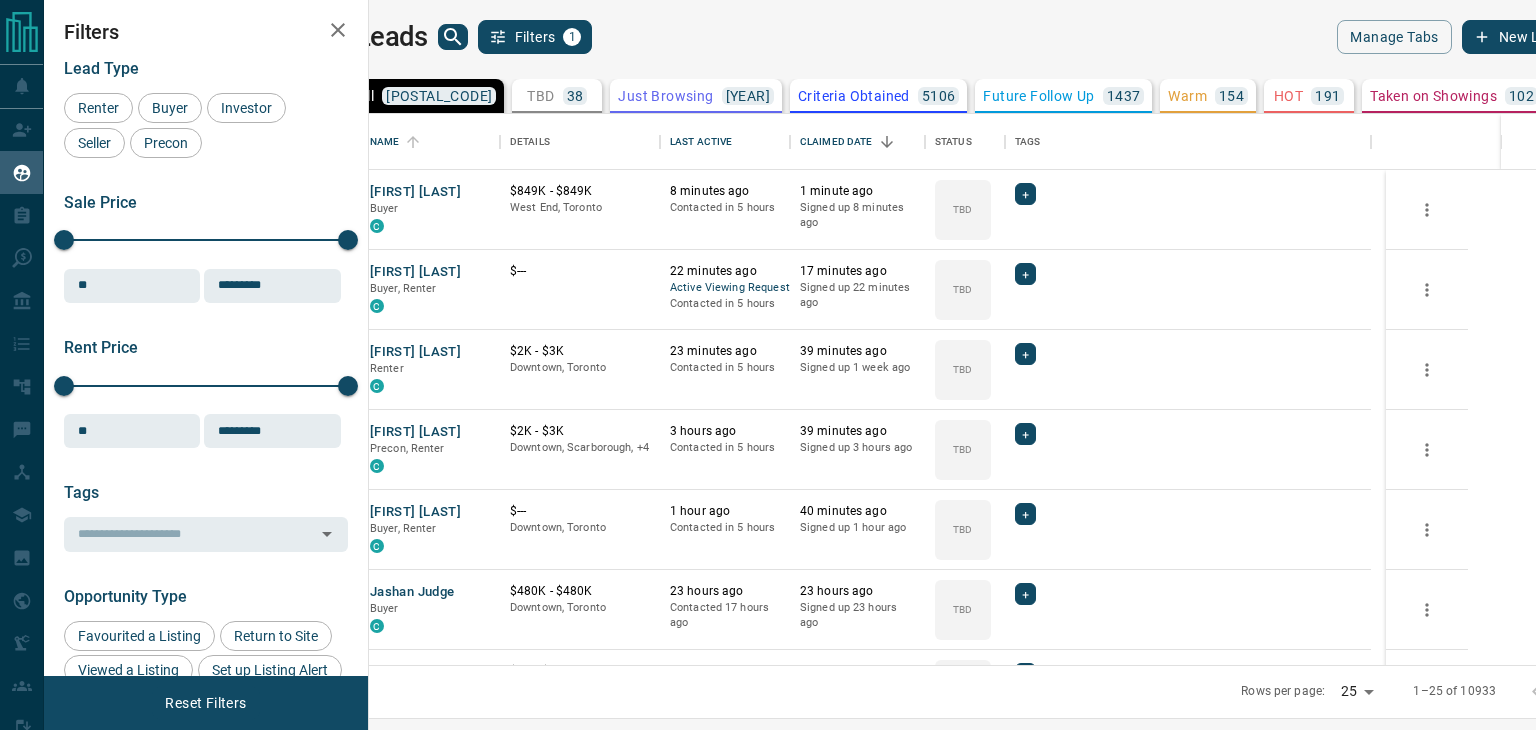scroll, scrollTop: 16, scrollLeft: 16, axis: both 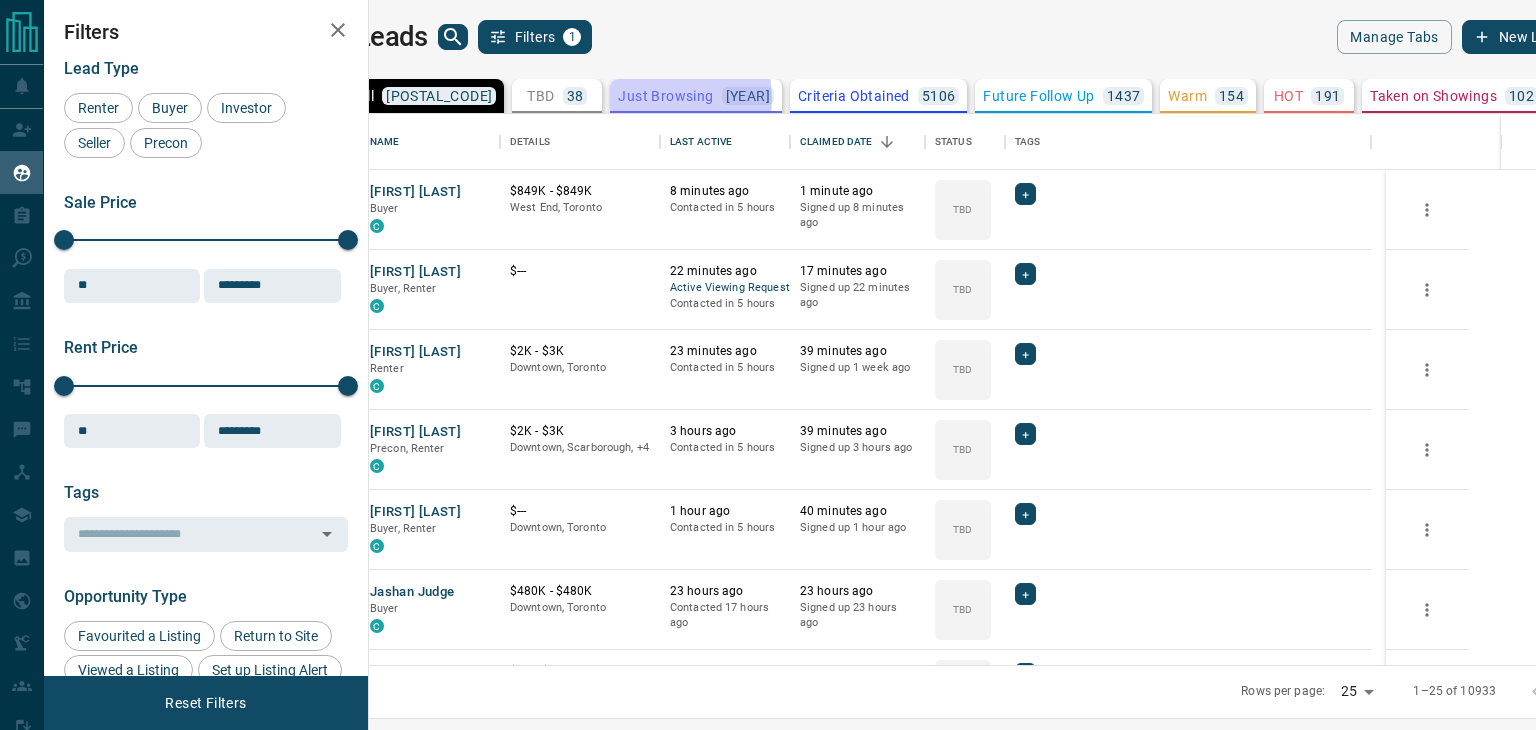click on "Just Browsing" at bounding box center [665, 96] 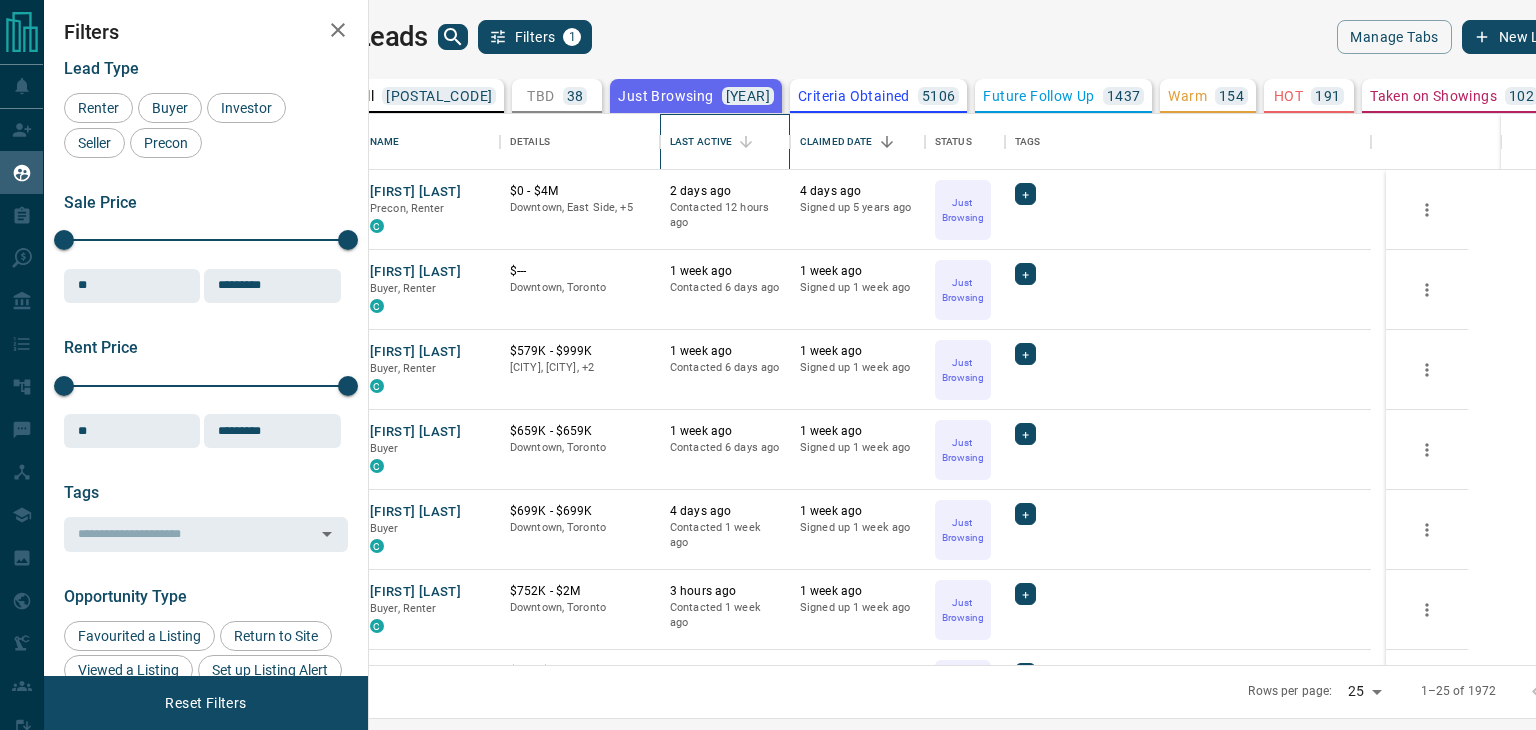 click on "Last Active" at bounding box center [701, 142] 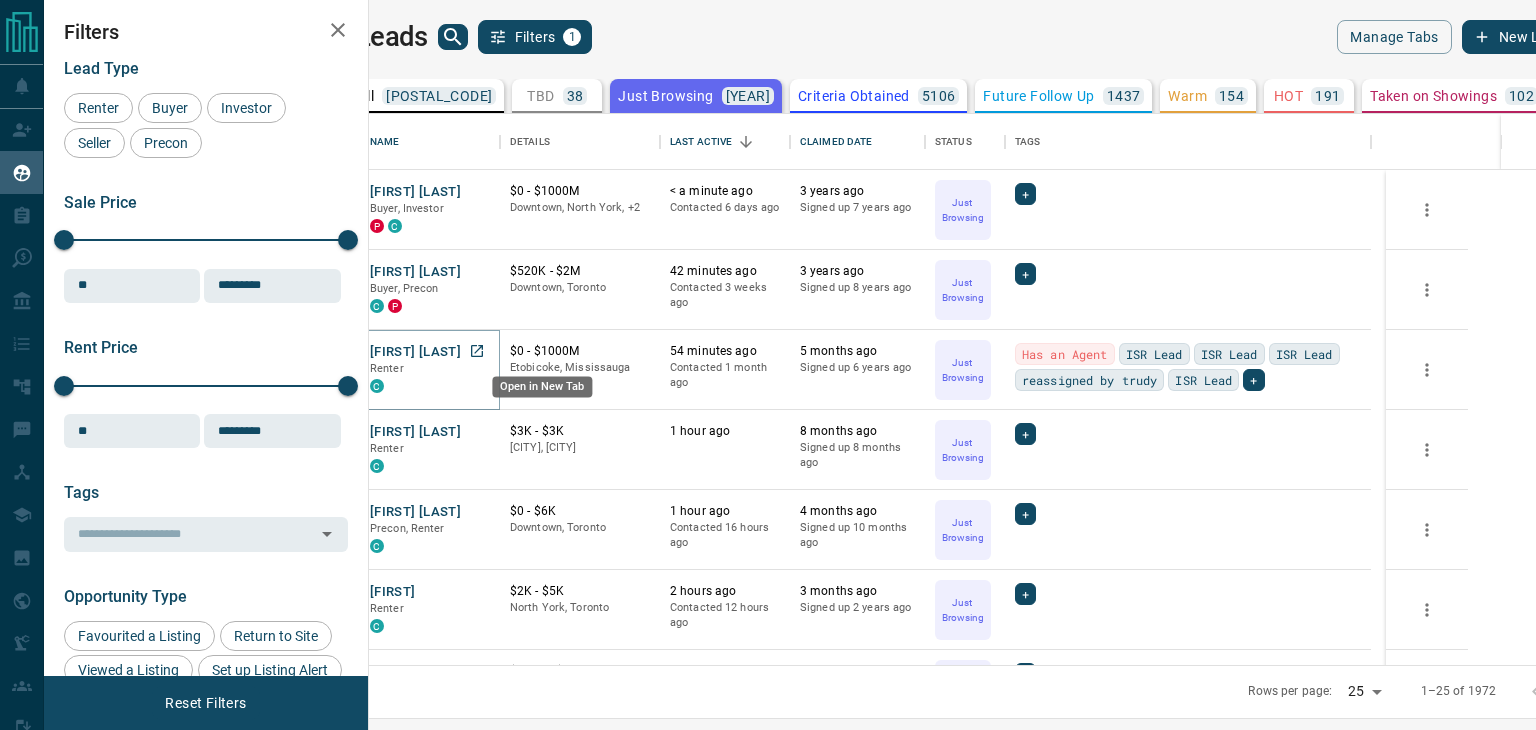click 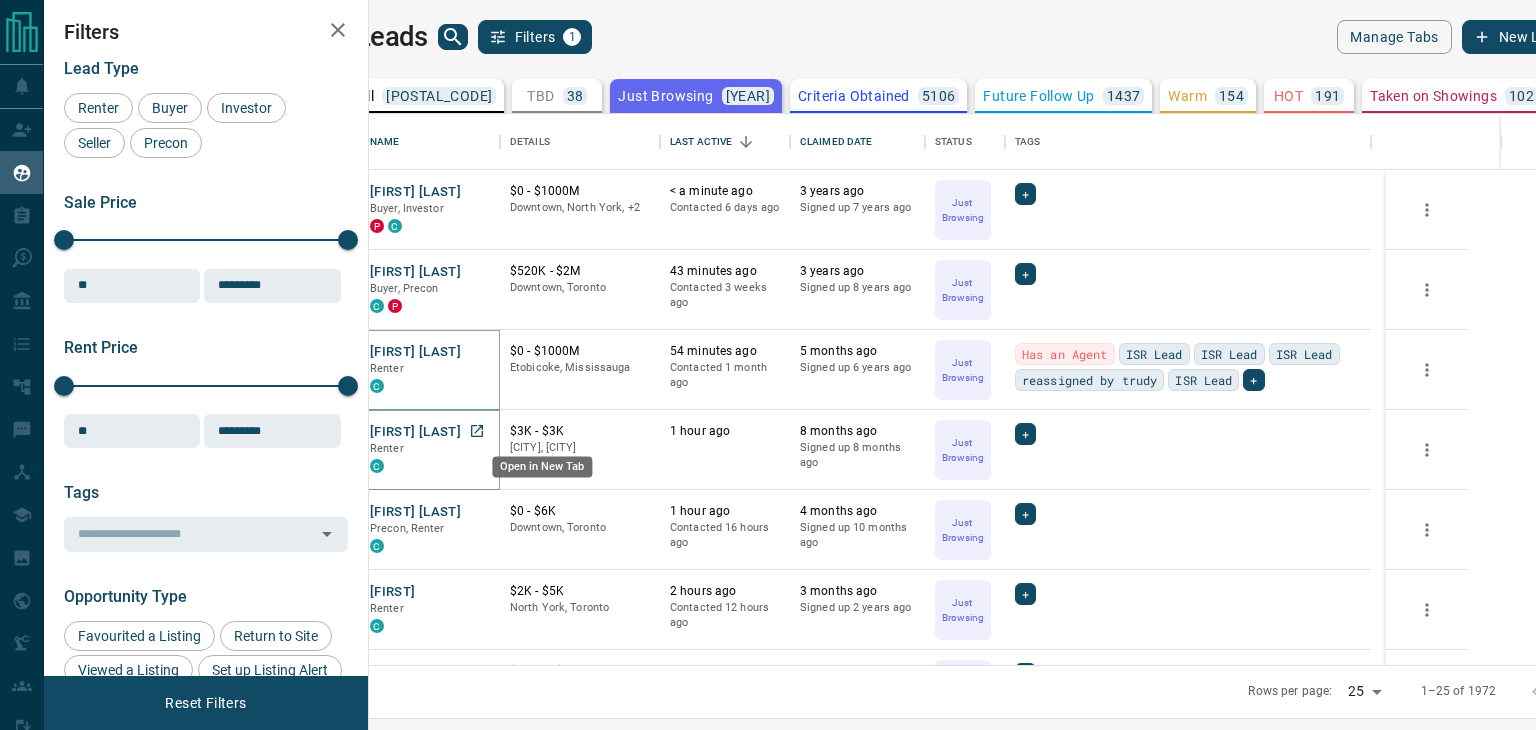 click 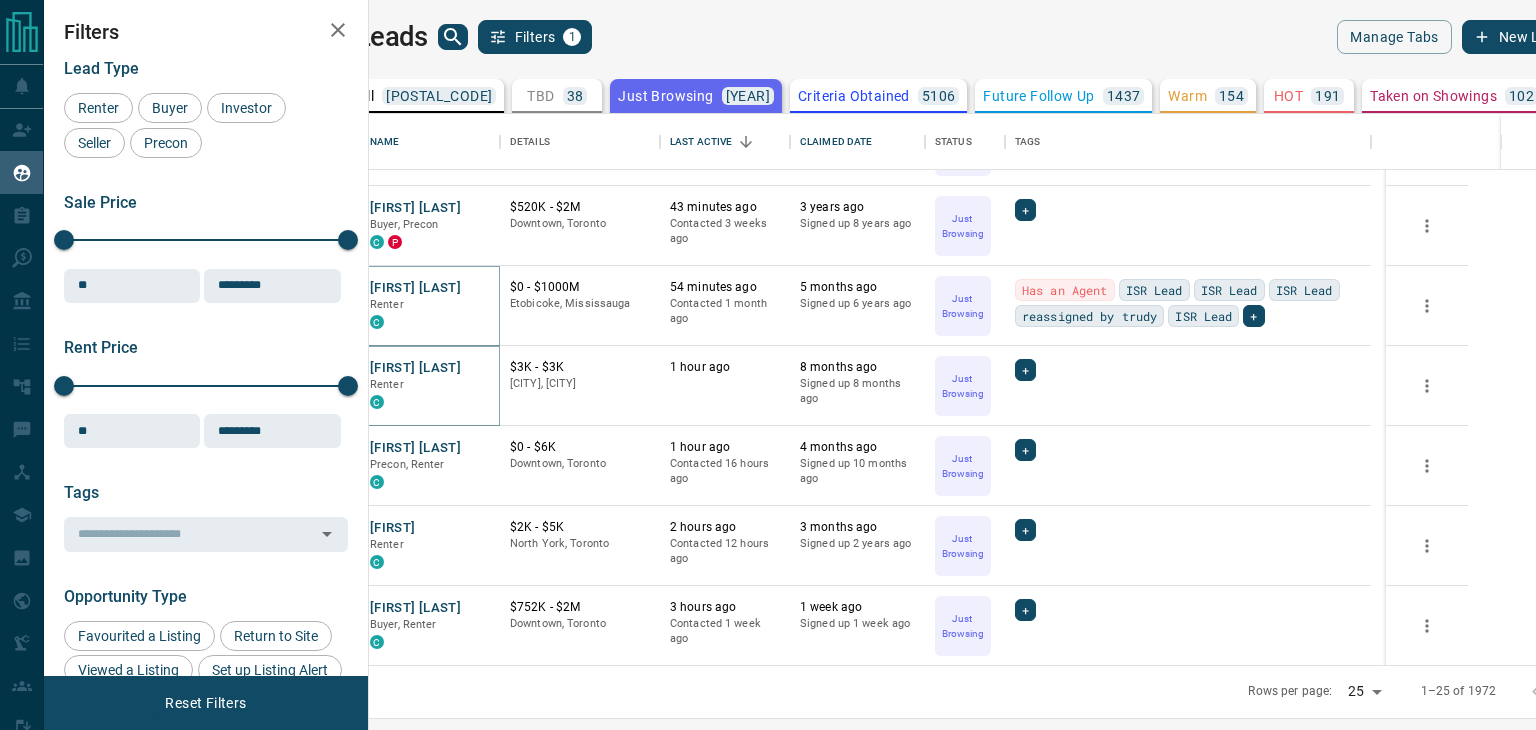 scroll, scrollTop: 100, scrollLeft: 0, axis: vertical 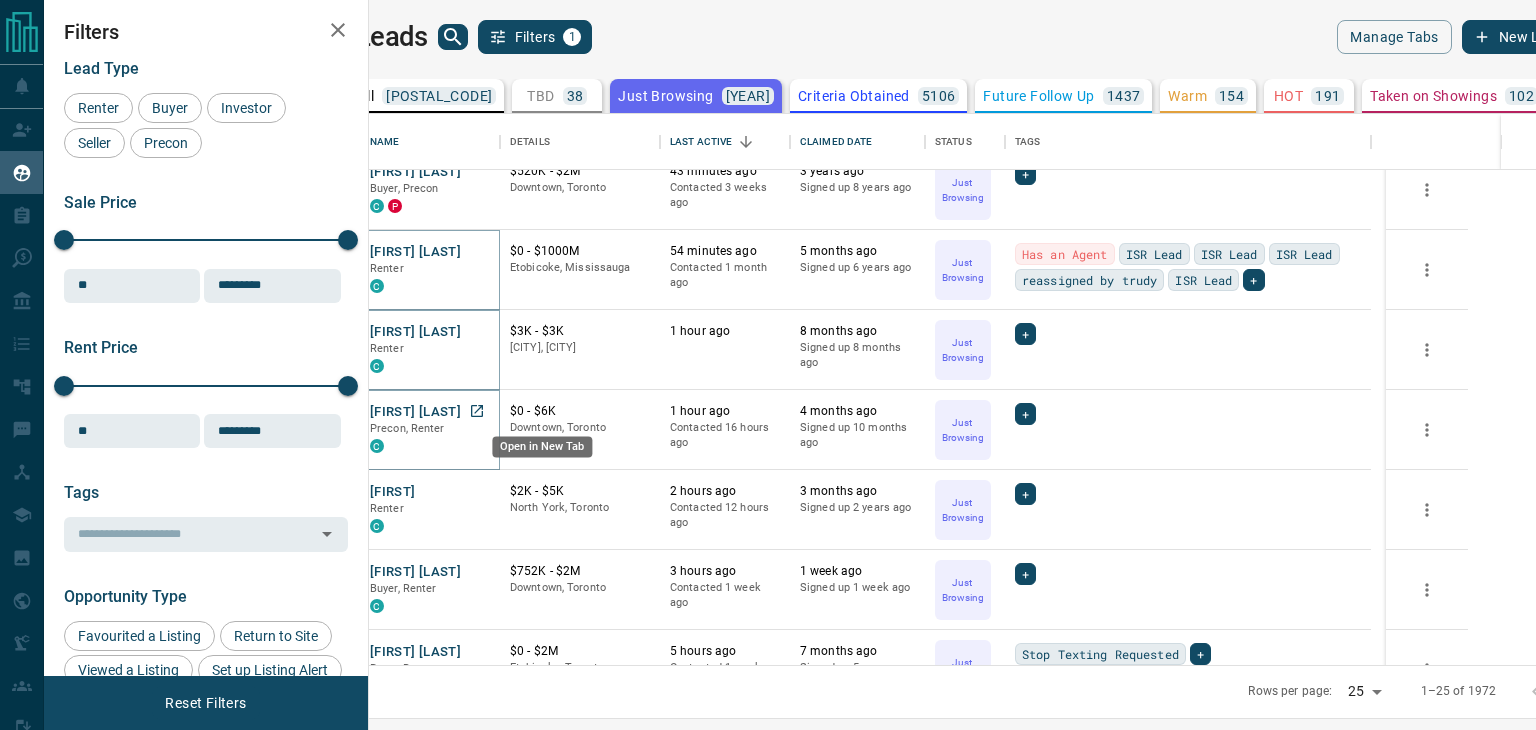 drag, startPoint x: 544, startPoint y: 410, endPoint x: 543, endPoint y: 293, distance: 117.00427 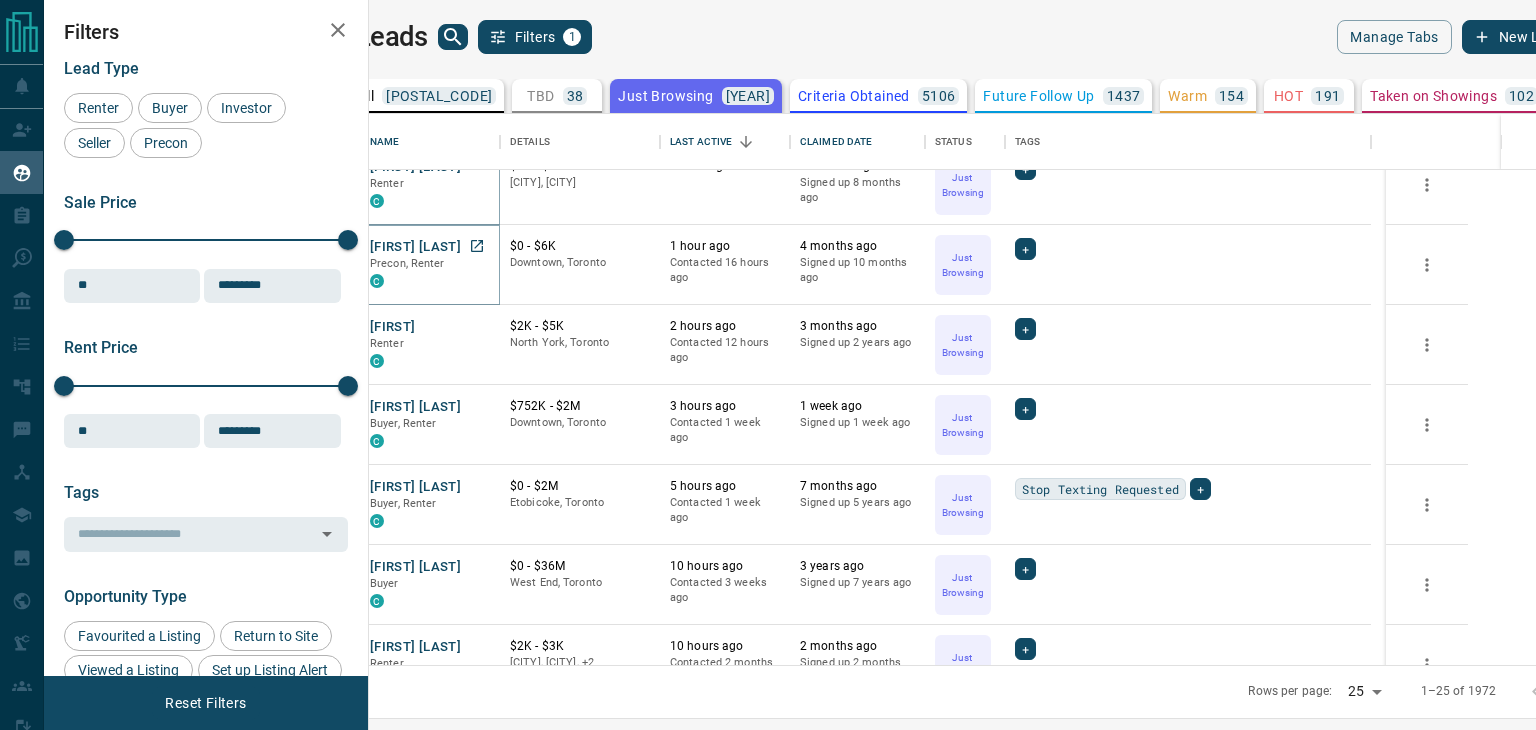 scroll, scrollTop: 300, scrollLeft: 0, axis: vertical 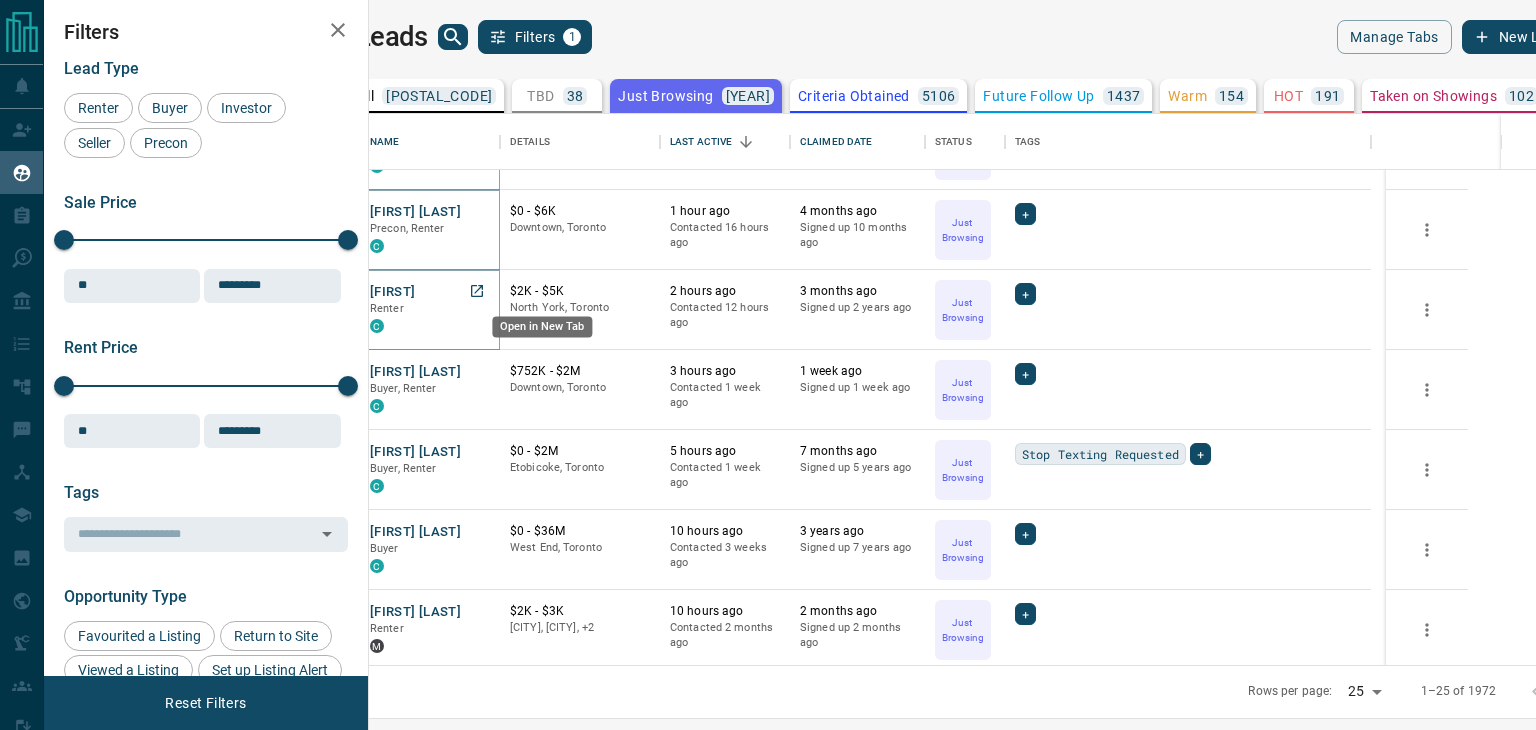 click 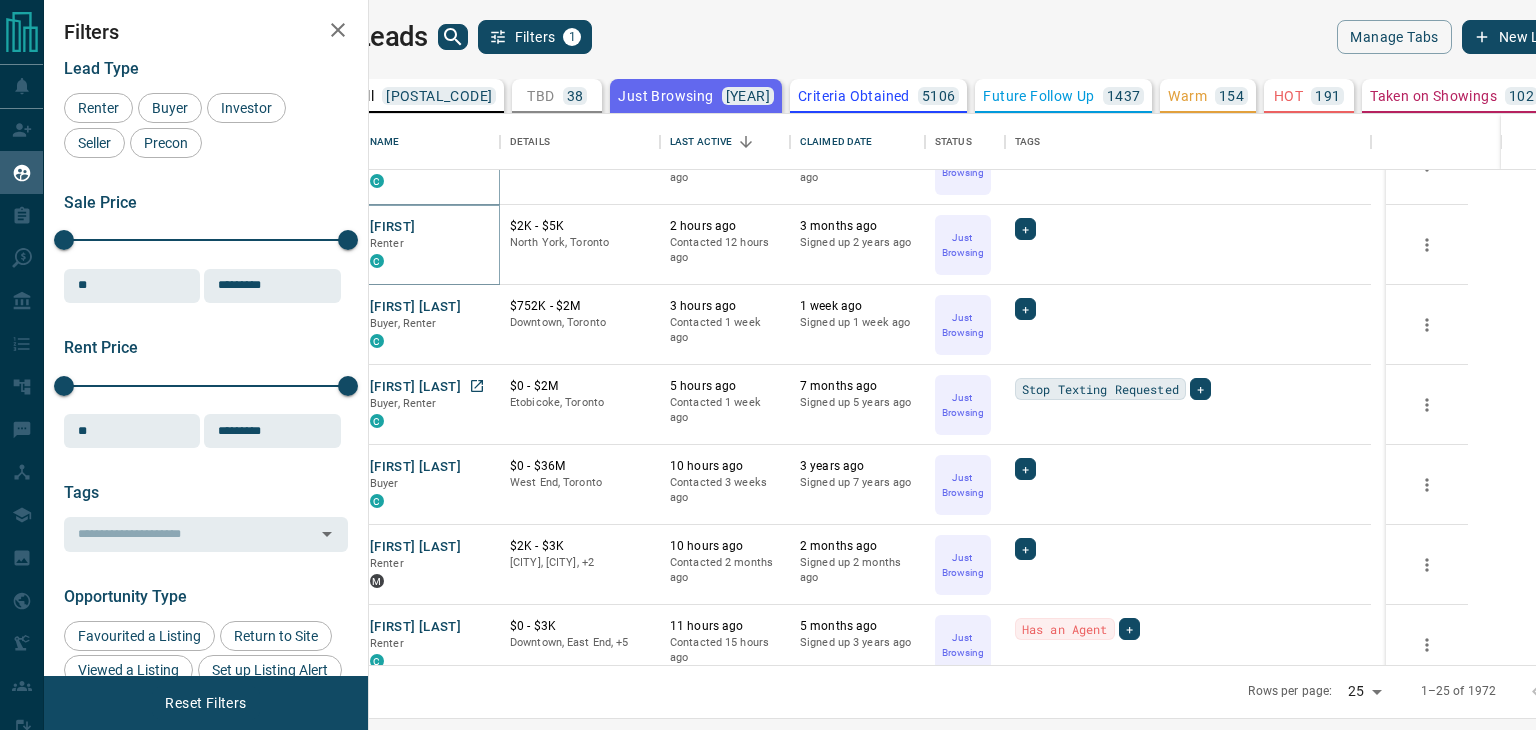 scroll, scrollTop: 400, scrollLeft: 0, axis: vertical 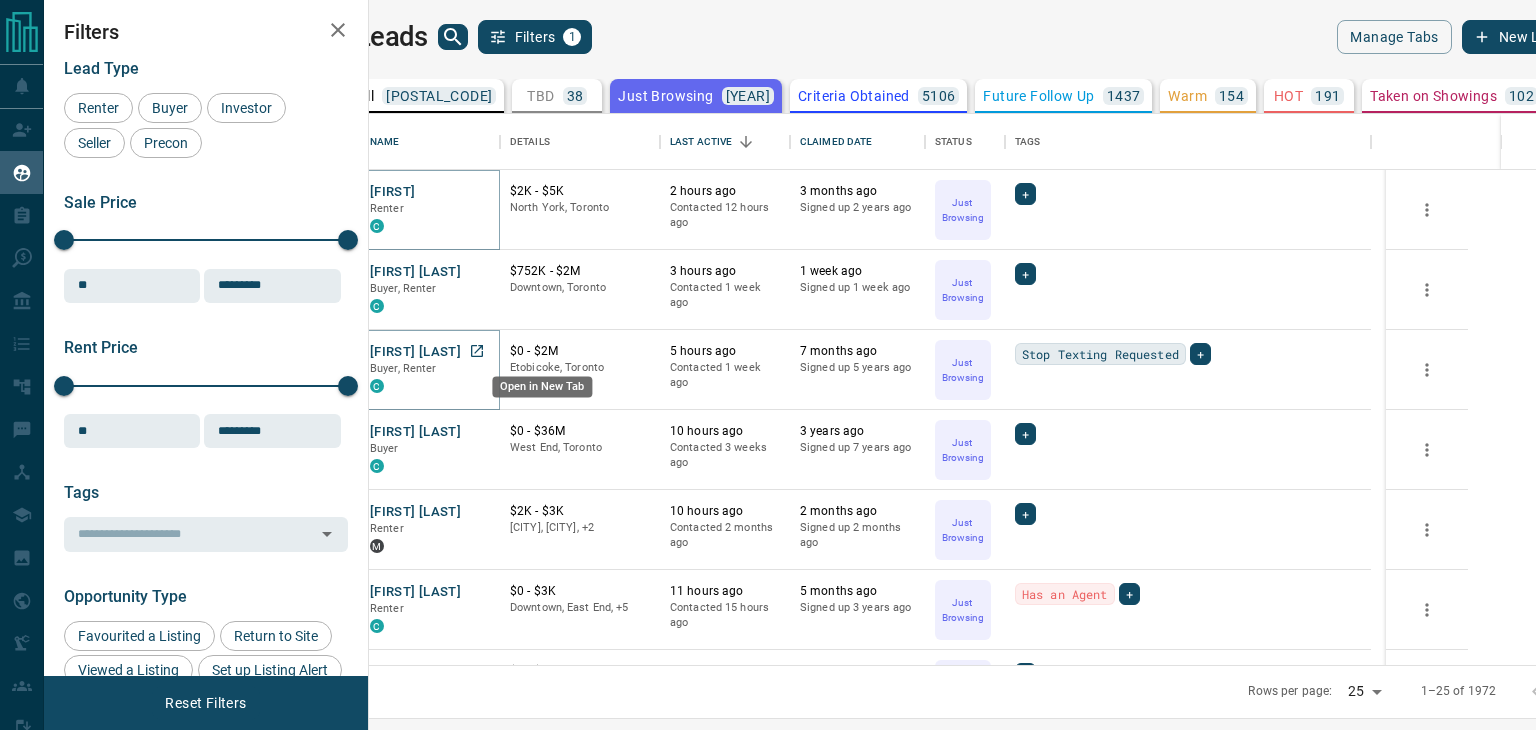 click at bounding box center [477, 351] 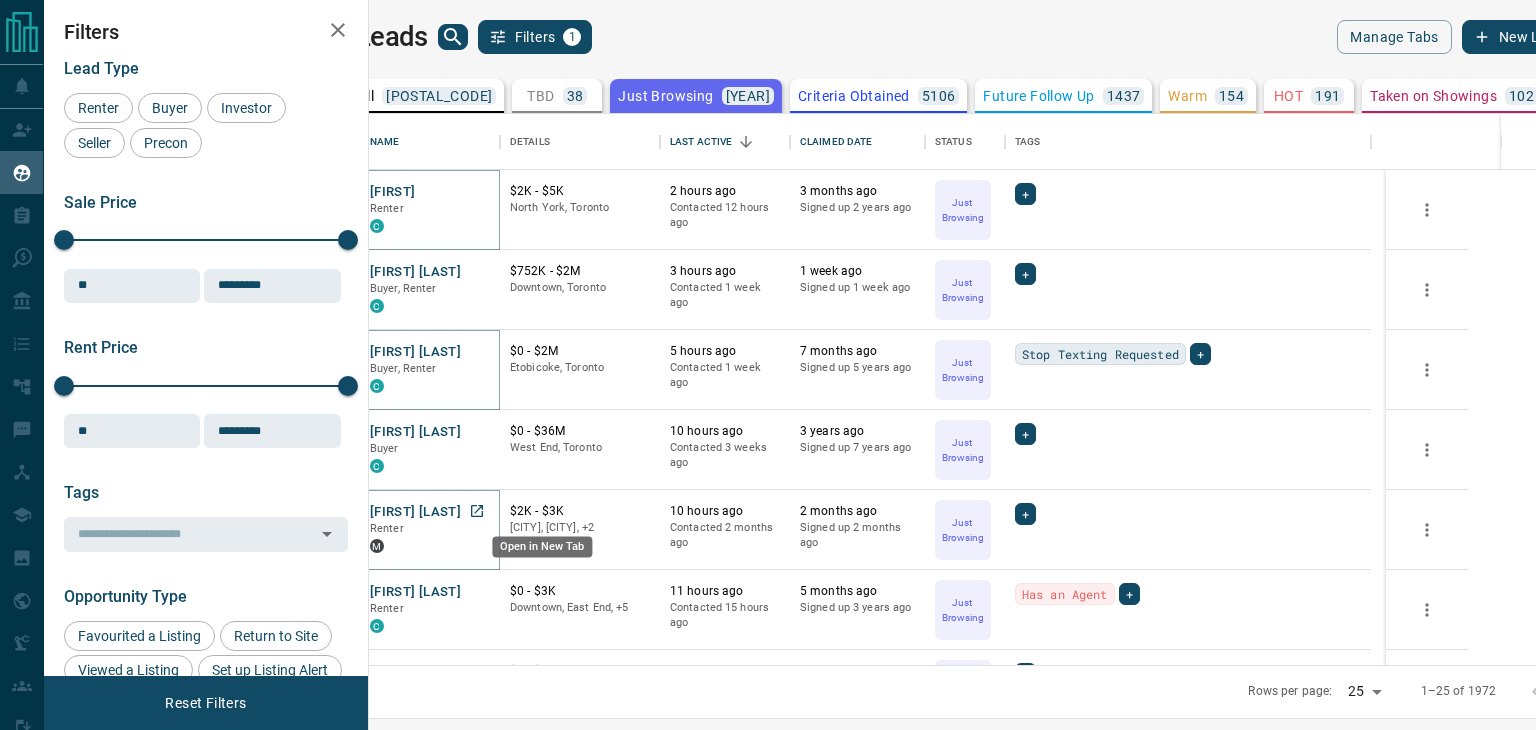 click 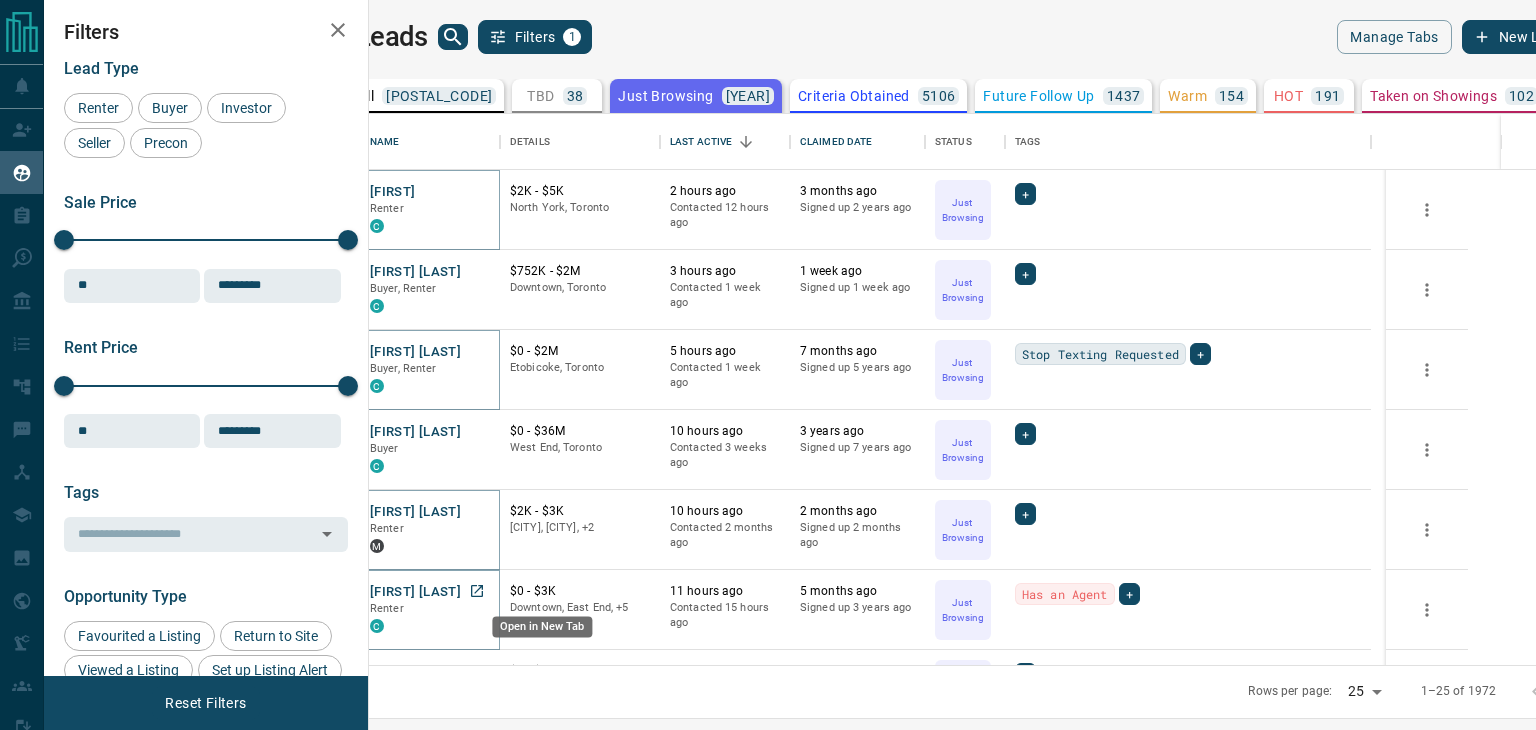 drag, startPoint x: 543, startPoint y: 586, endPoint x: 568, endPoint y: 548, distance: 45.486263 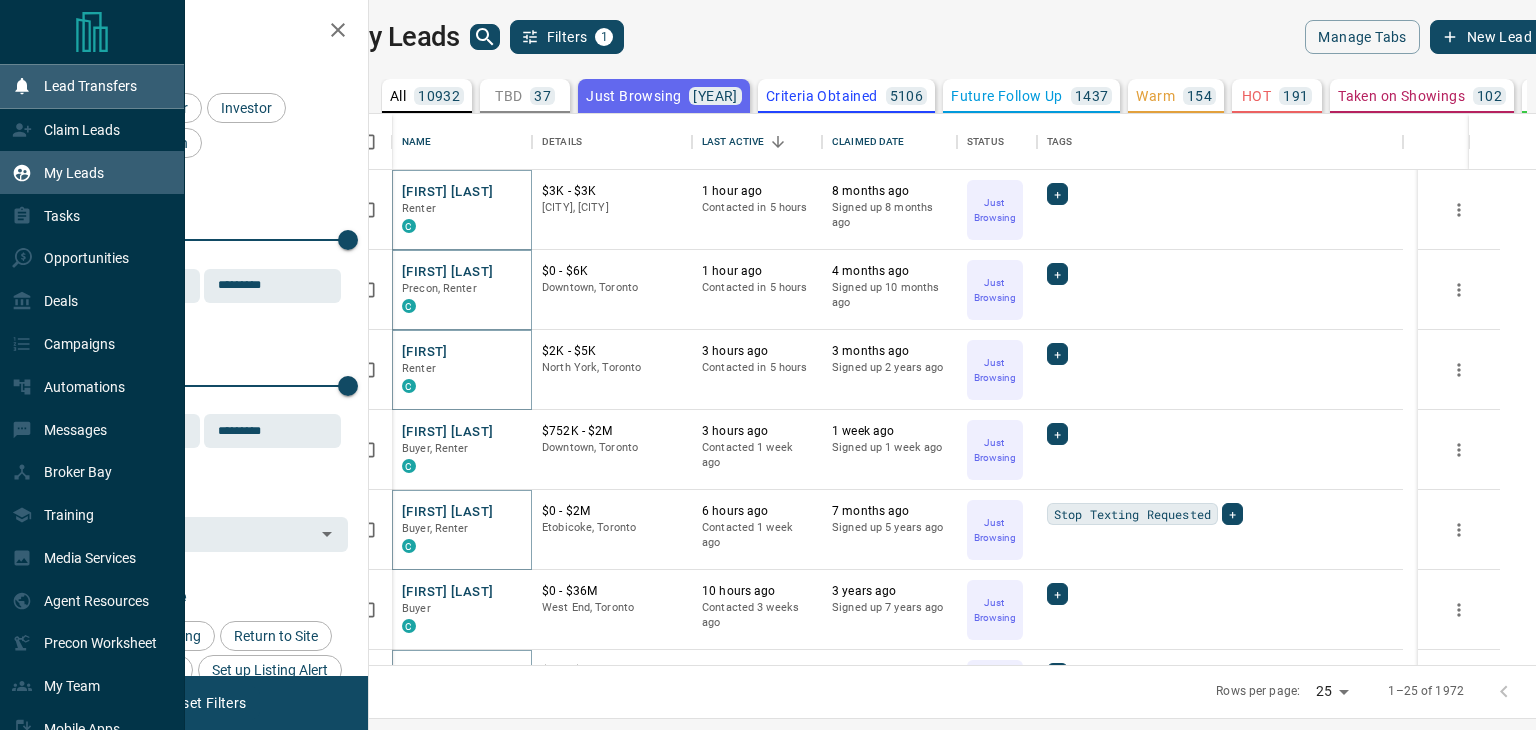 scroll, scrollTop: 560, scrollLeft: 0, axis: vertical 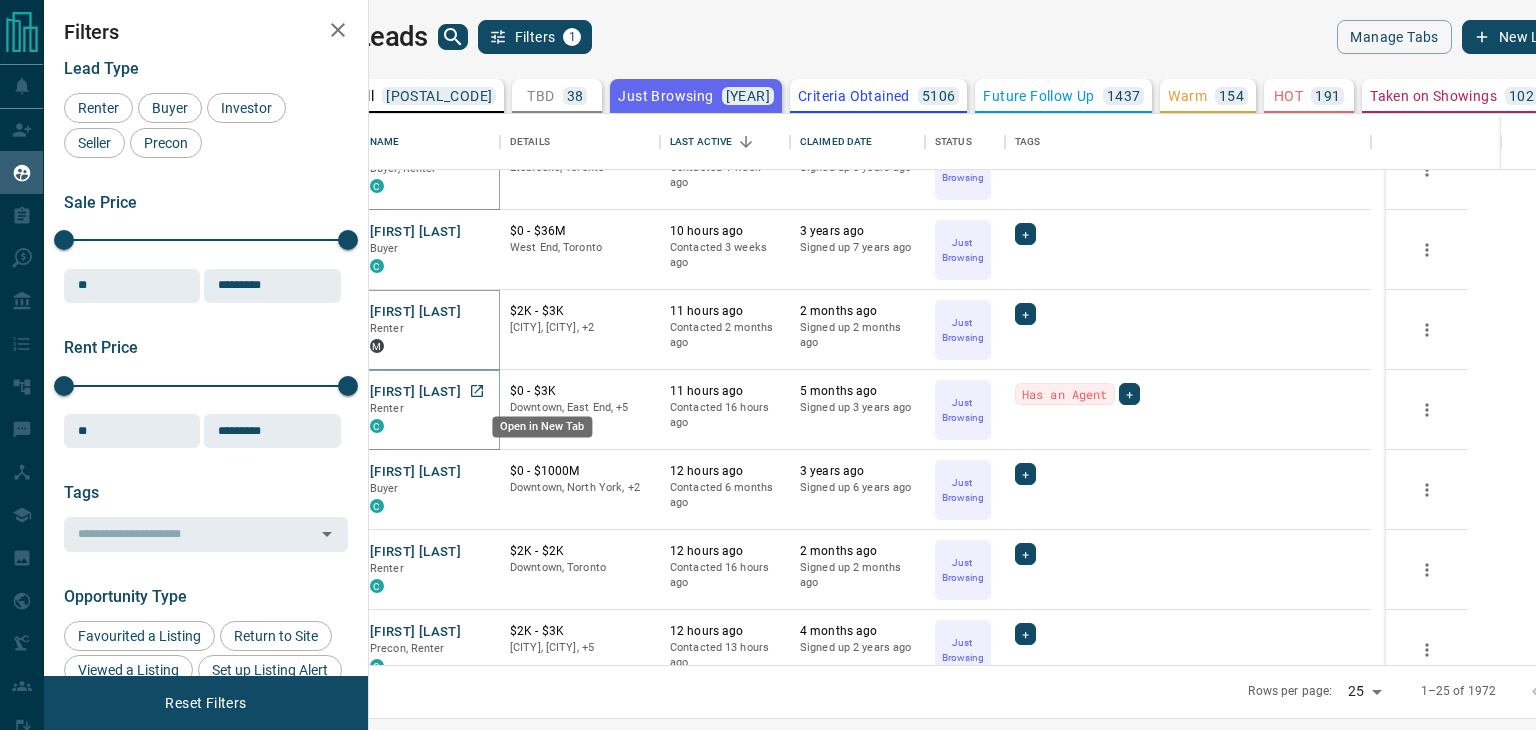 click 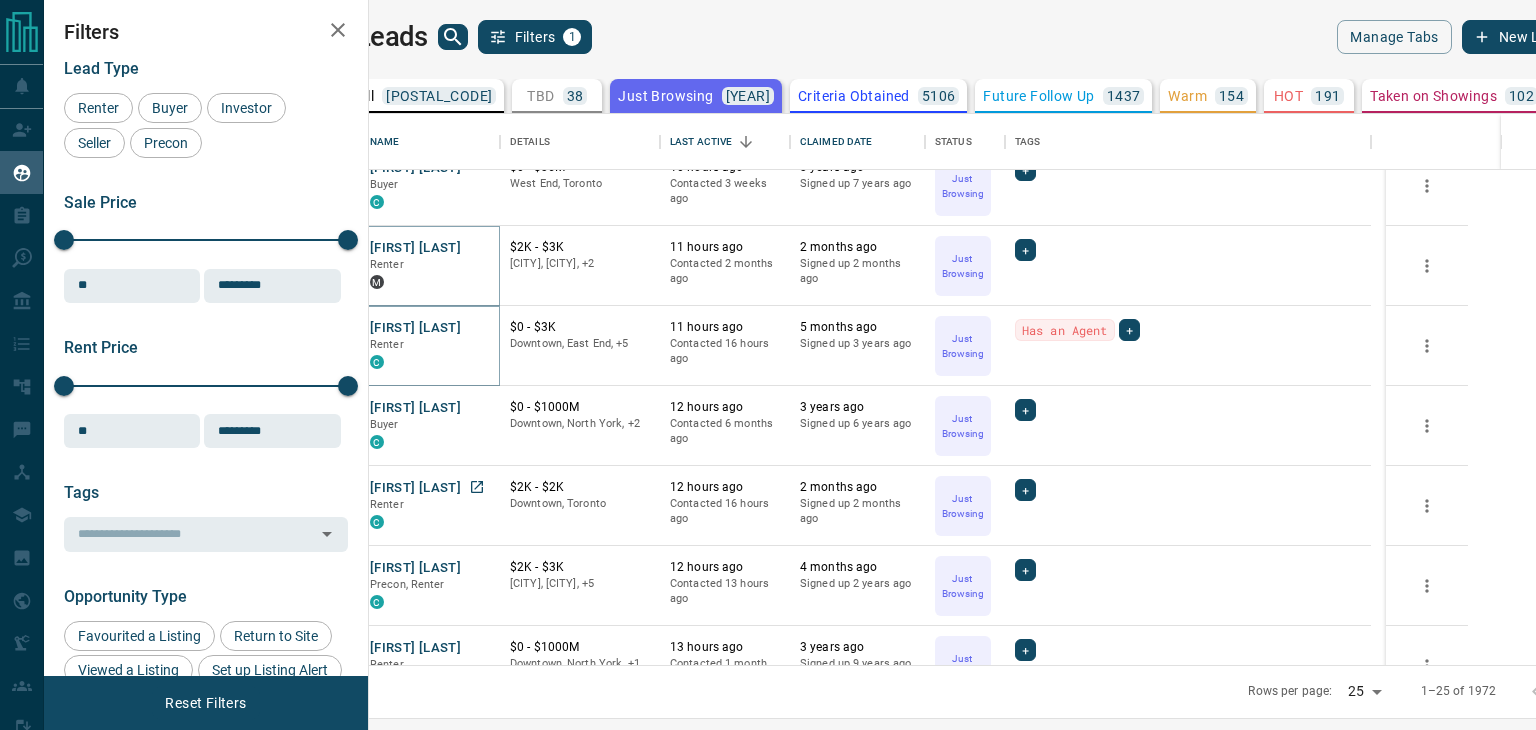 scroll, scrollTop: 860, scrollLeft: 0, axis: vertical 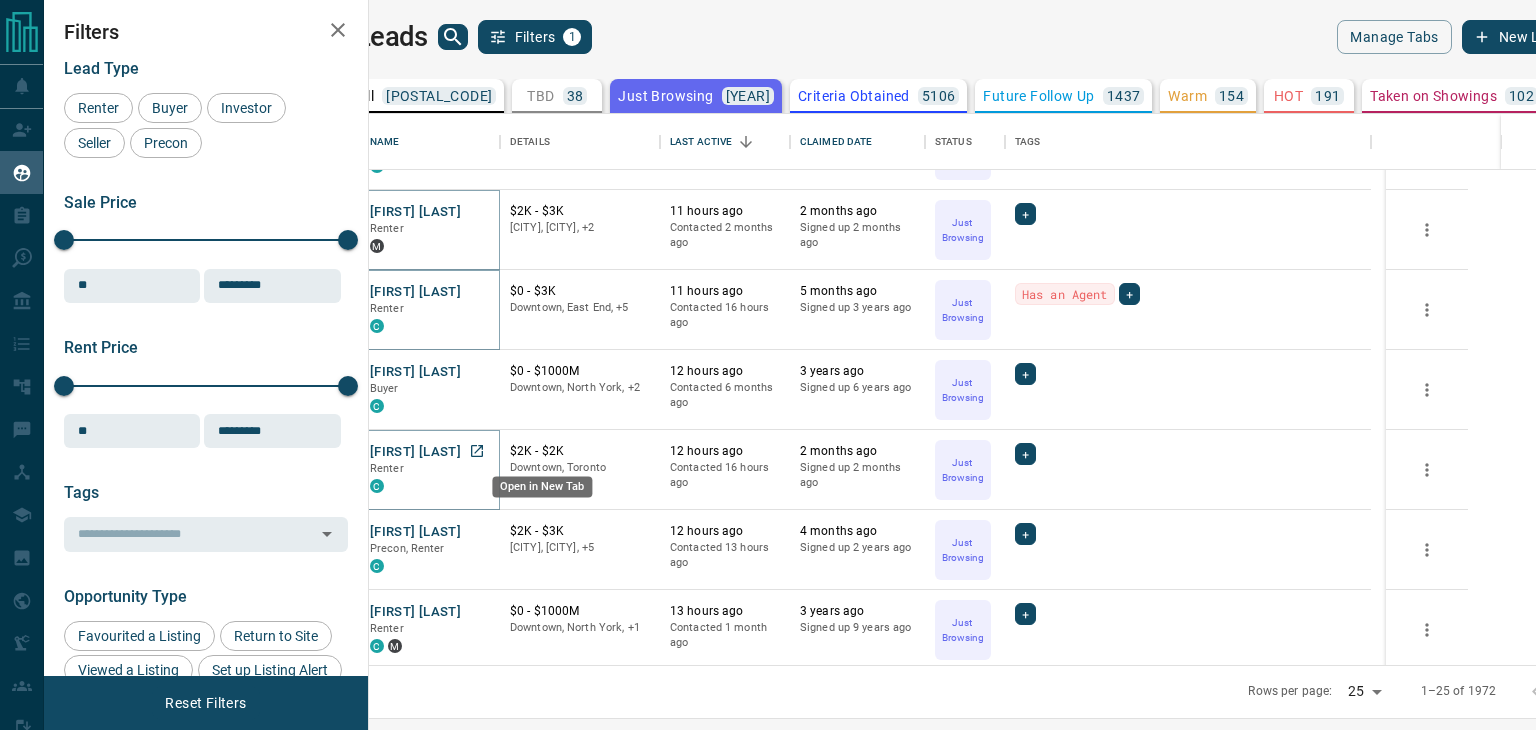 click 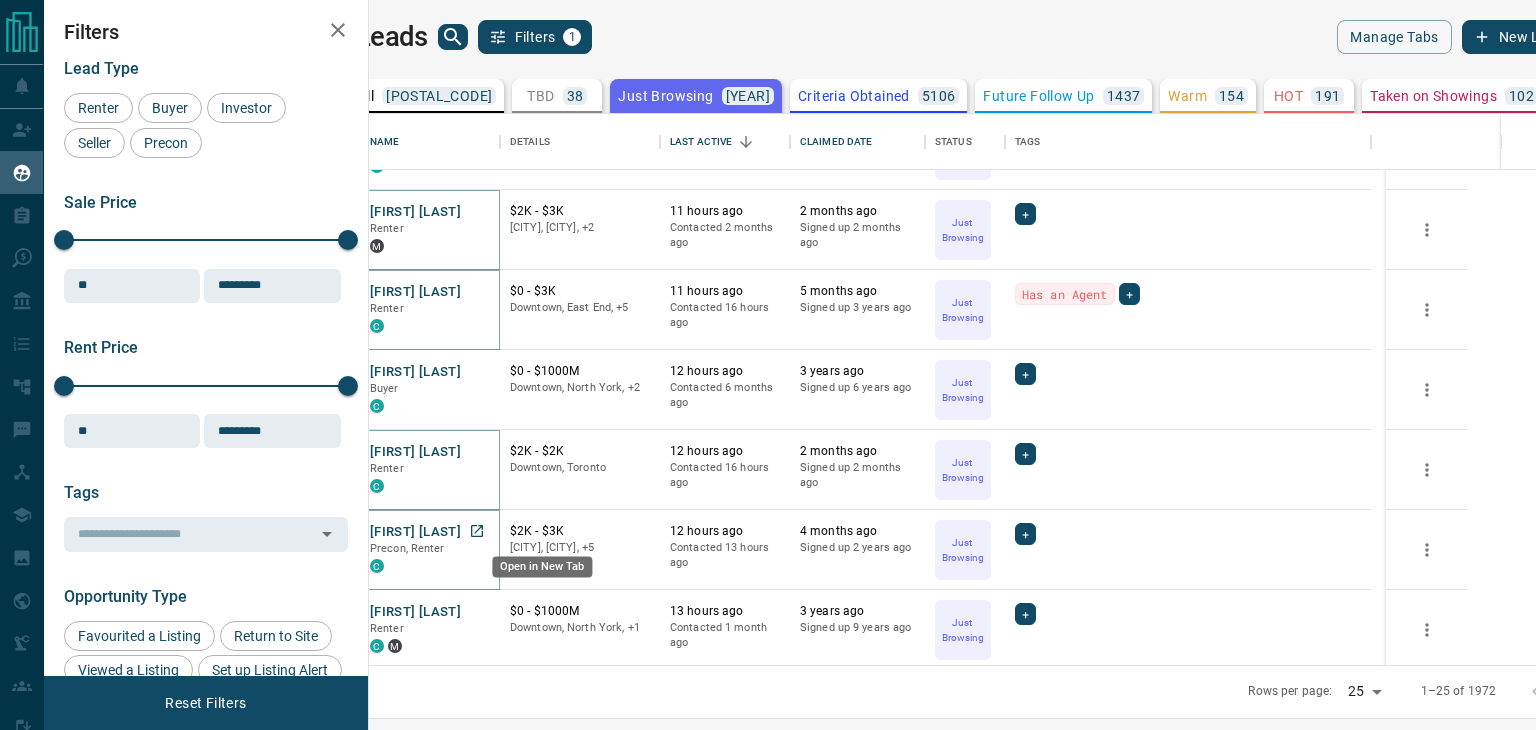 drag, startPoint x: 544, startPoint y: 527, endPoint x: 544, endPoint y: 513, distance: 14 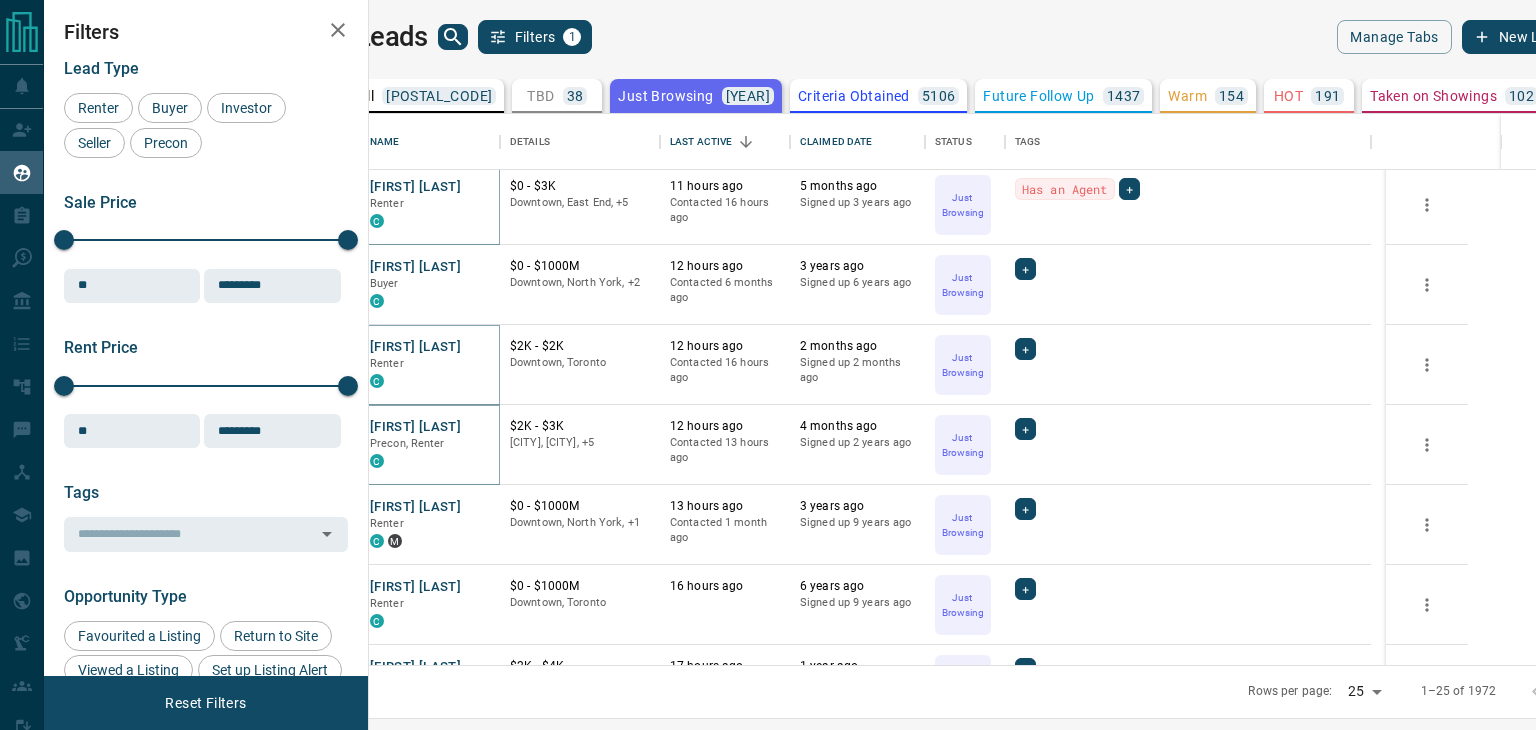 scroll, scrollTop: 1060, scrollLeft: 0, axis: vertical 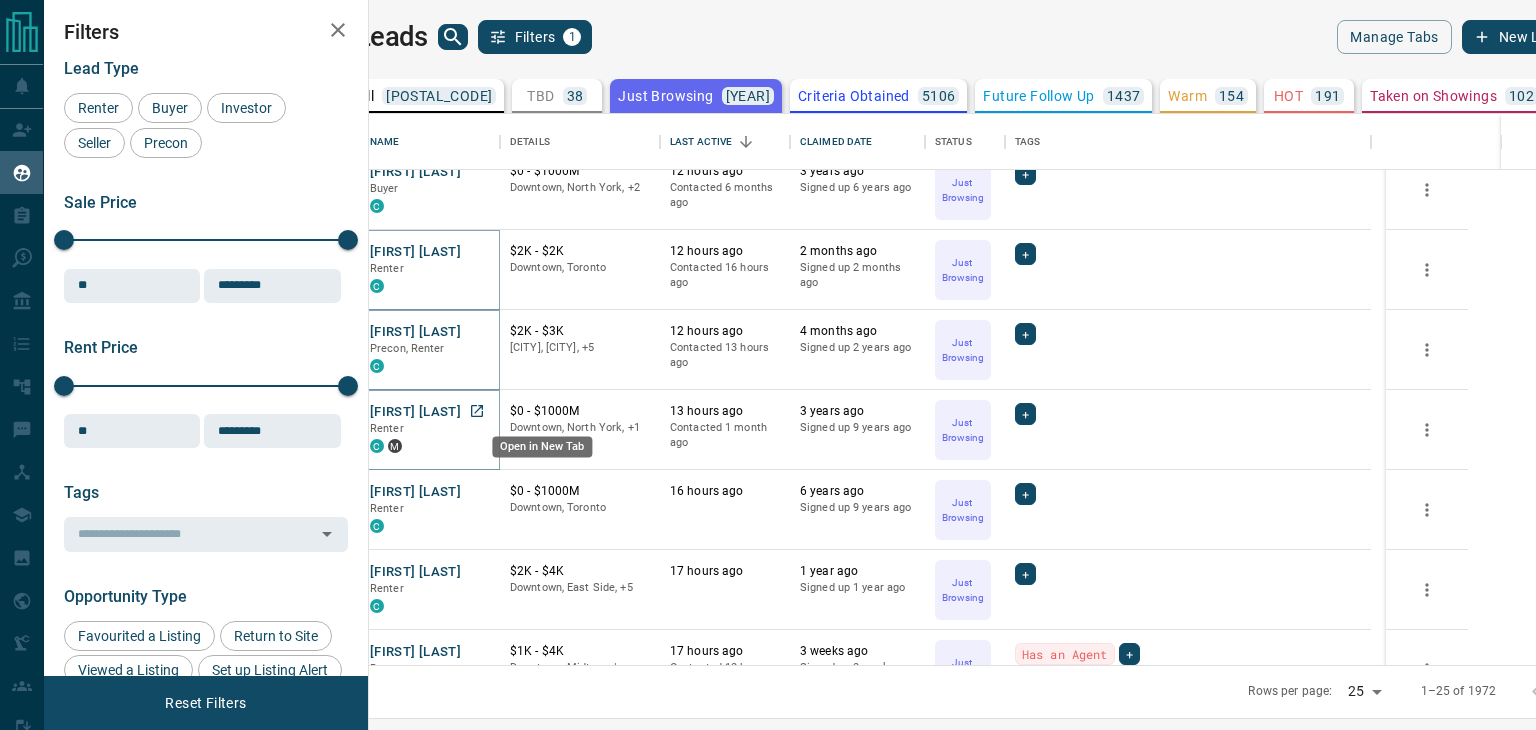 drag, startPoint x: 543, startPoint y: 413, endPoint x: 549, endPoint y: 389, distance: 24.738634 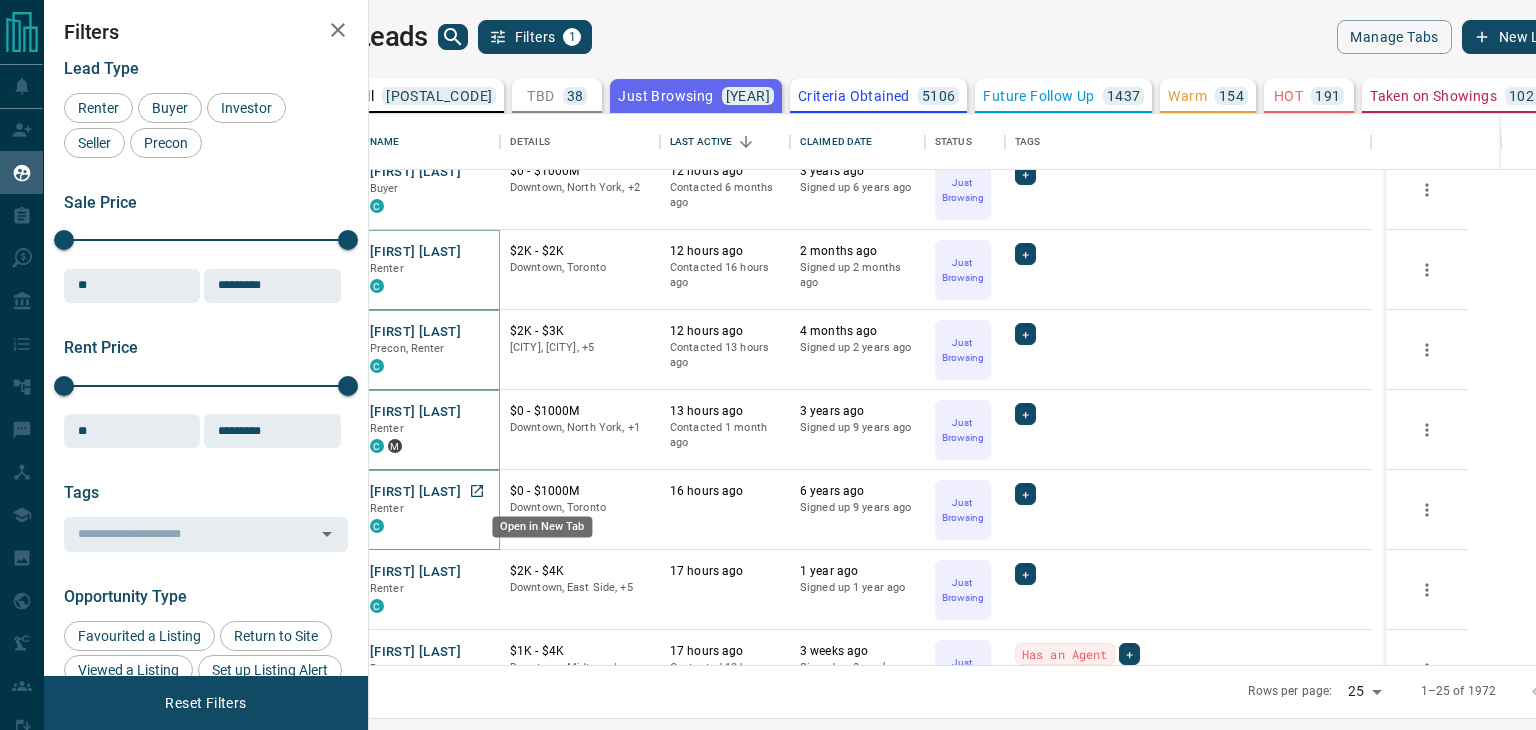 click 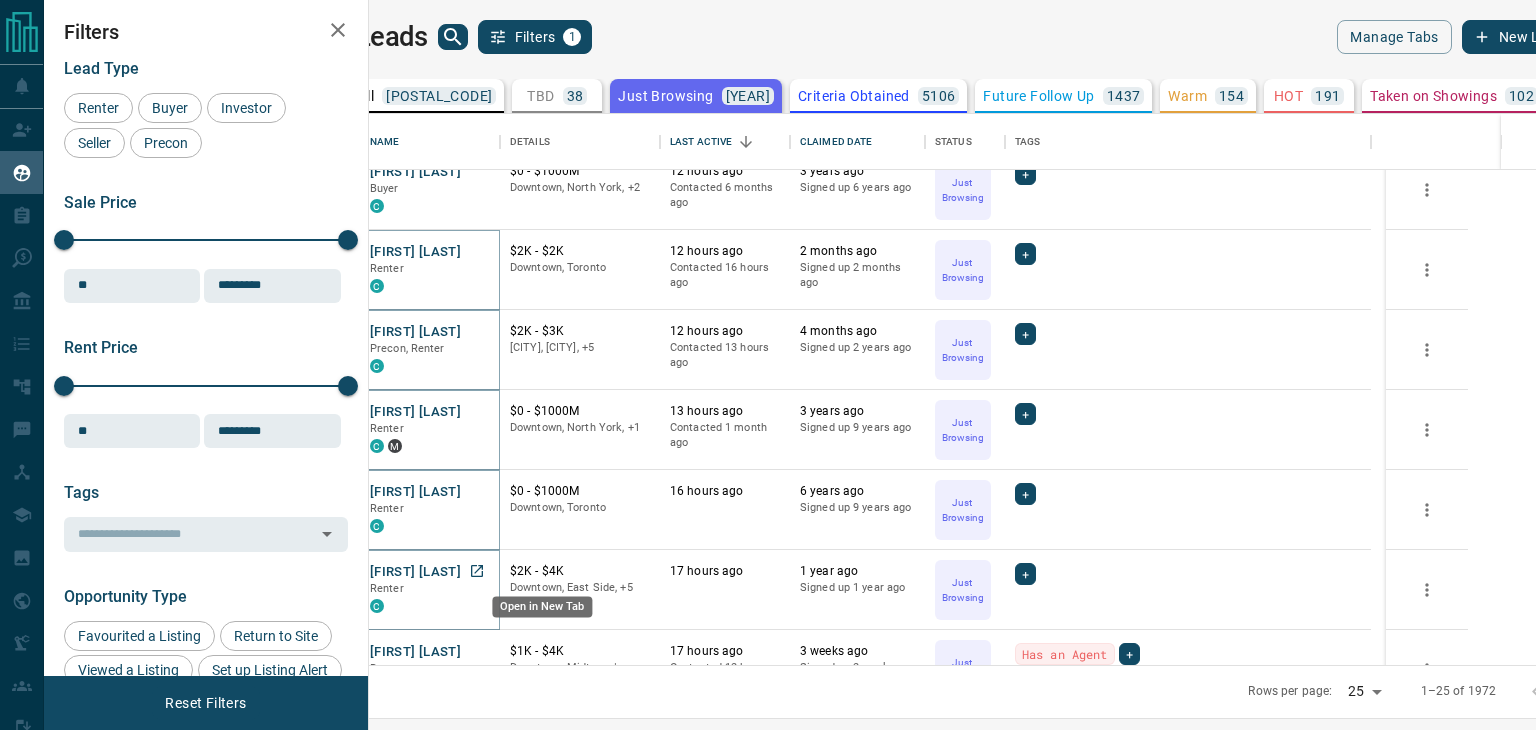 click 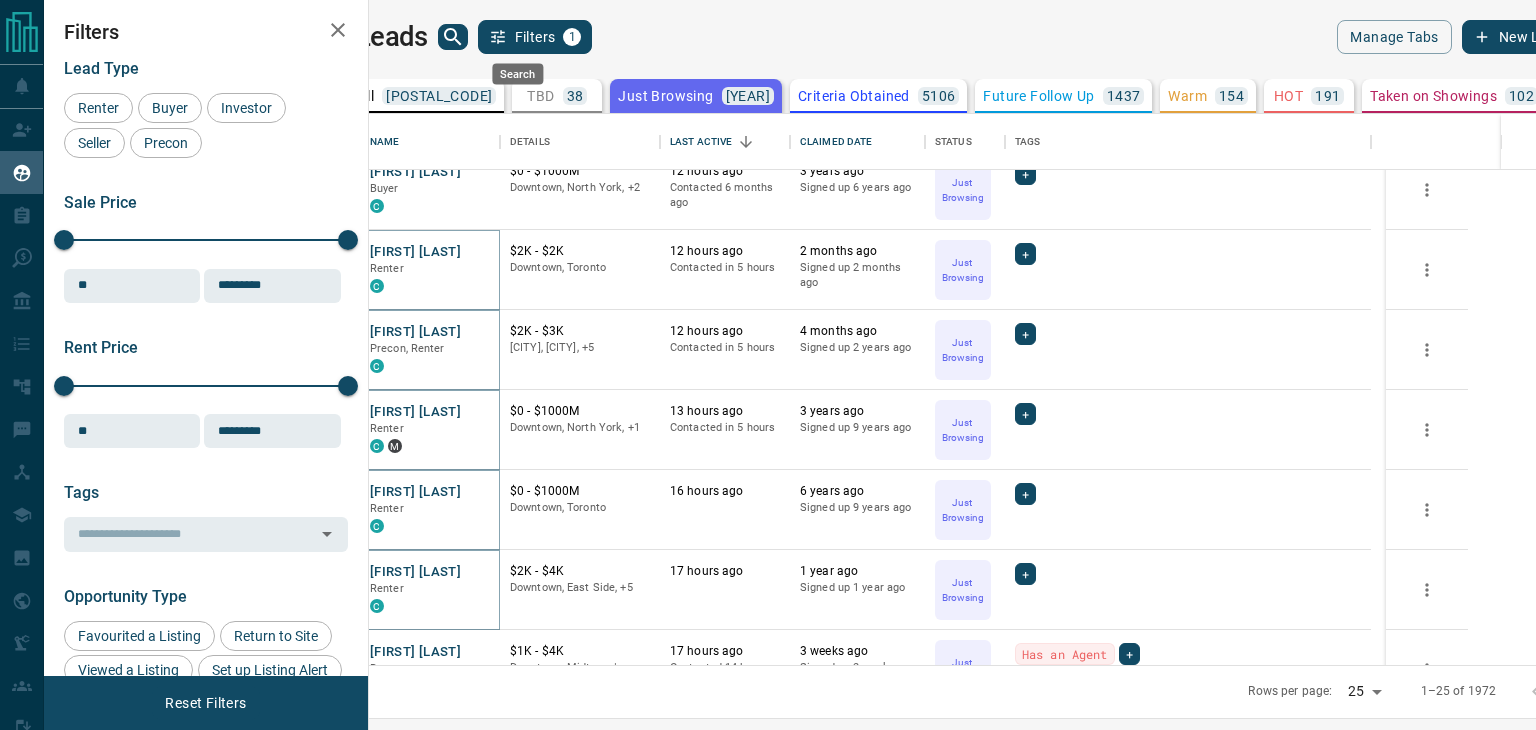 click 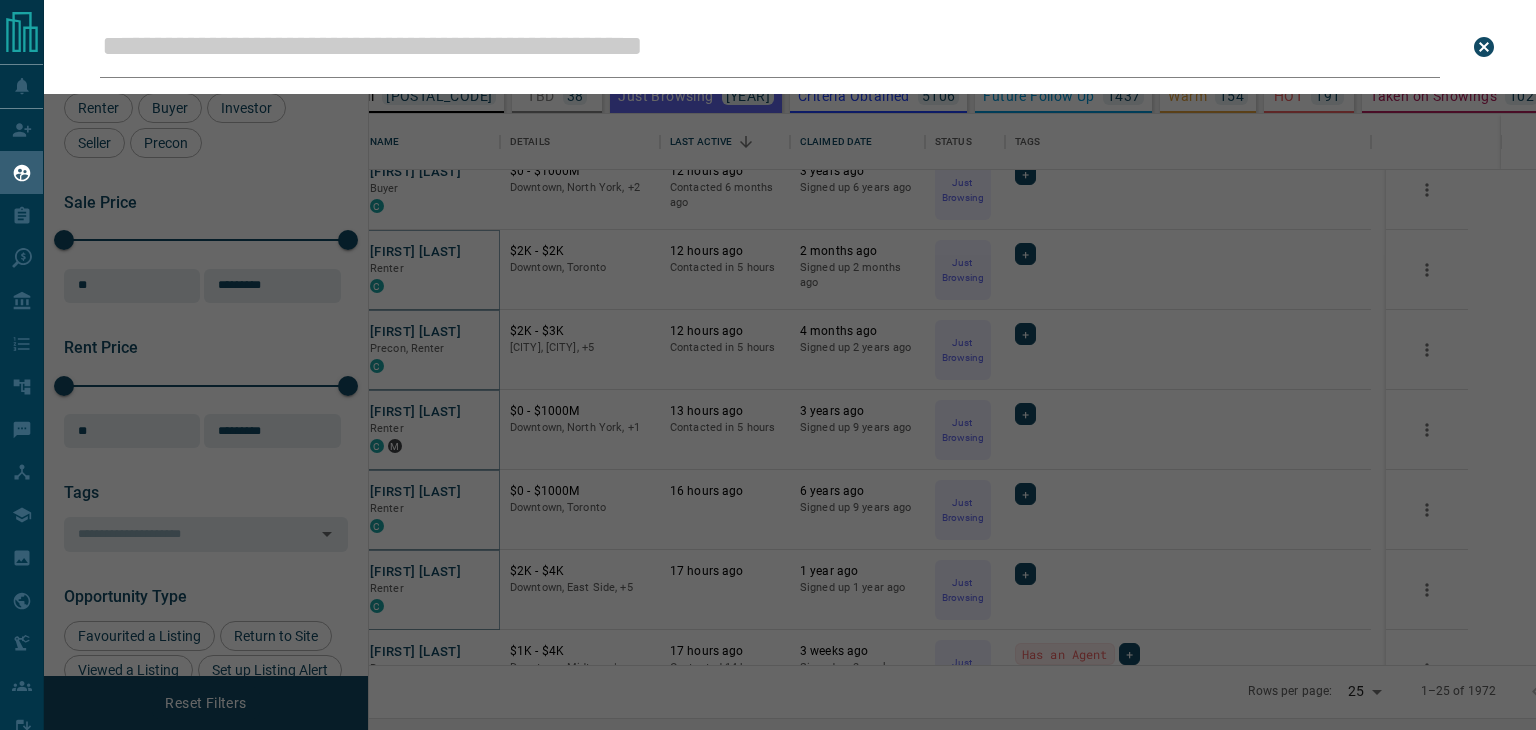 click on "Leads Search Bar" at bounding box center (770, 47) 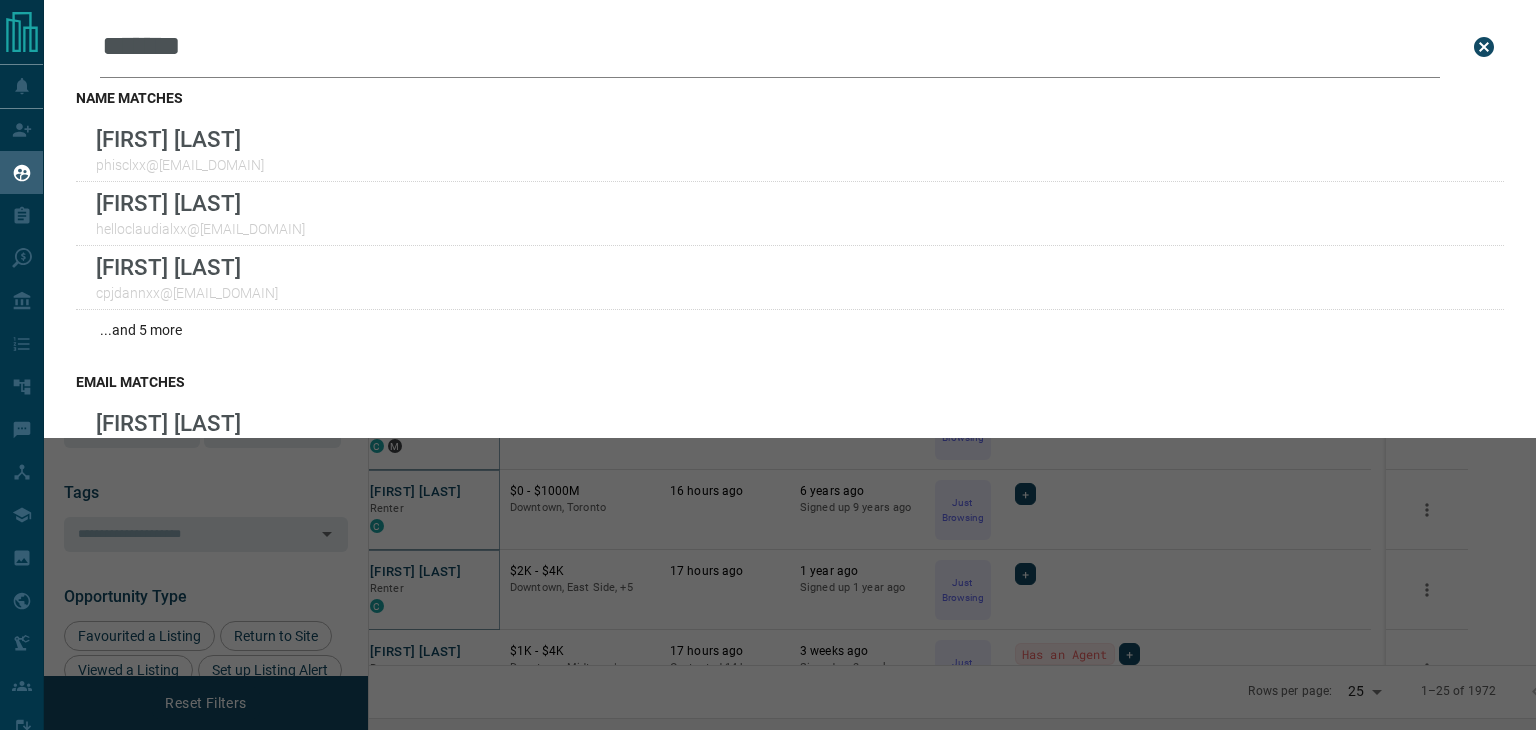 type on "*******" 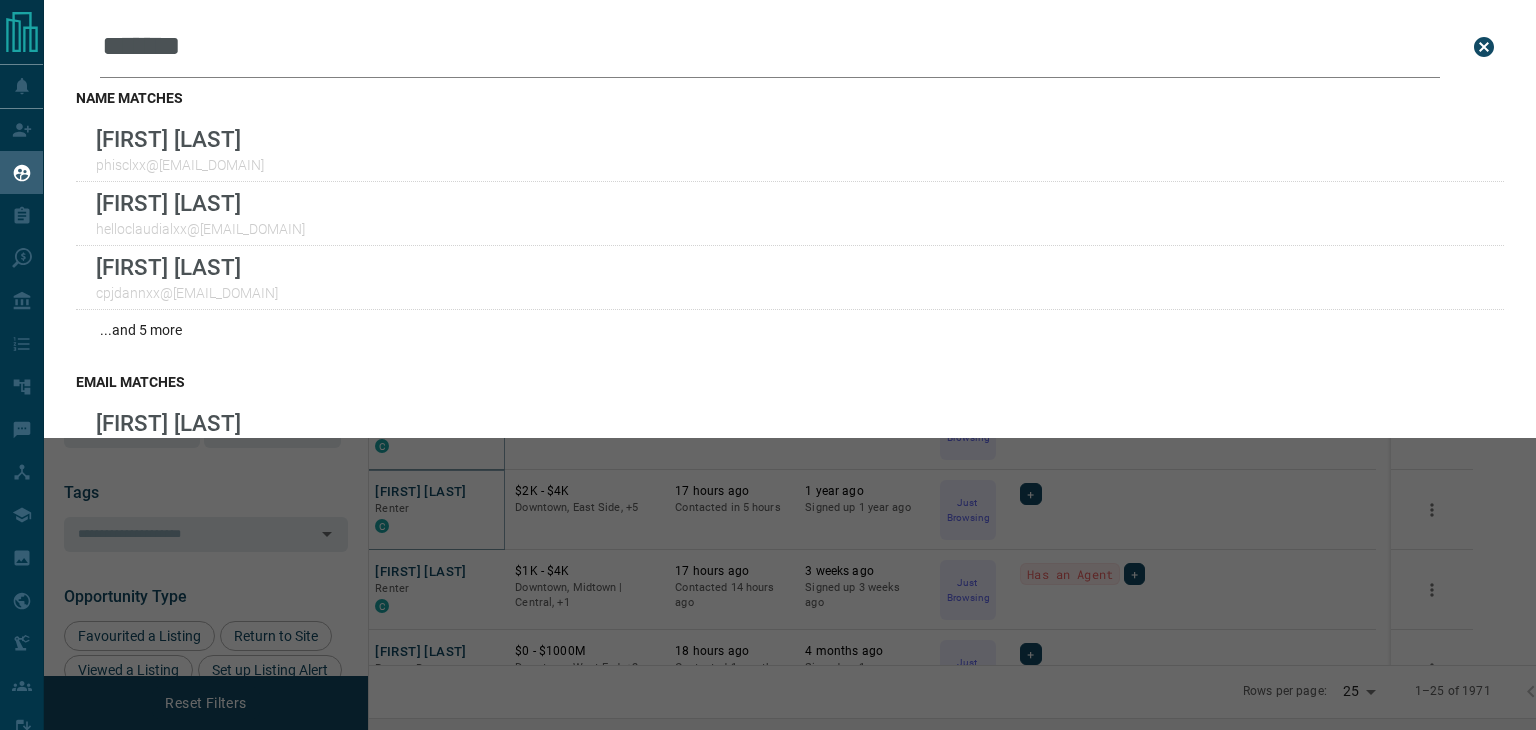 click 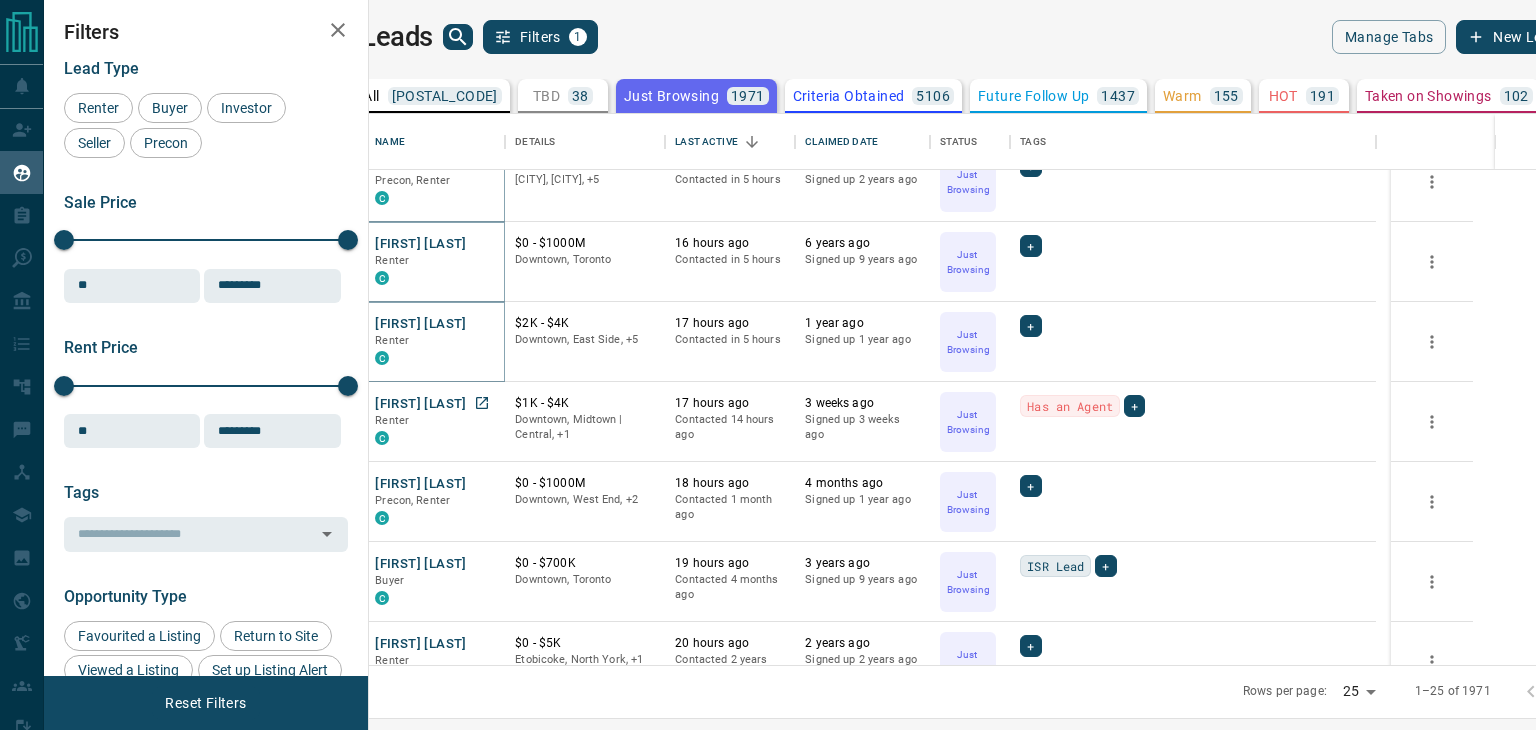 scroll, scrollTop: 1260, scrollLeft: 0, axis: vertical 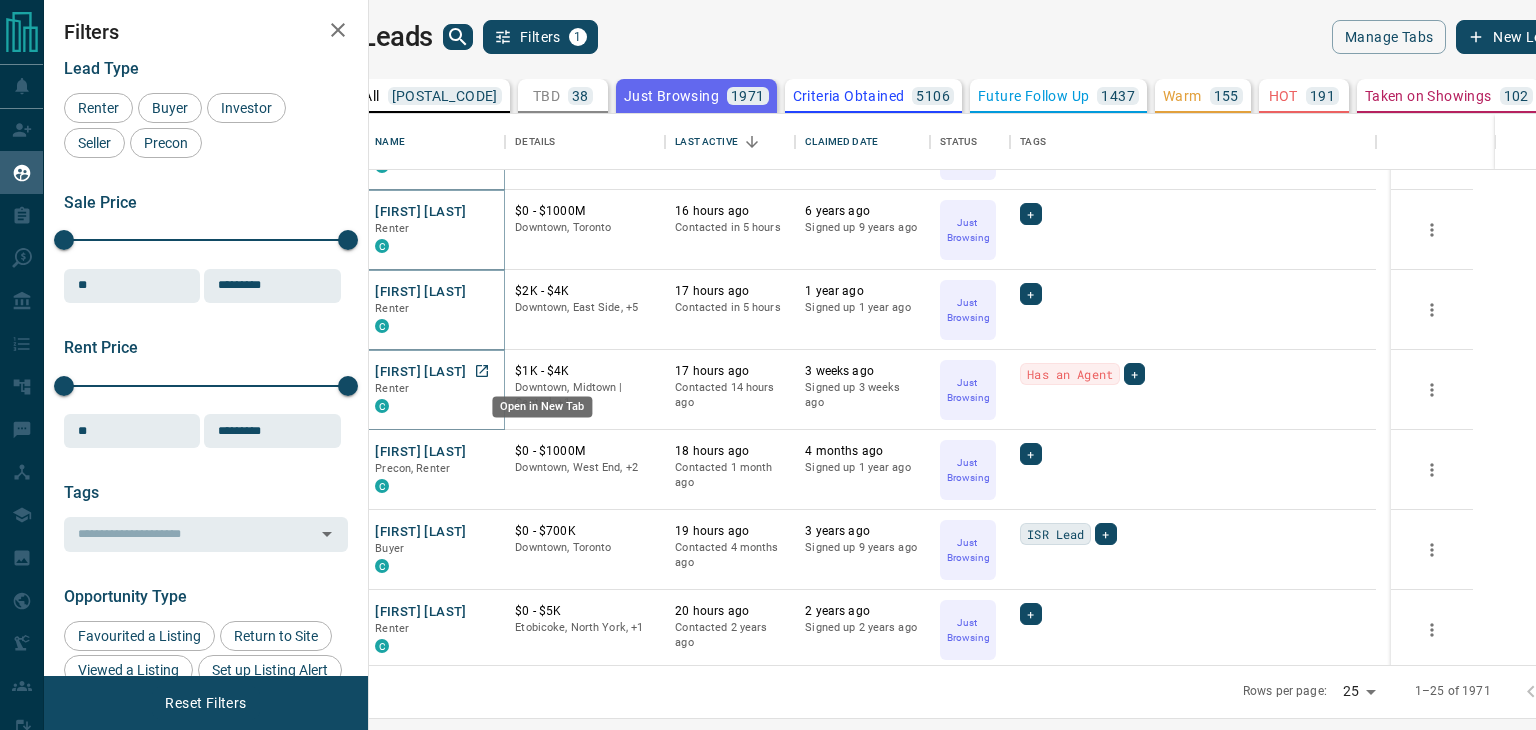 drag, startPoint x: 545, startPoint y: 377, endPoint x: 550, endPoint y: 368, distance: 10.29563 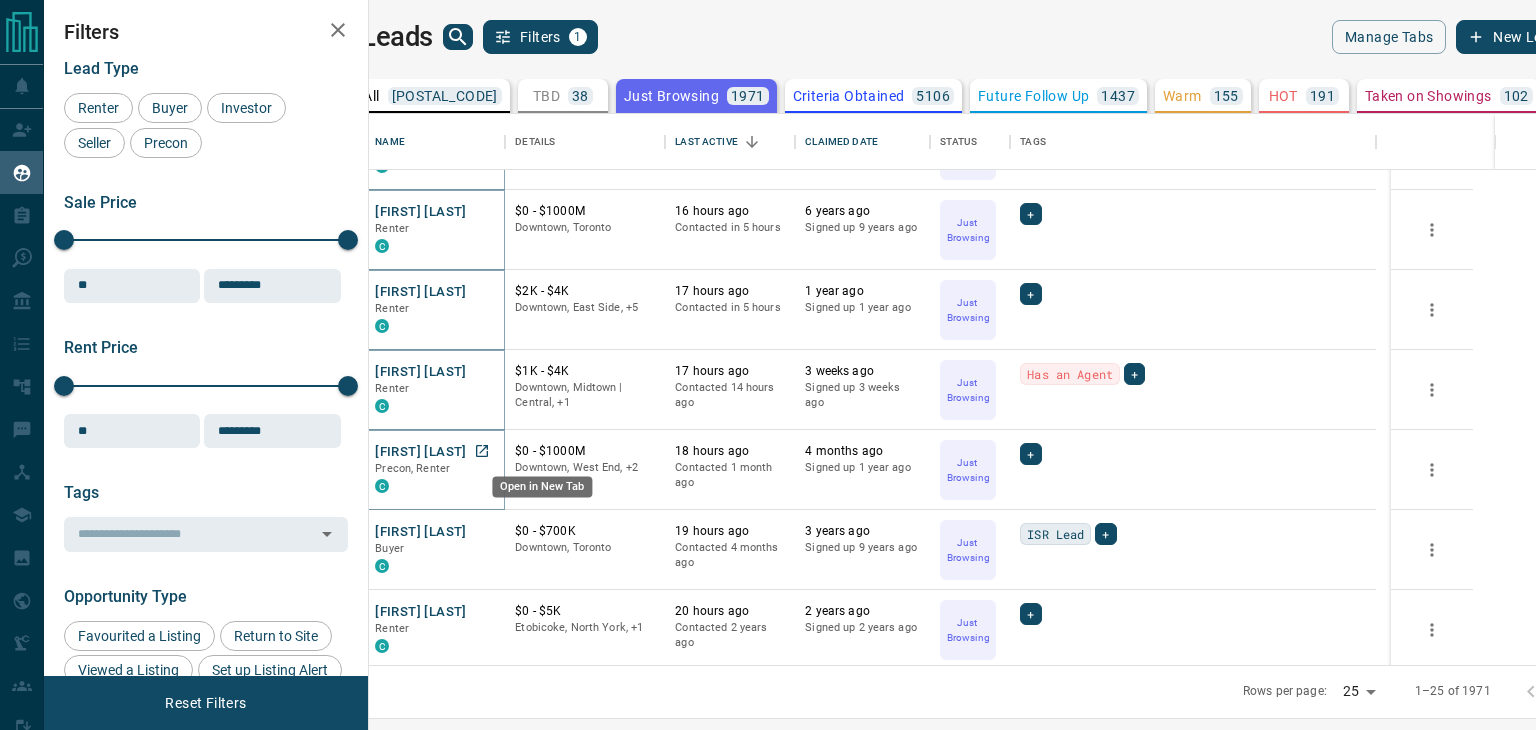 drag, startPoint x: 544, startPoint y: 453, endPoint x: 544, endPoint y: 425, distance: 28 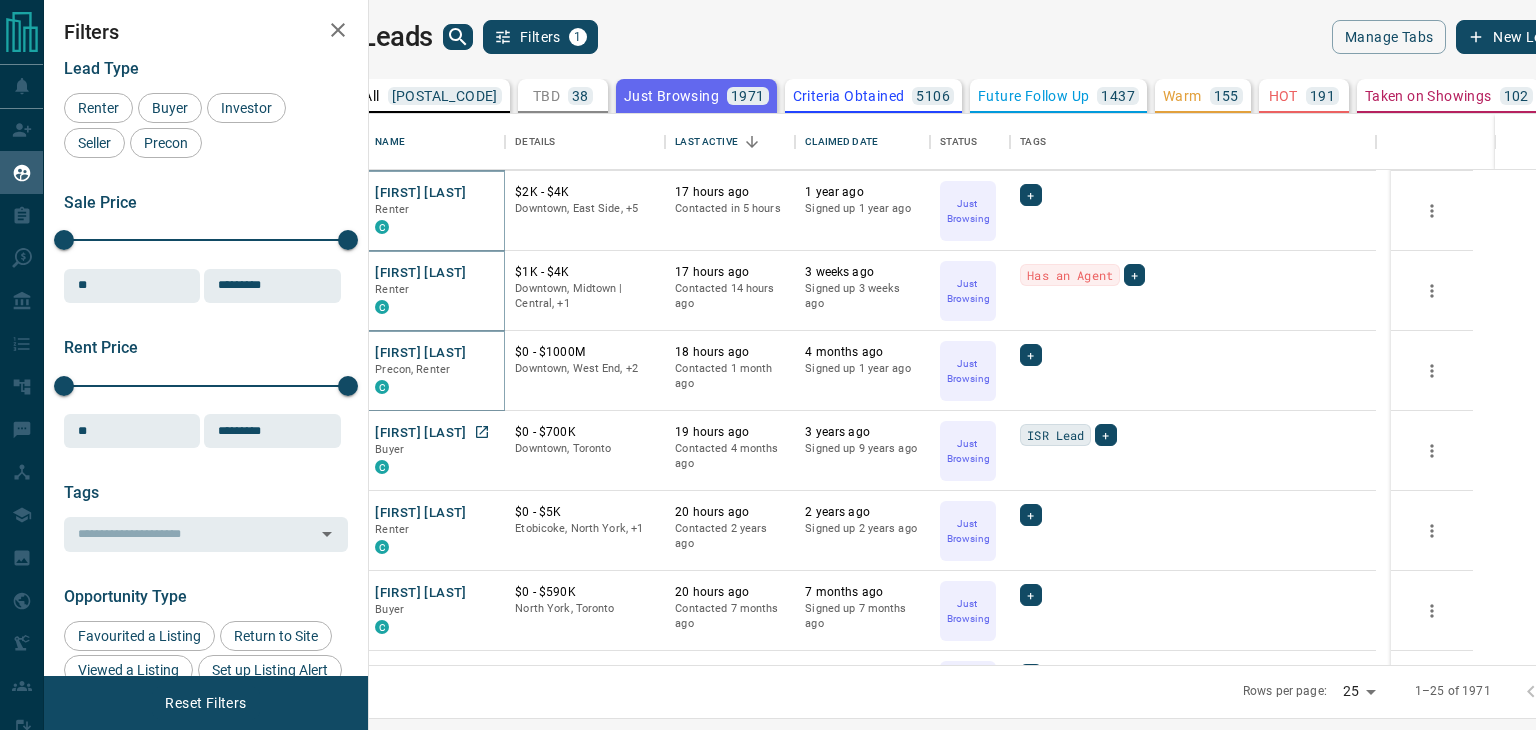 scroll, scrollTop: 1360, scrollLeft: 0, axis: vertical 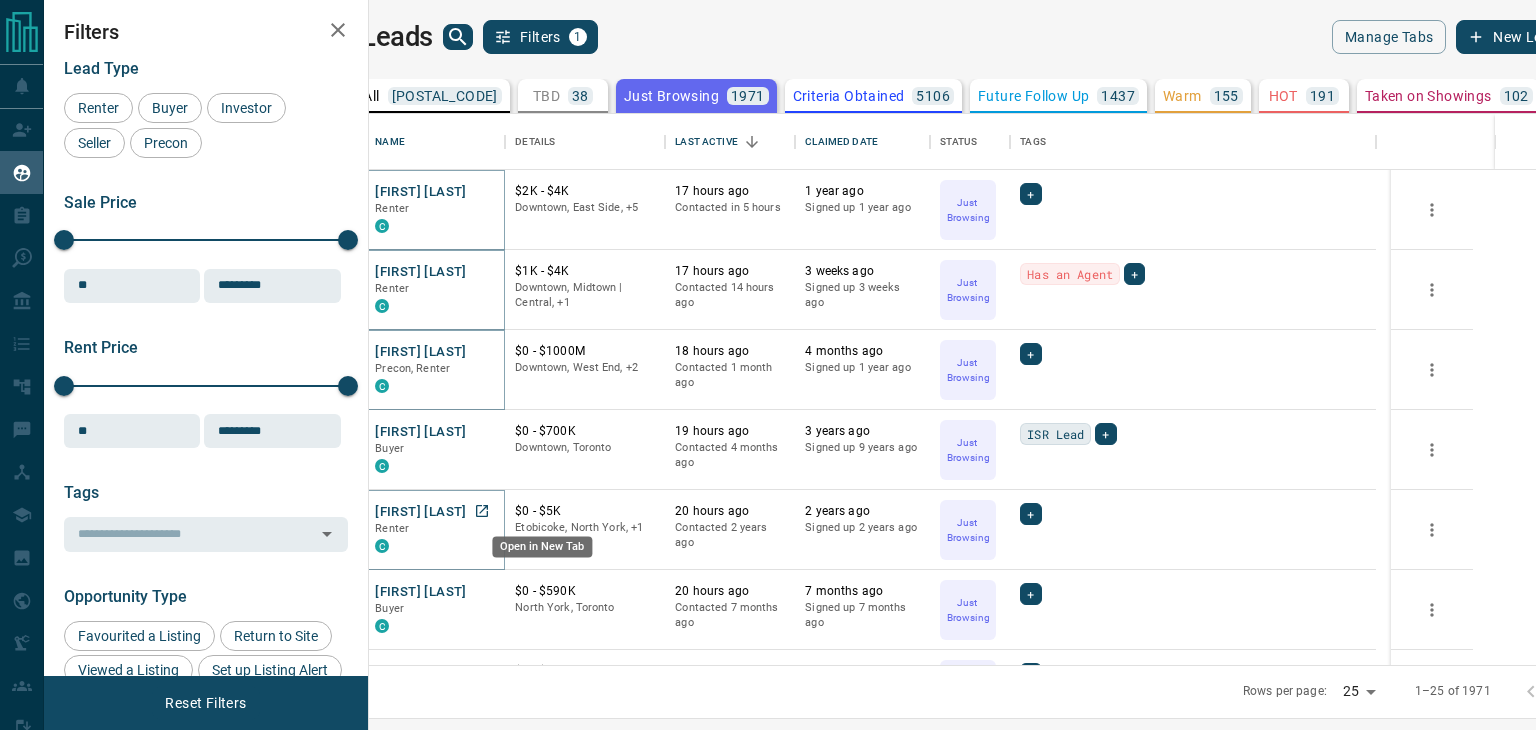 click 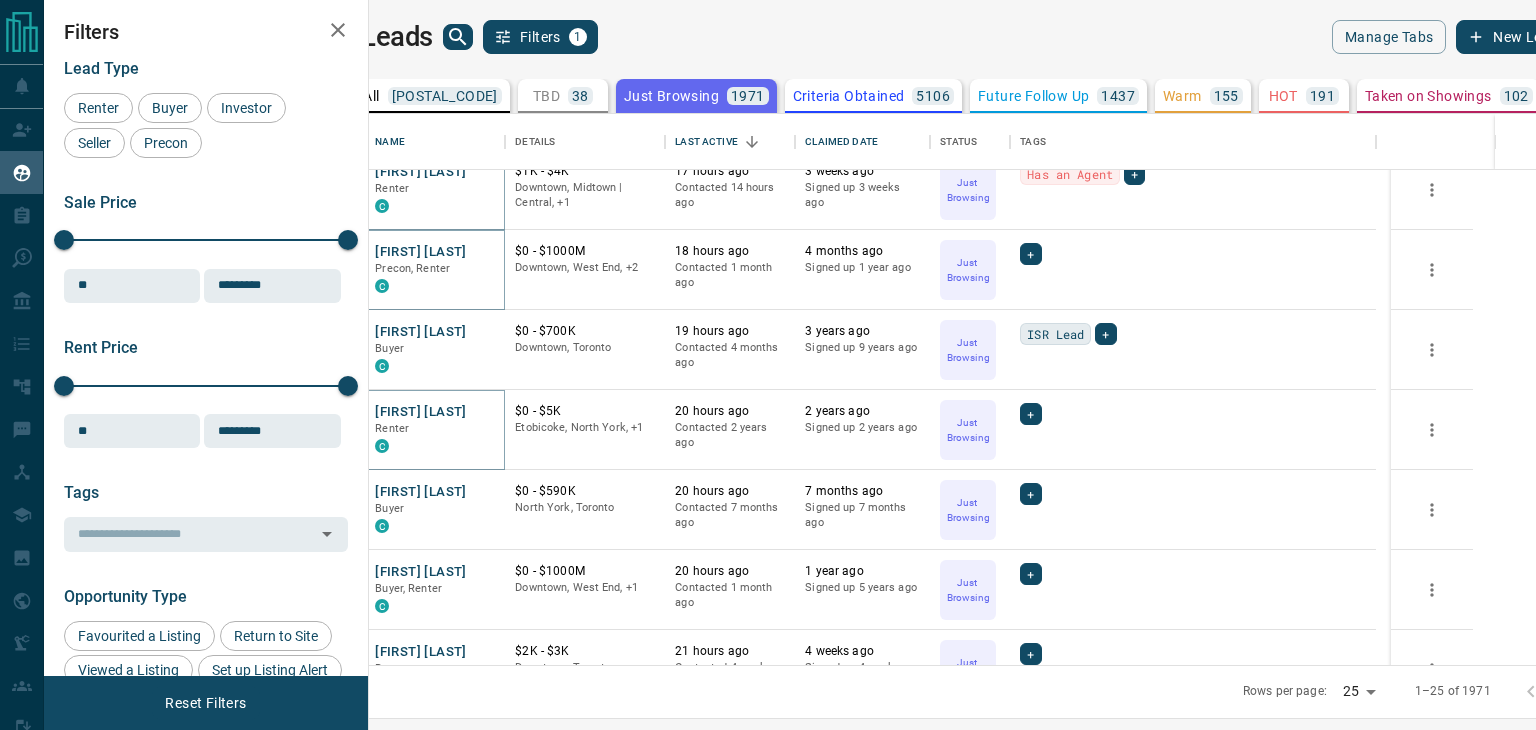 scroll, scrollTop: 1504, scrollLeft: 0, axis: vertical 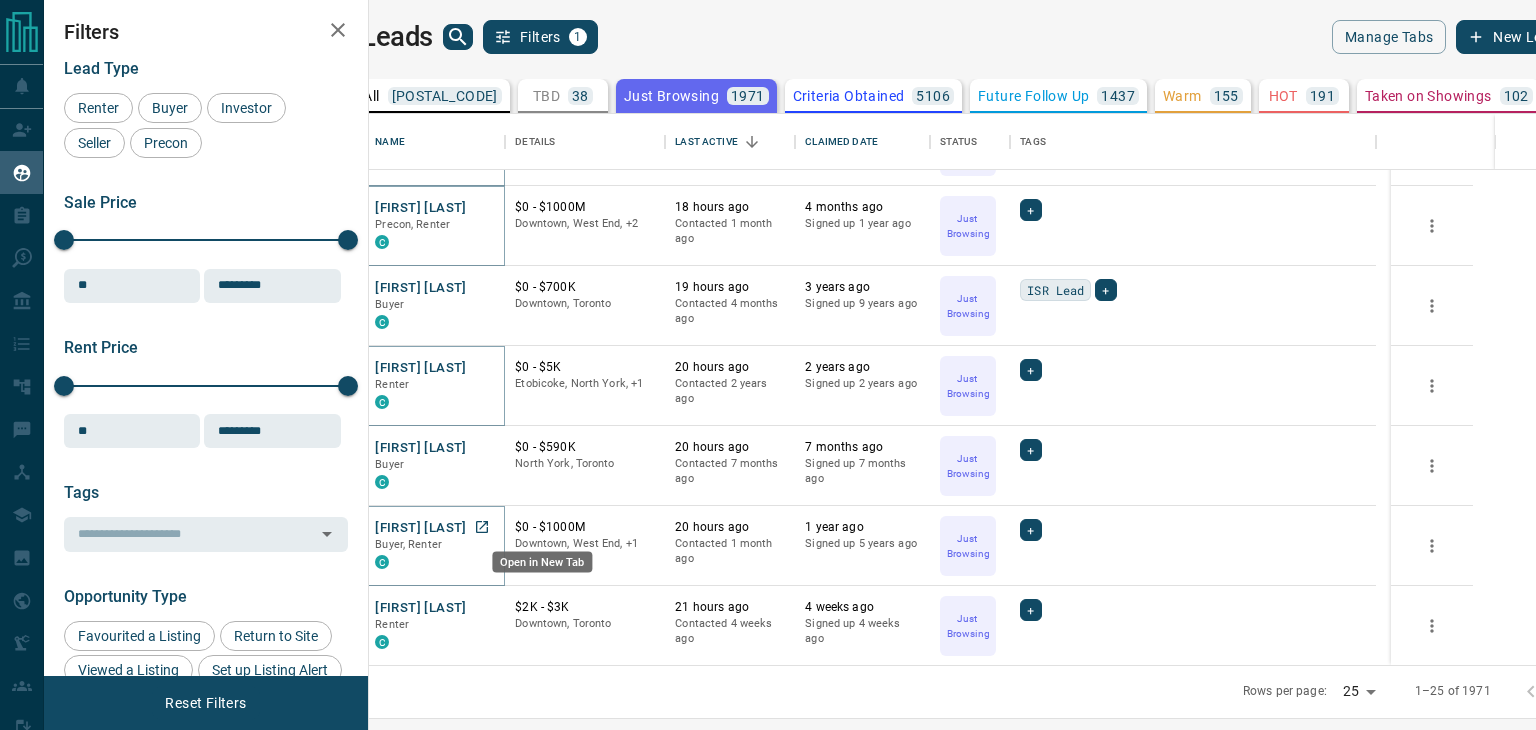 click 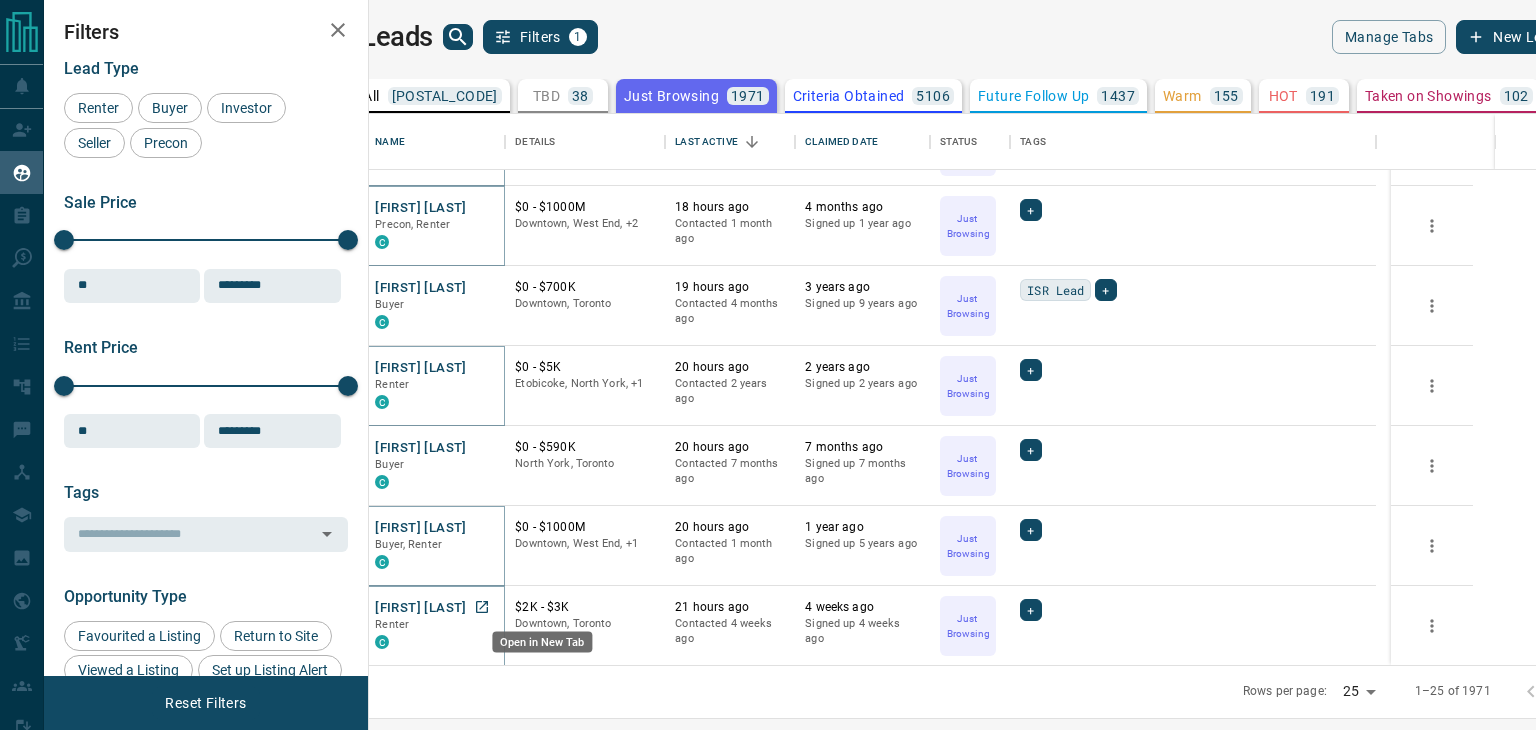 click 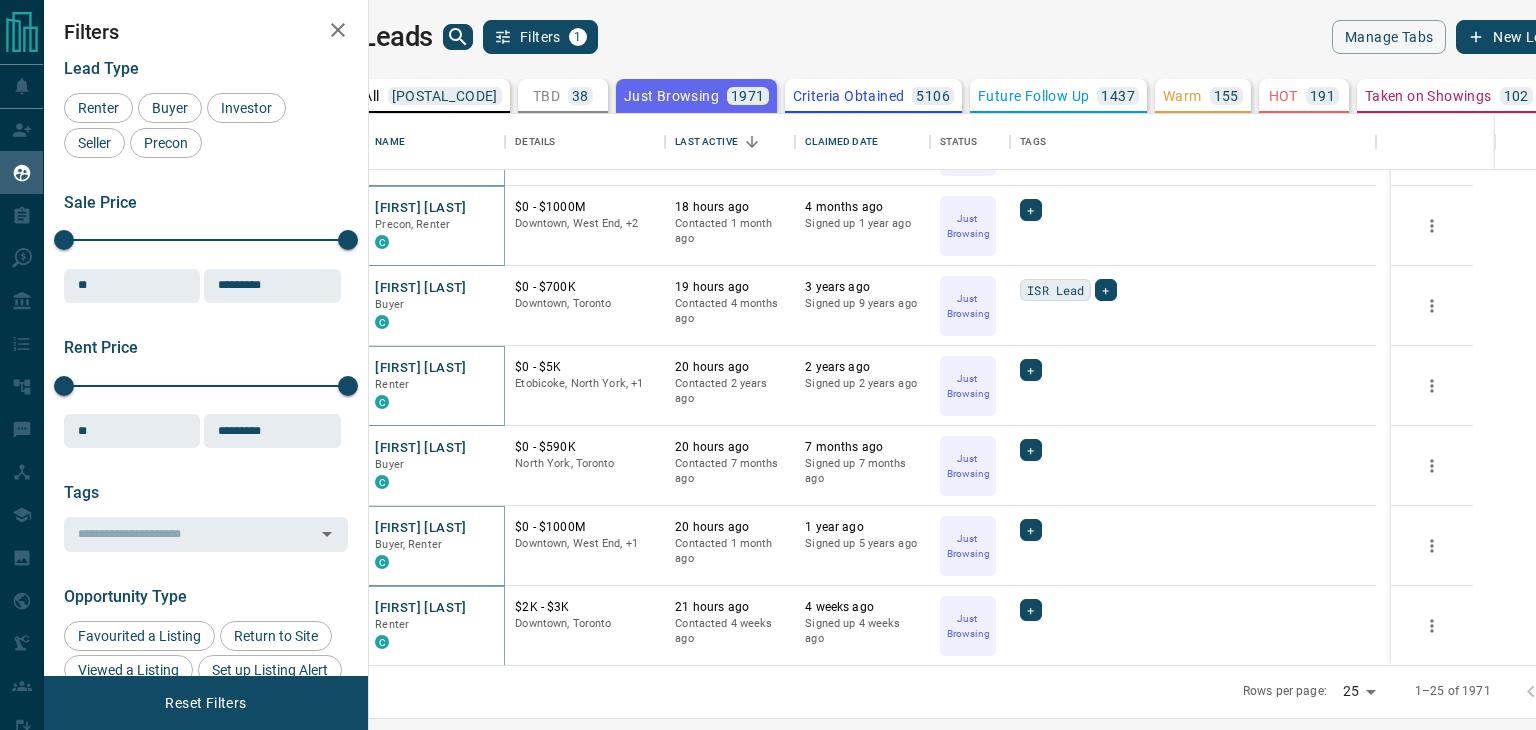 click 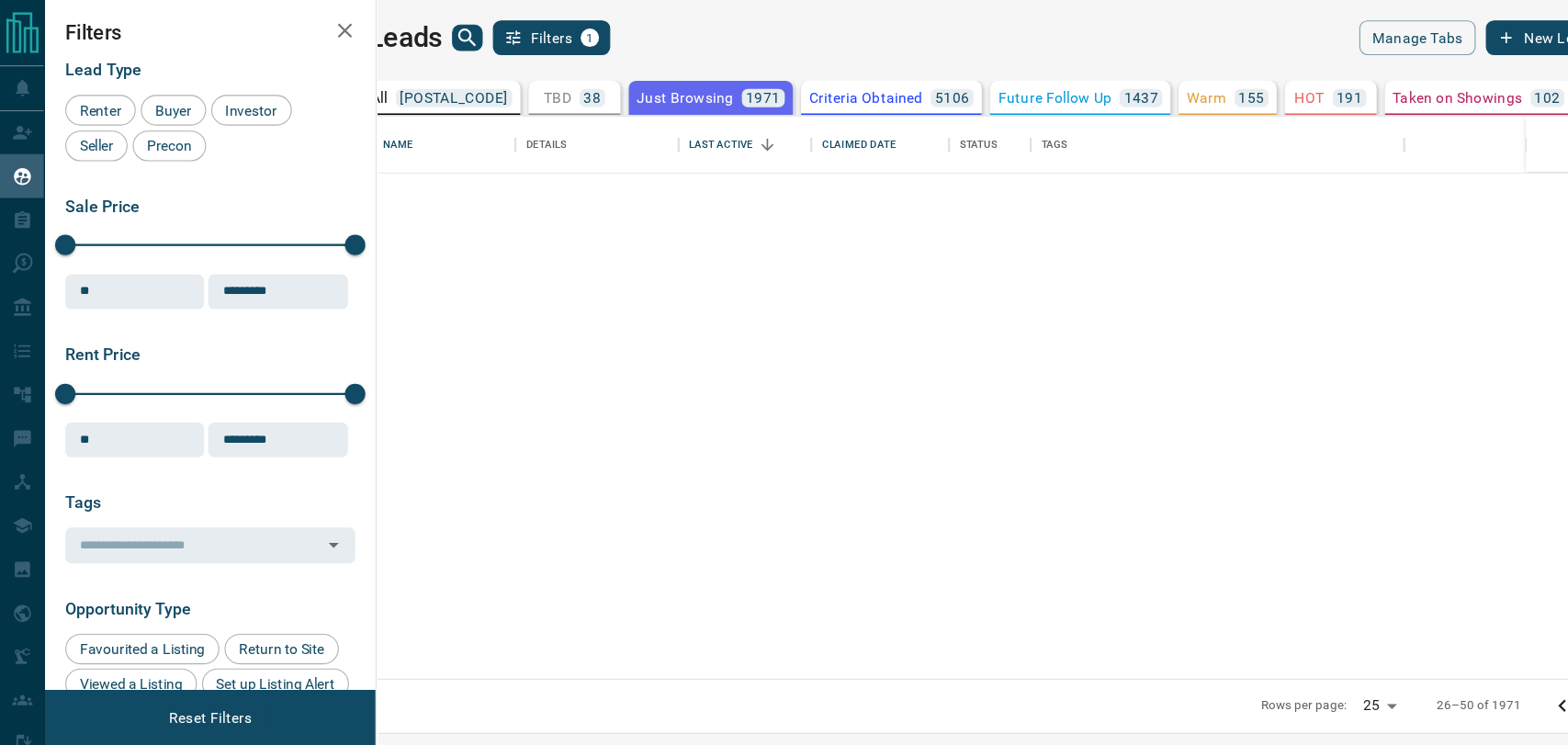 scroll, scrollTop: 0, scrollLeft: 0, axis: both 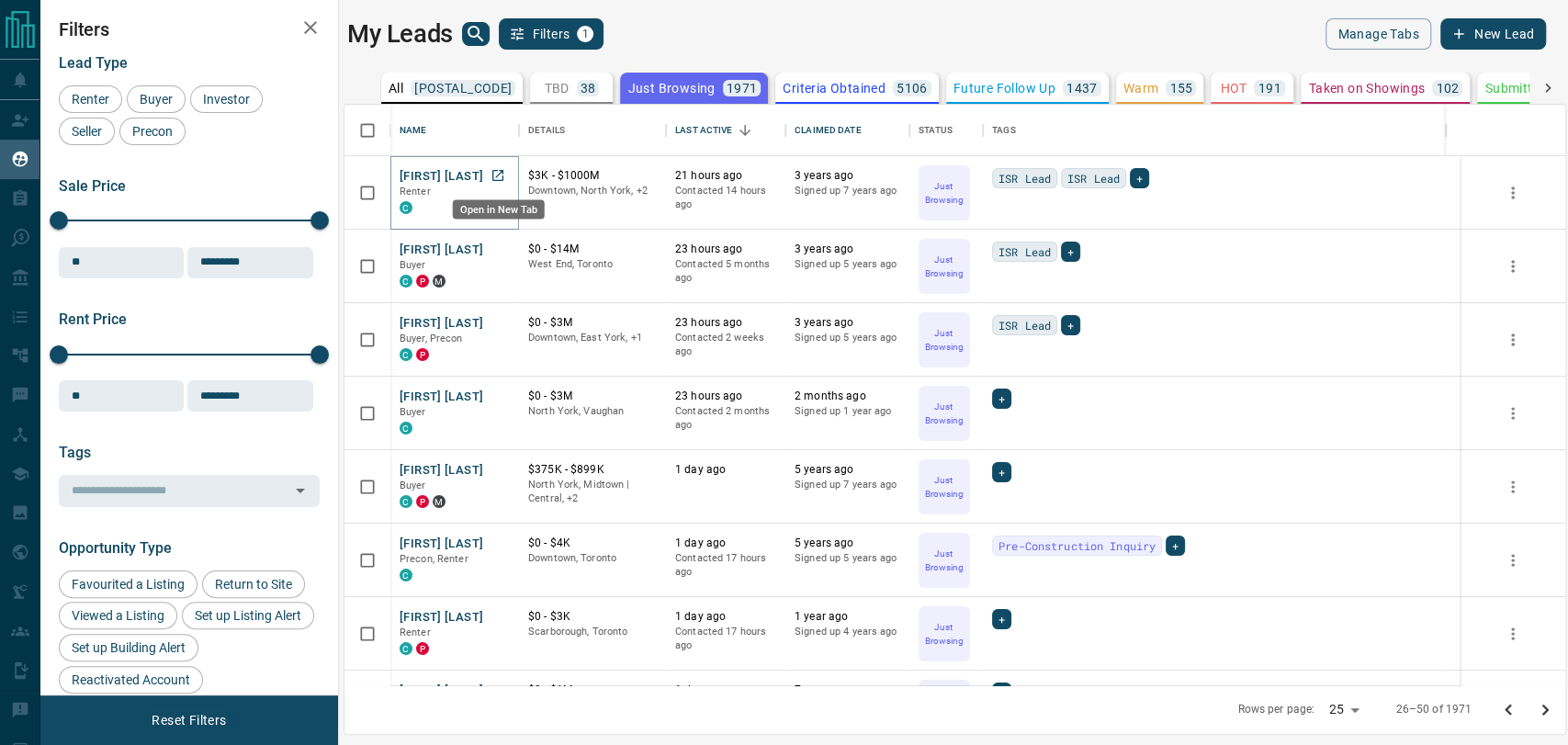 click 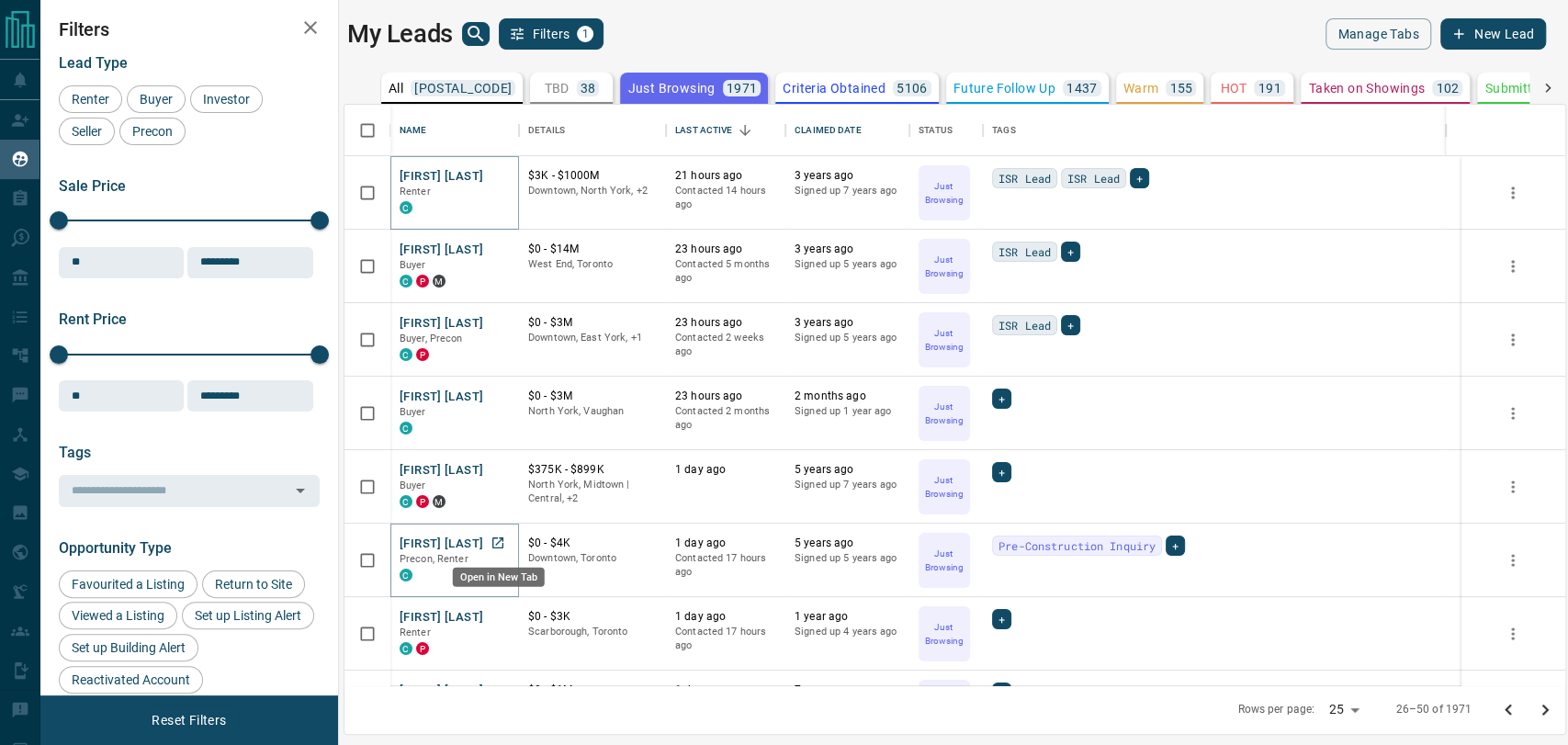 click at bounding box center [498, 543] 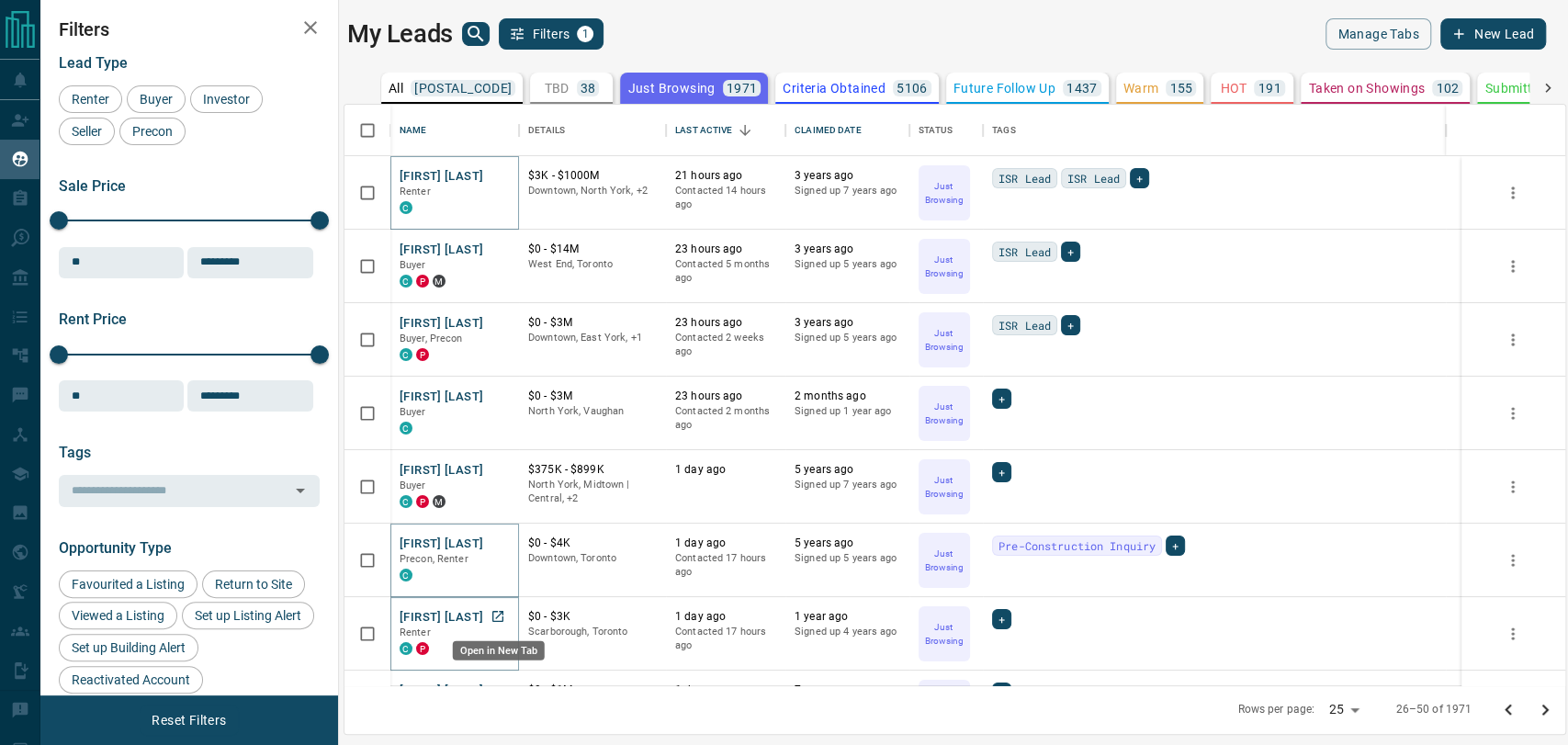 drag, startPoint x: 496, startPoint y: 617, endPoint x: 514, endPoint y: 560, distance: 59.77458 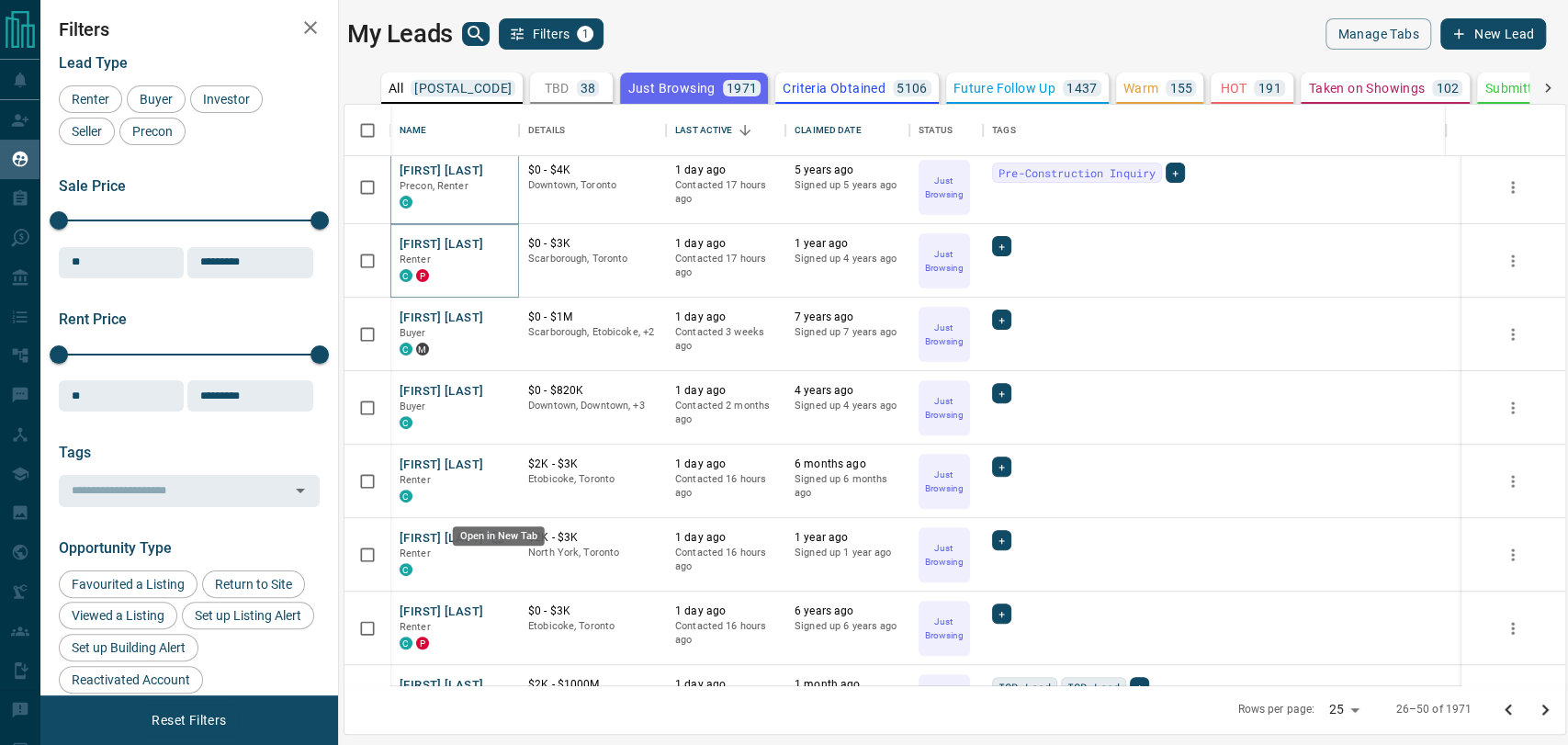 scroll, scrollTop: 408, scrollLeft: 0, axis: vertical 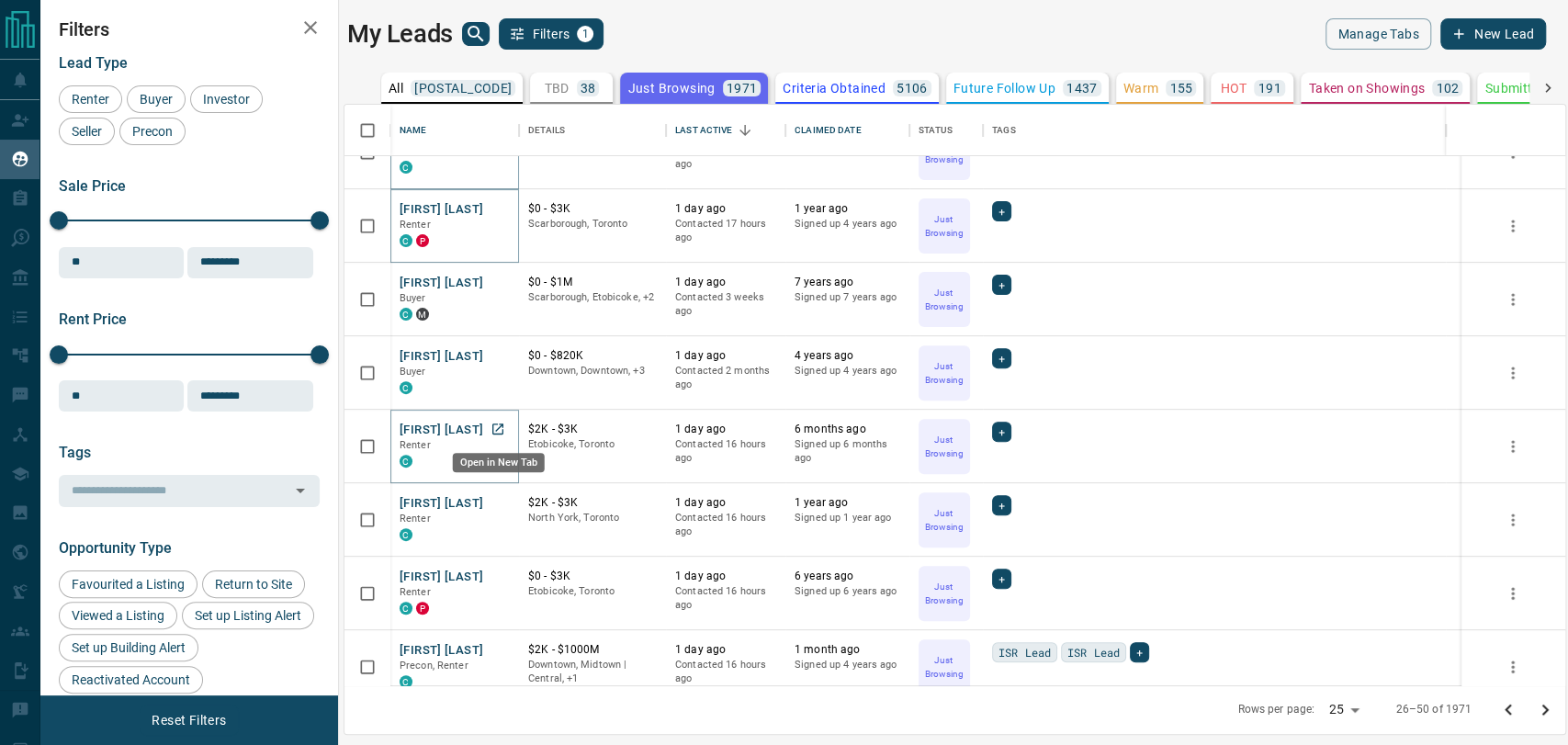 click 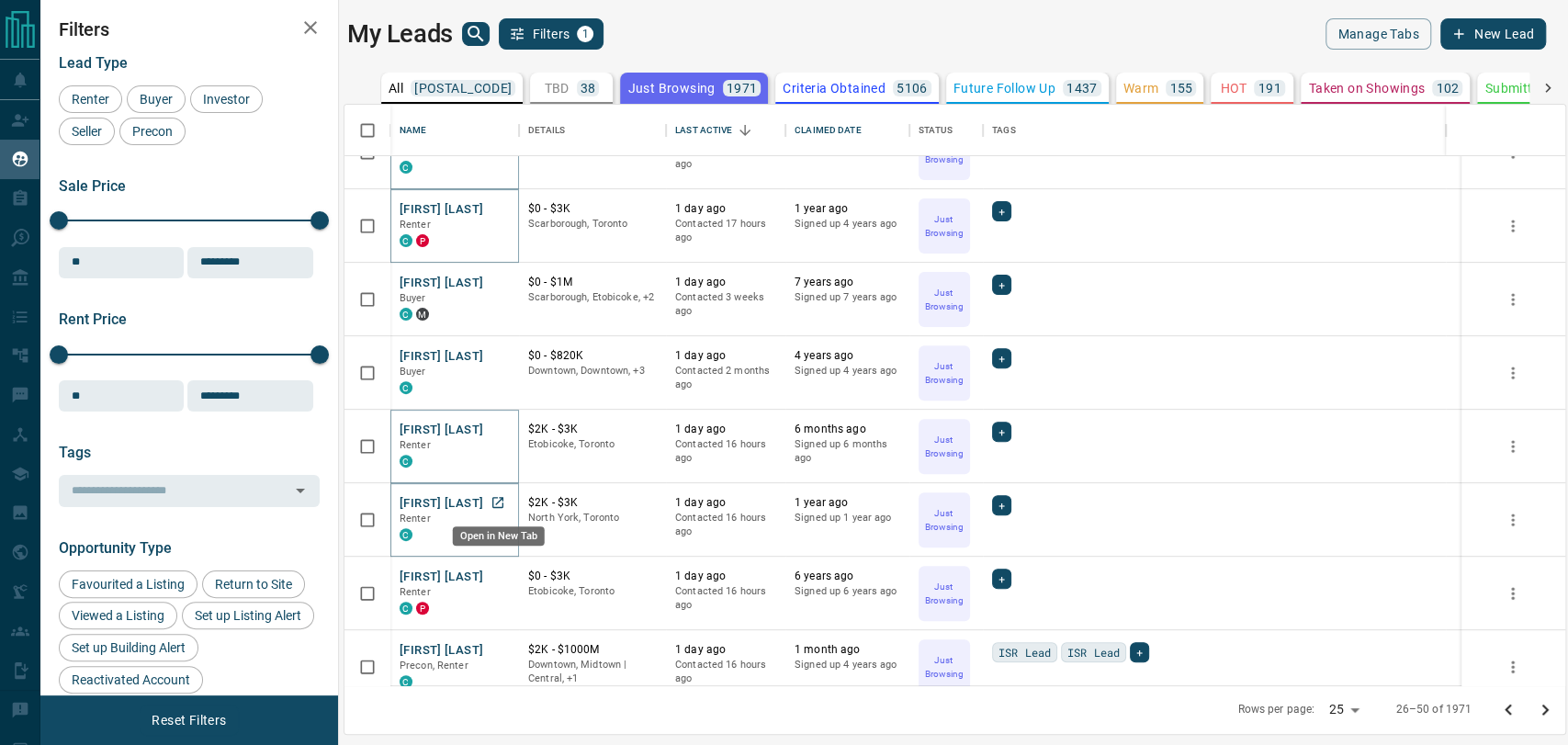 click 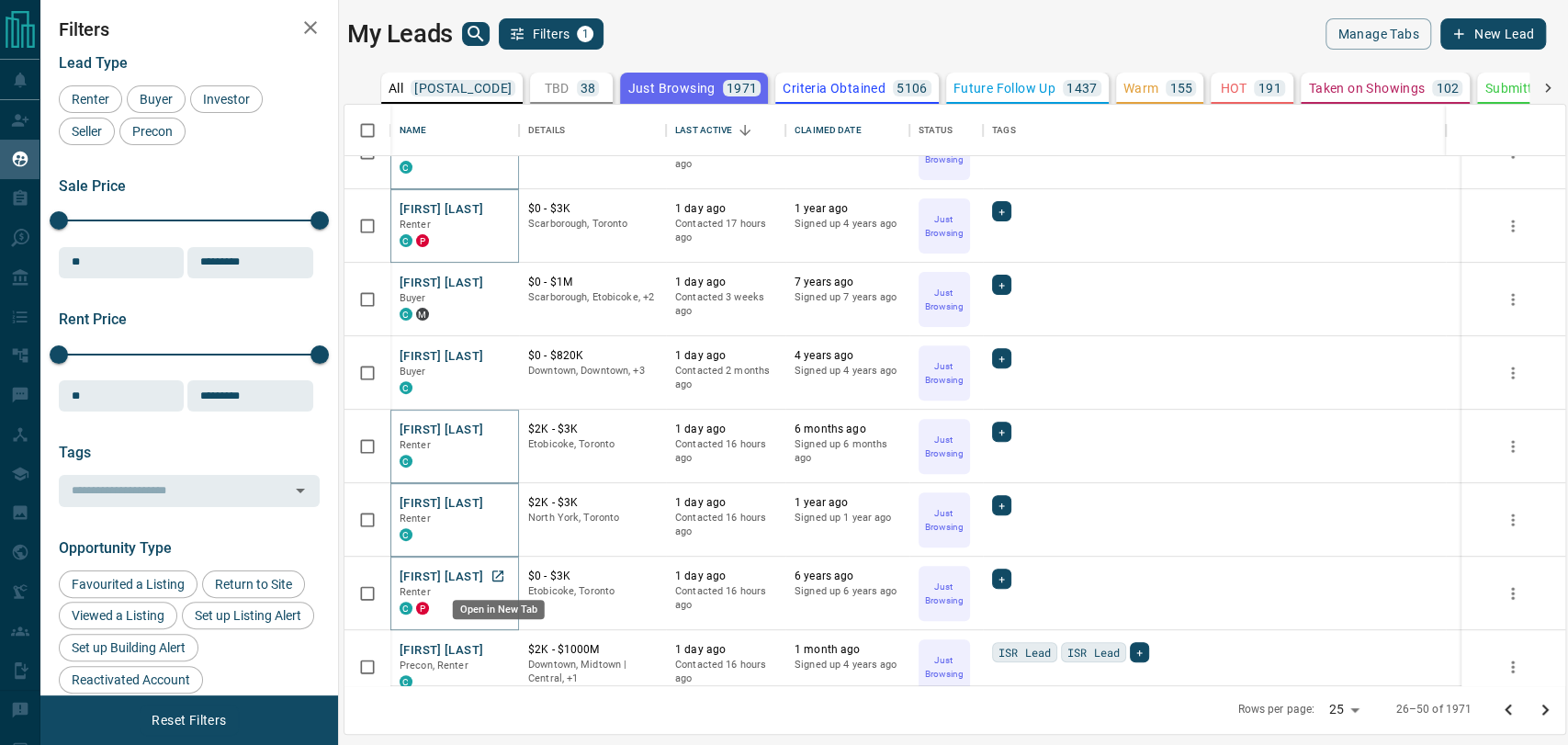 click at bounding box center [498, 576] 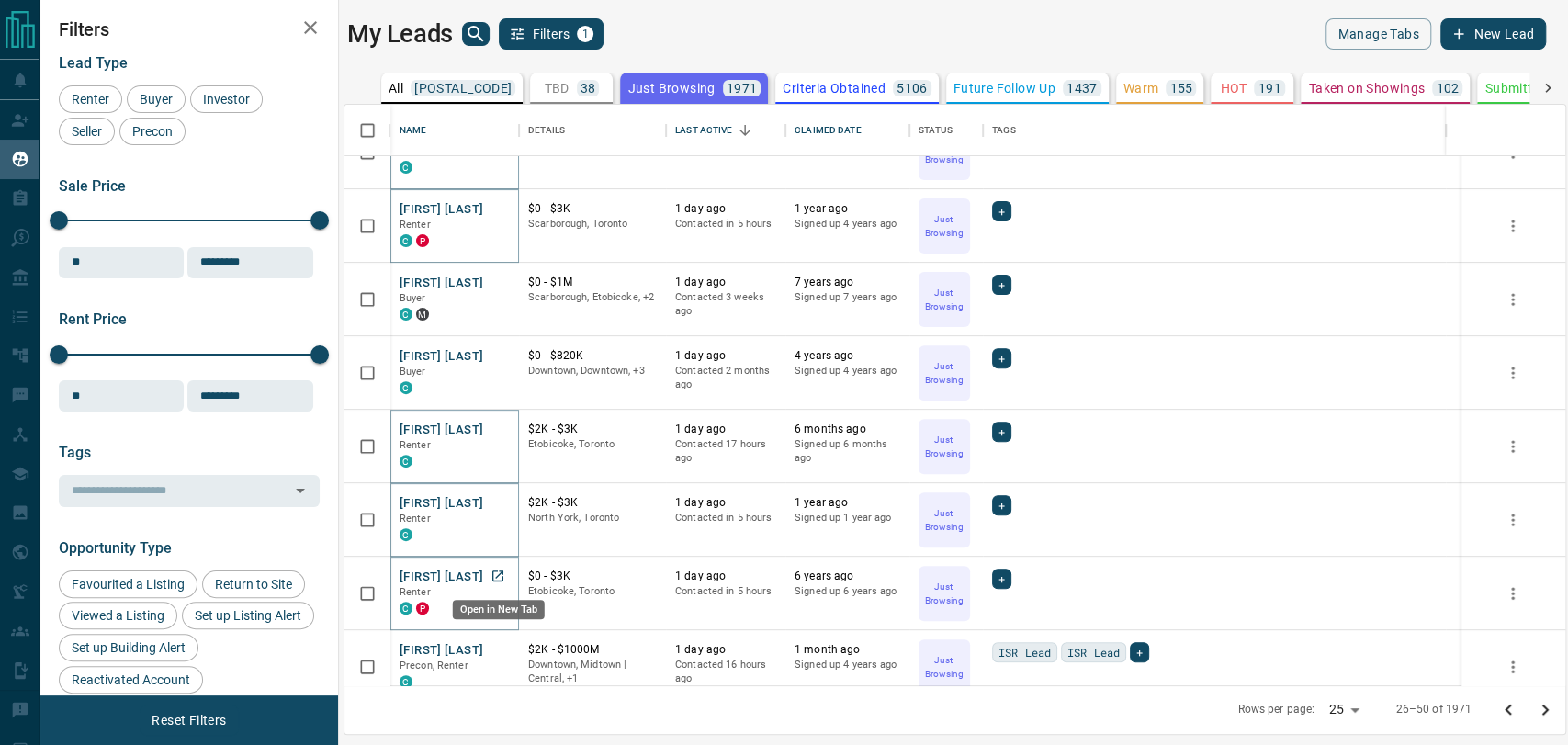 click 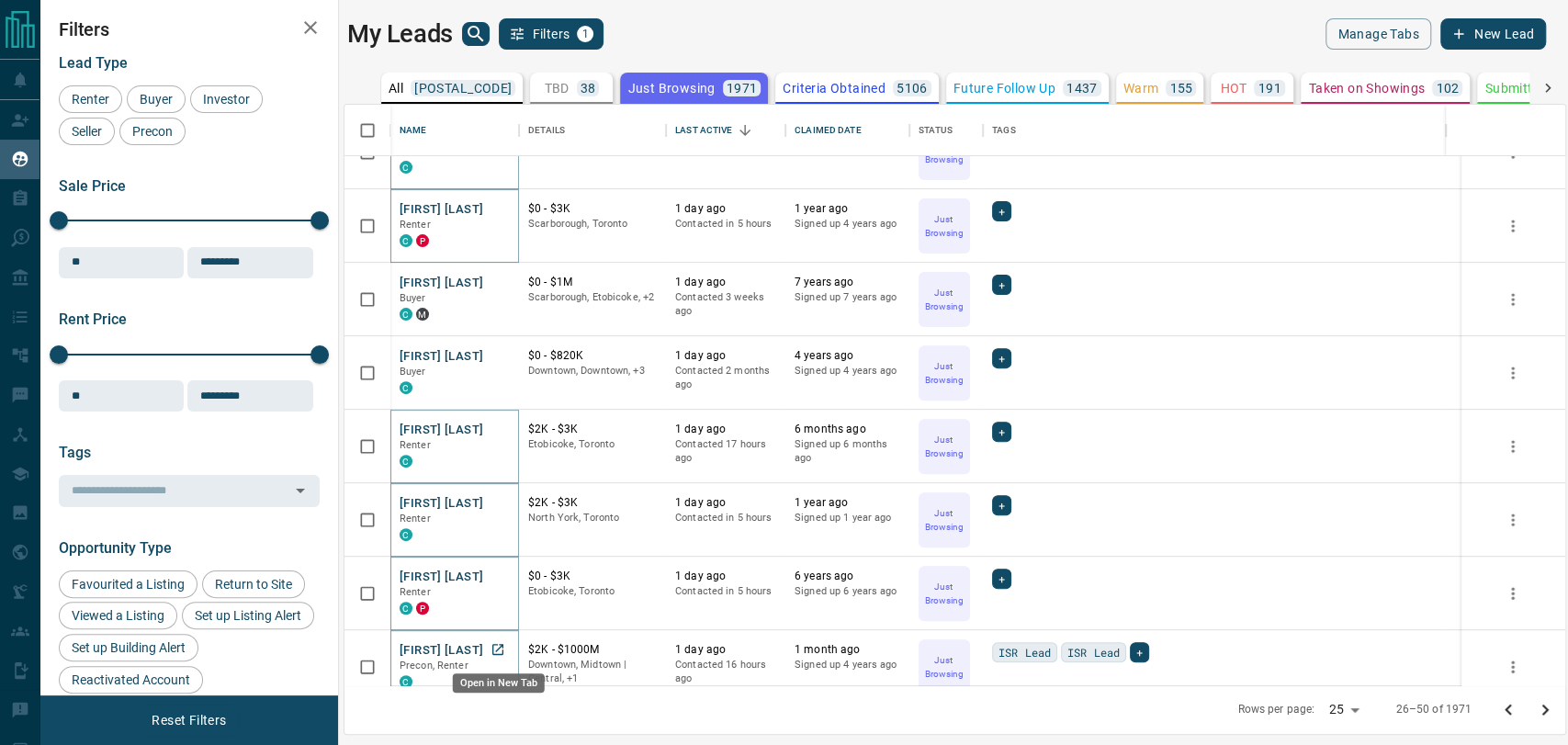 drag, startPoint x: 491, startPoint y: 641, endPoint x: 826, endPoint y: 367, distance: 432.78286 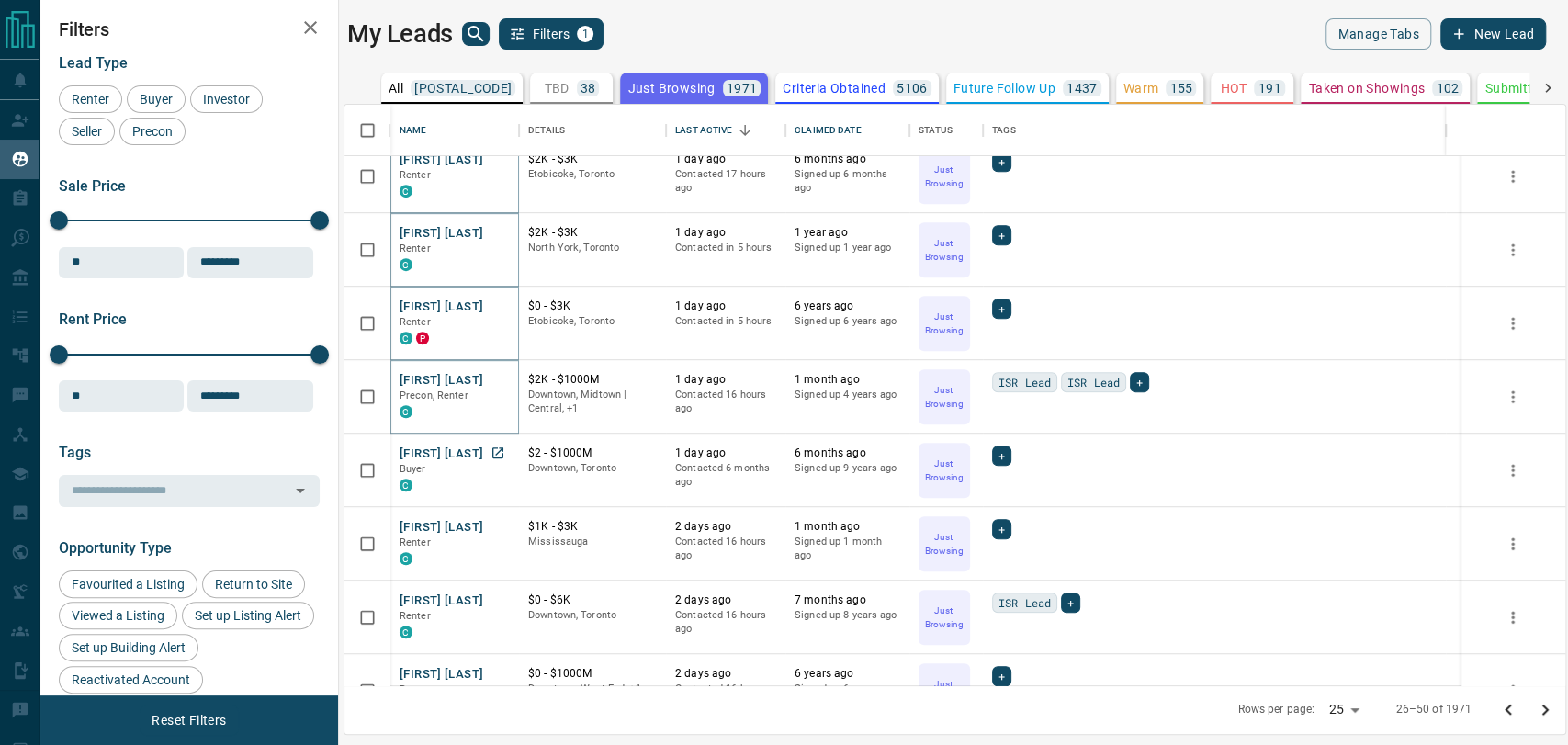 scroll, scrollTop: 714, scrollLeft: 0, axis: vertical 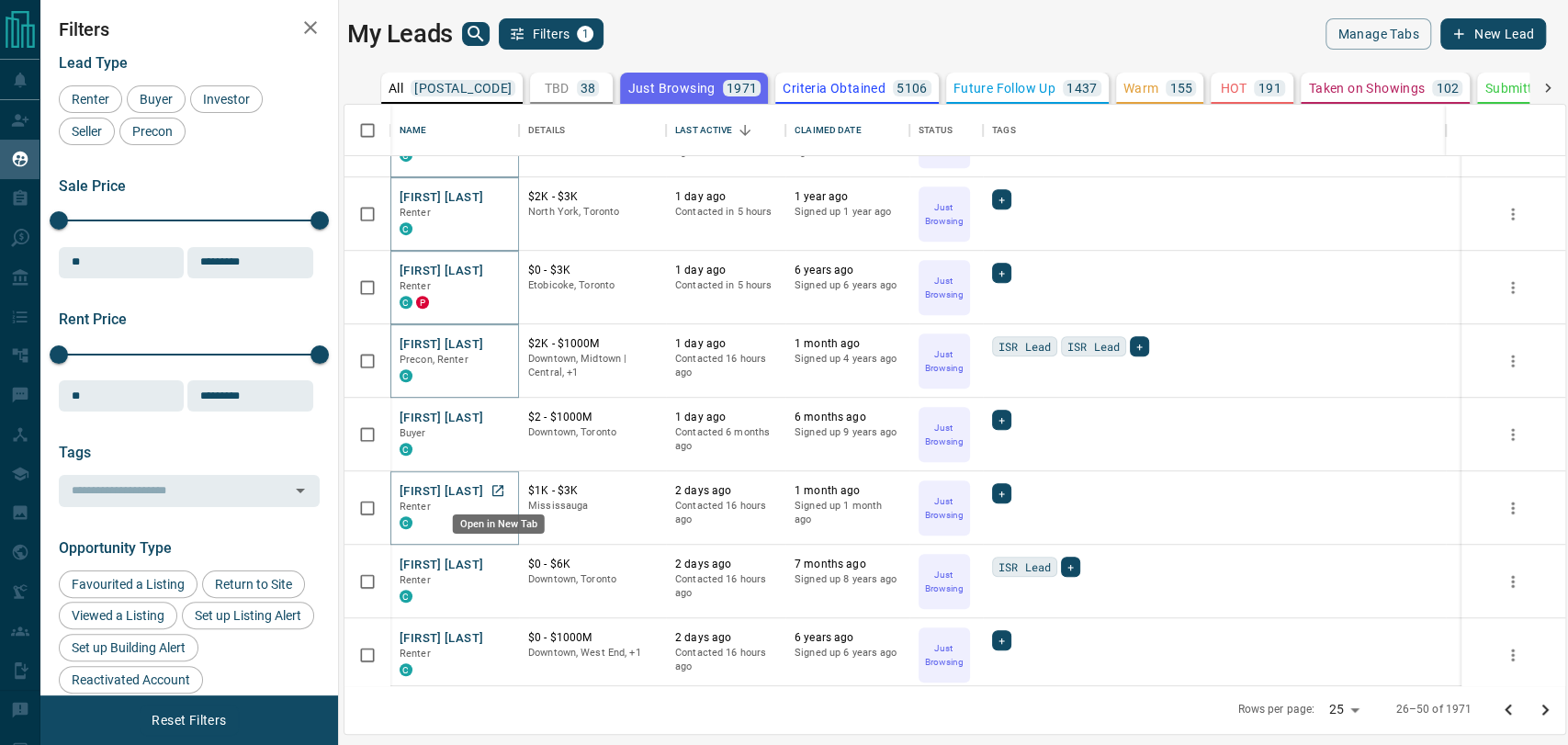 click 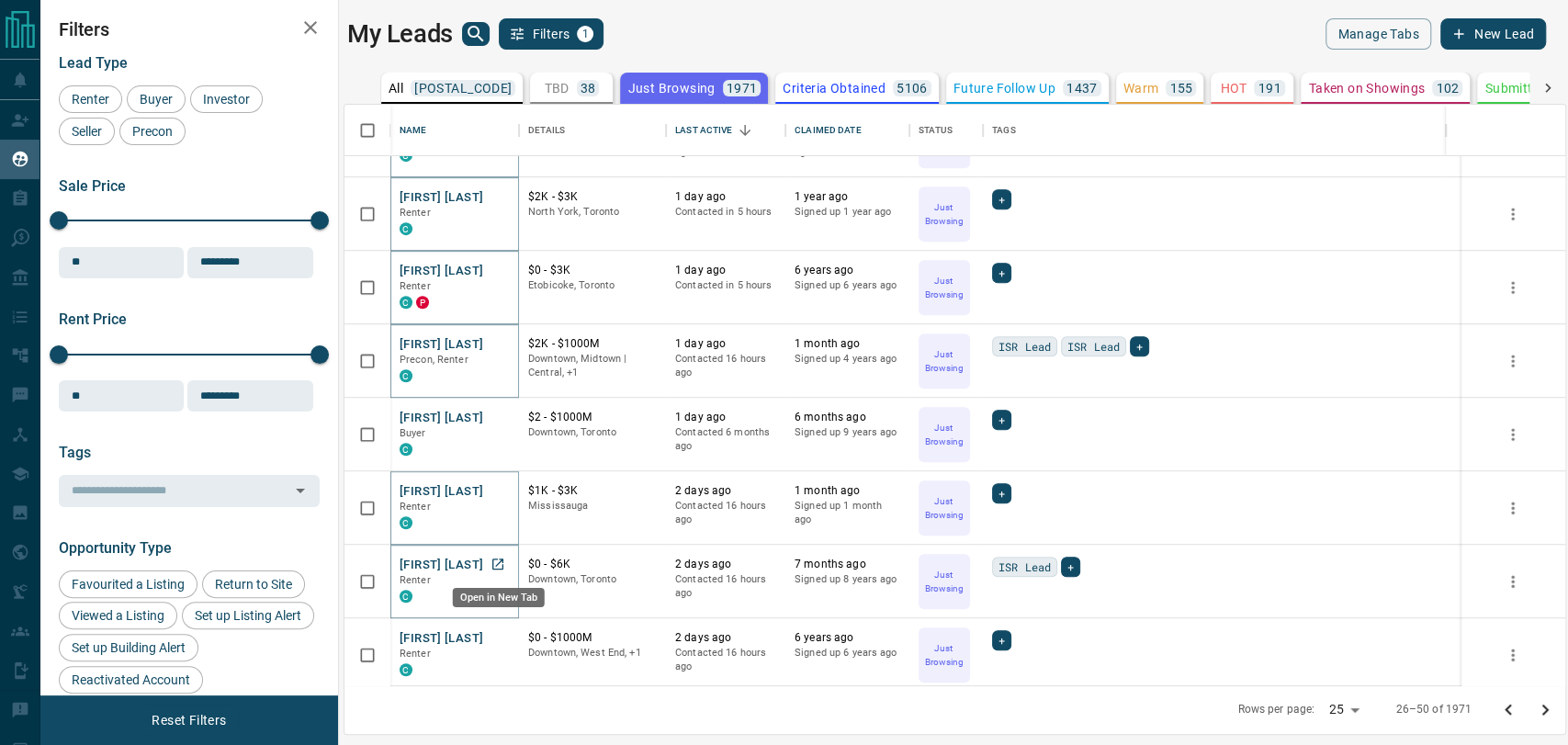 drag, startPoint x: 495, startPoint y: 568, endPoint x: 503, endPoint y: 553, distance: 17 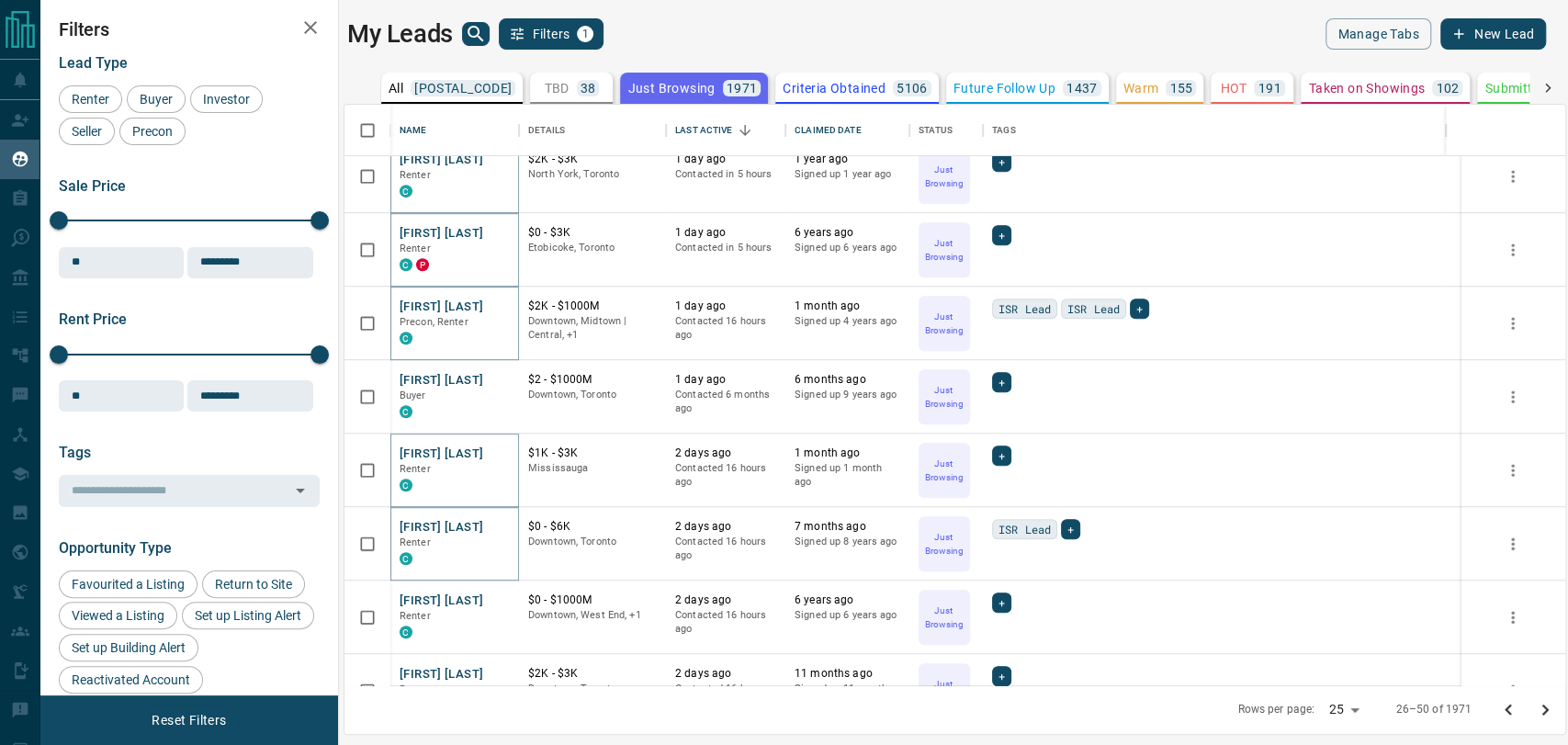 scroll, scrollTop: 816, scrollLeft: 0, axis: vertical 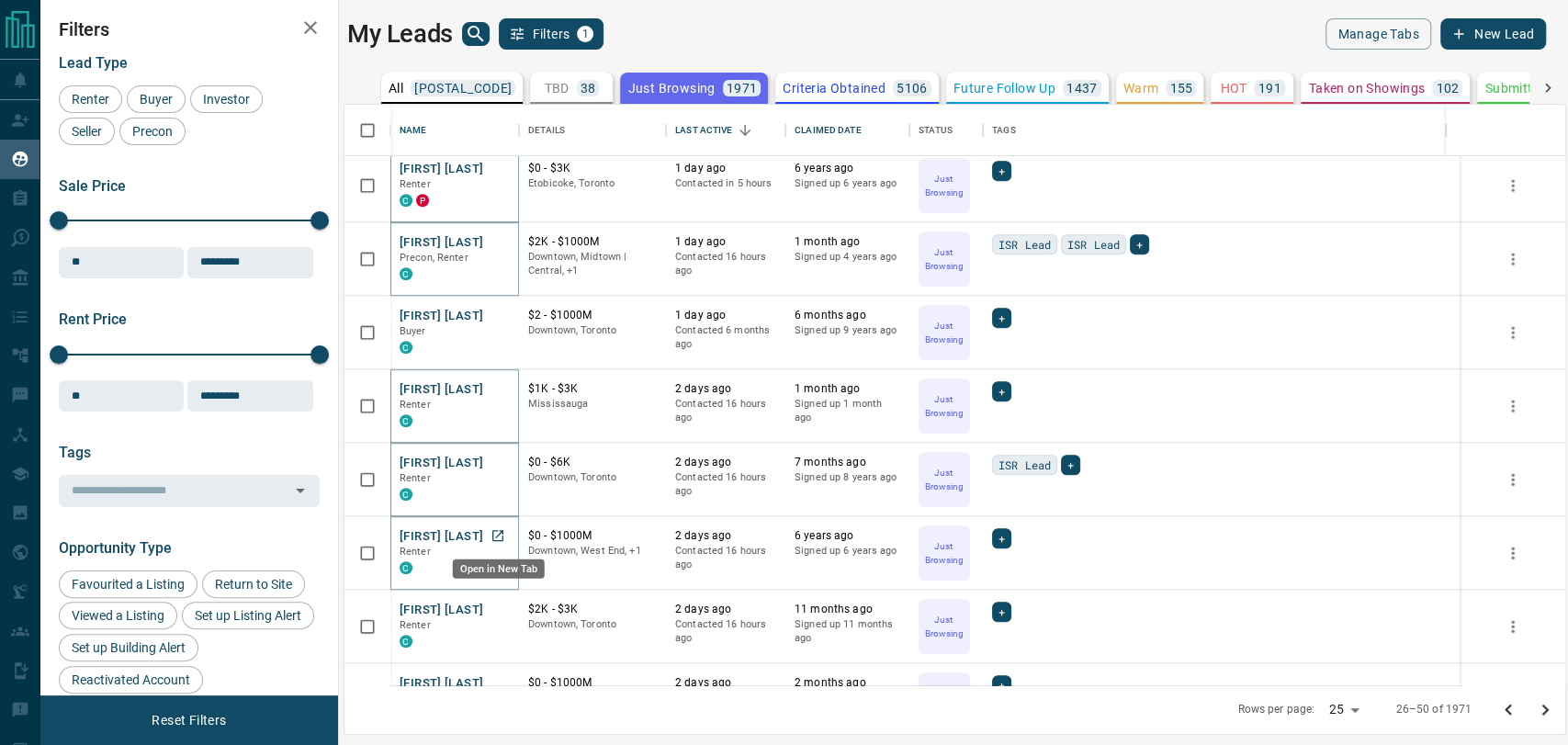 click 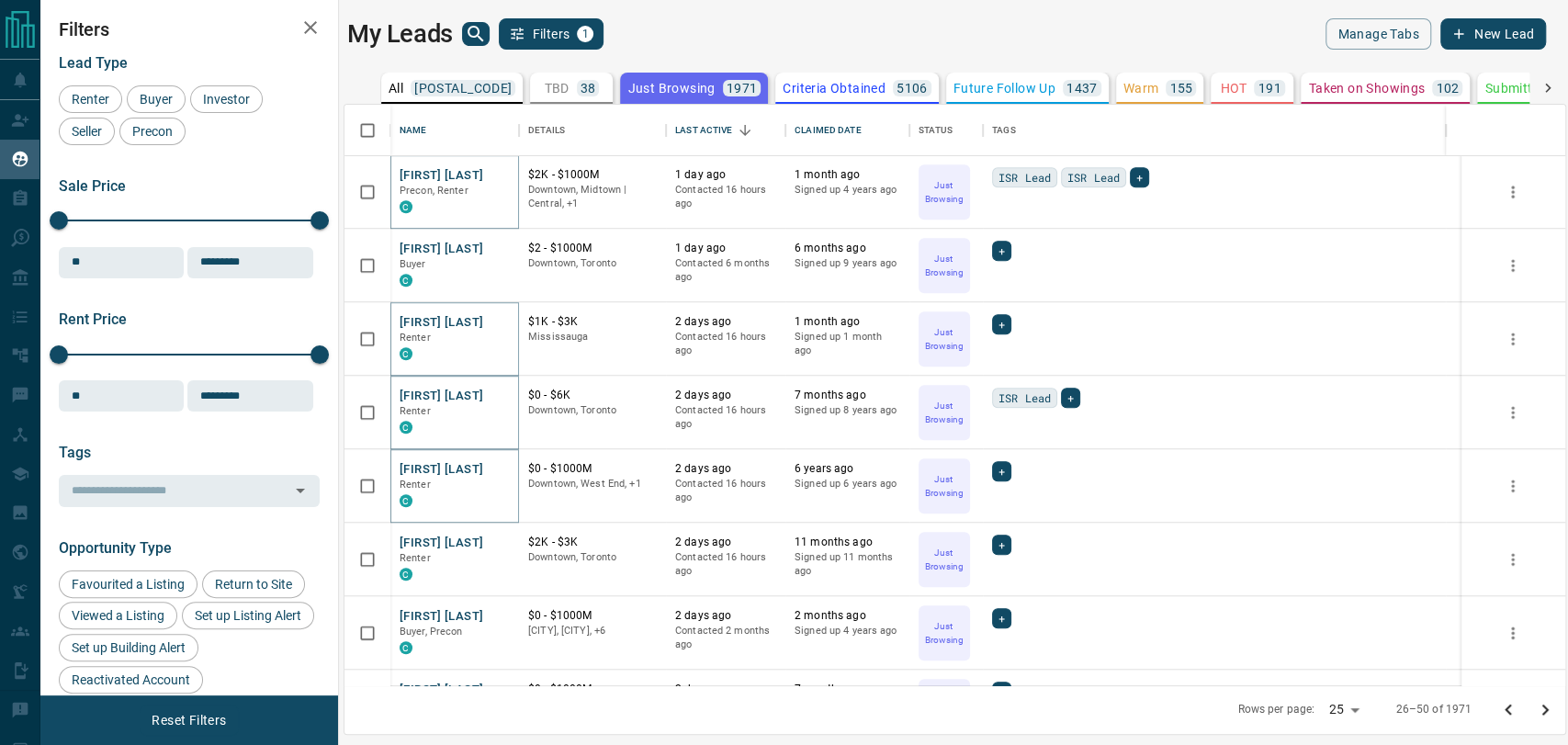 scroll, scrollTop: 919, scrollLeft: 0, axis: vertical 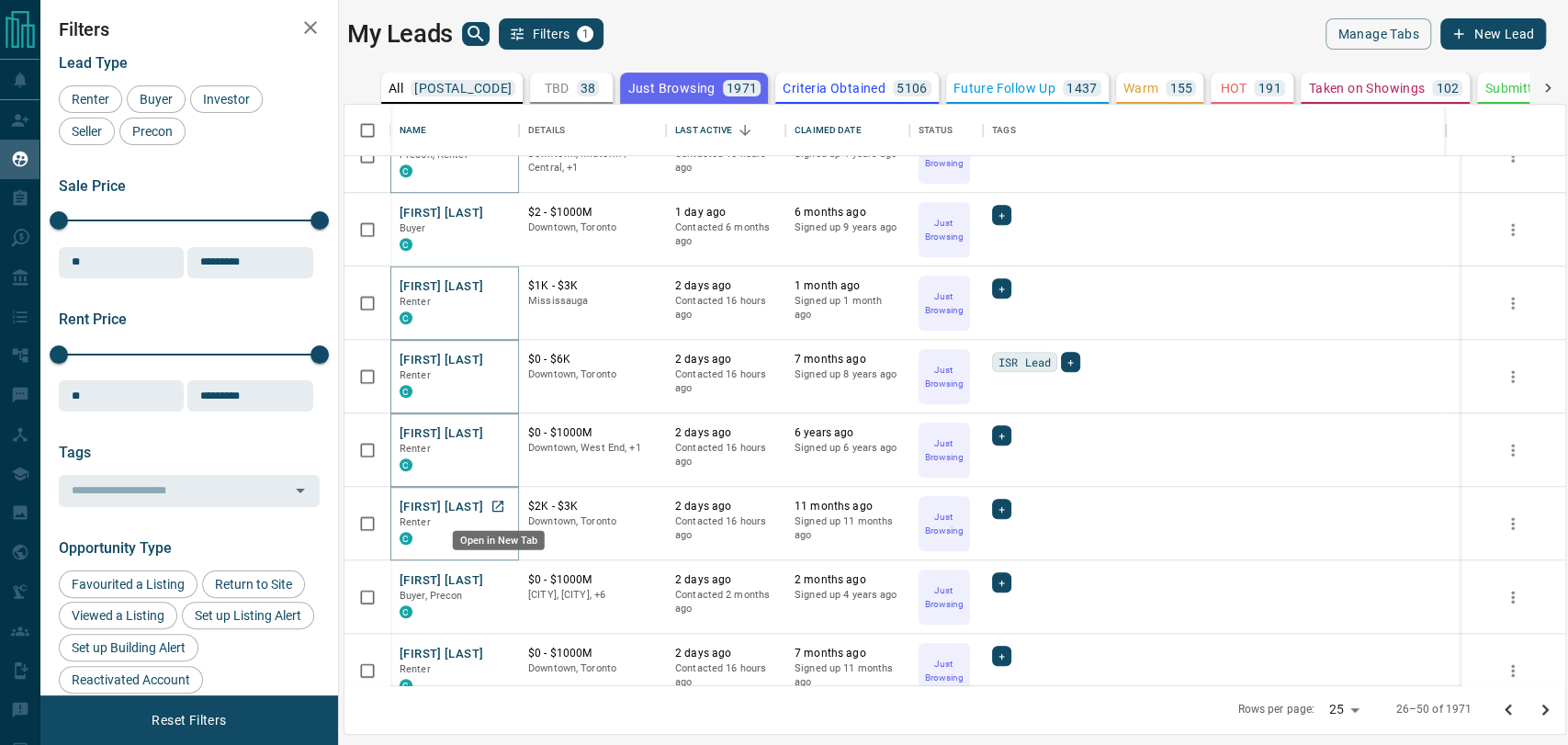 click 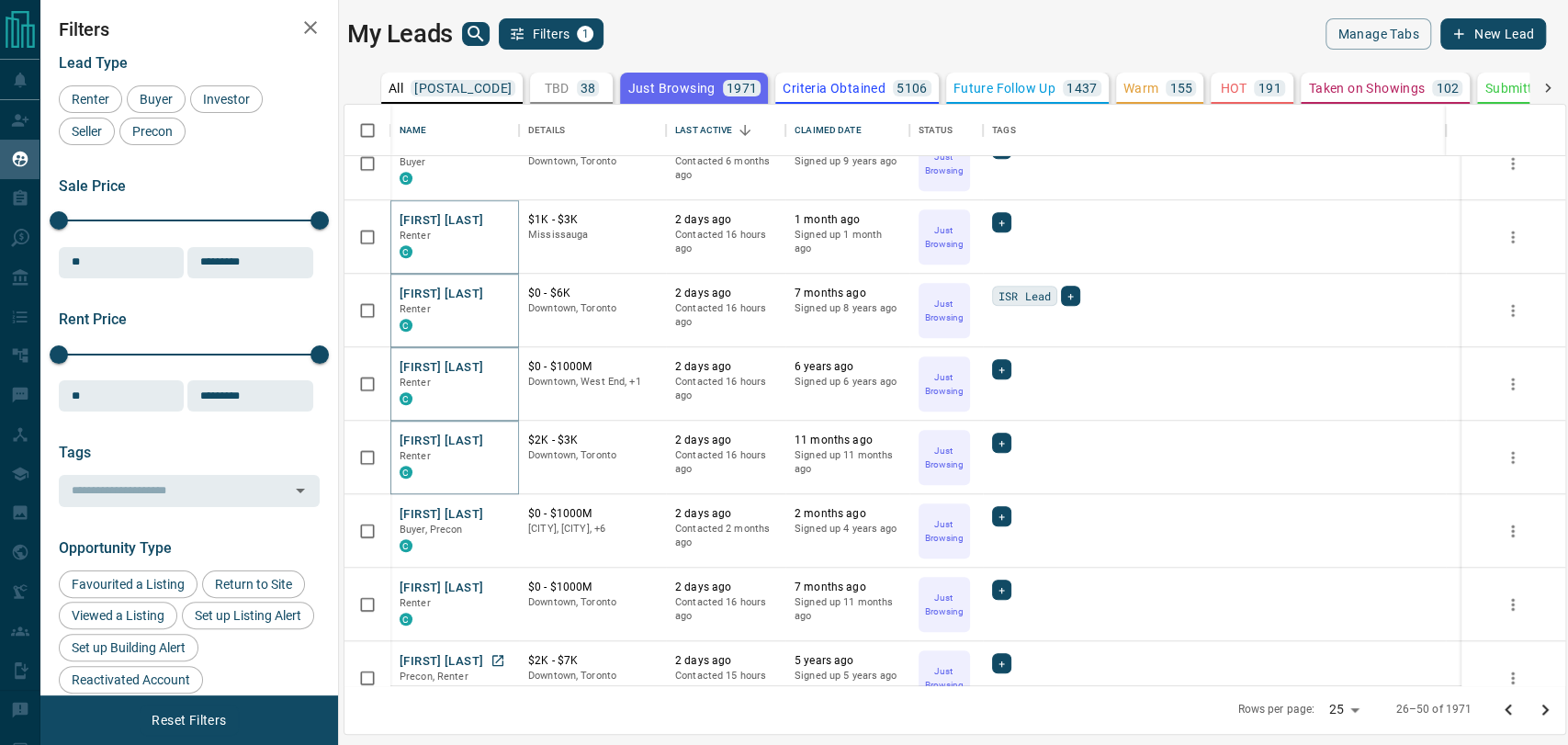 scroll, scrollTop: 1021, scrollLeft: 0, axis: vertical 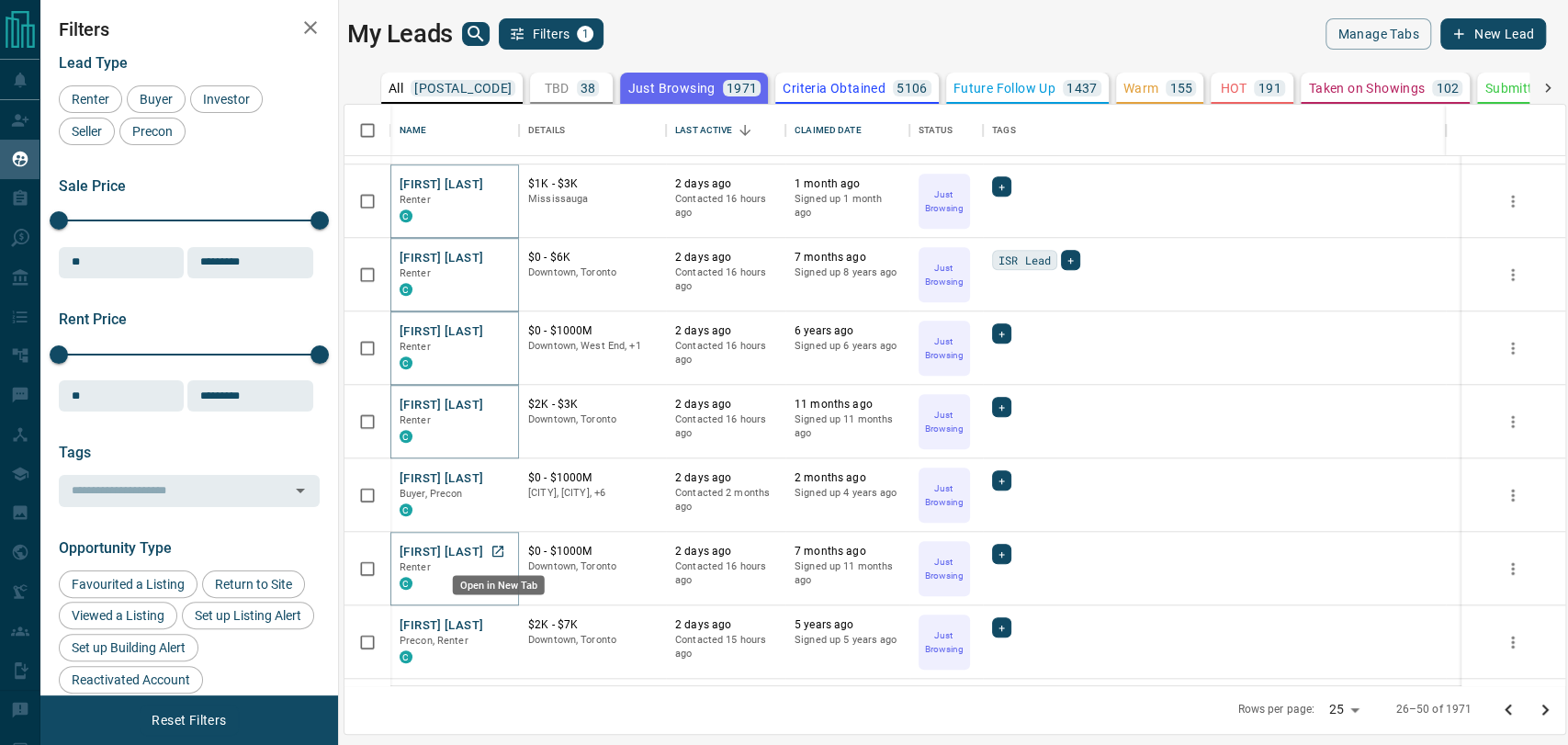 click 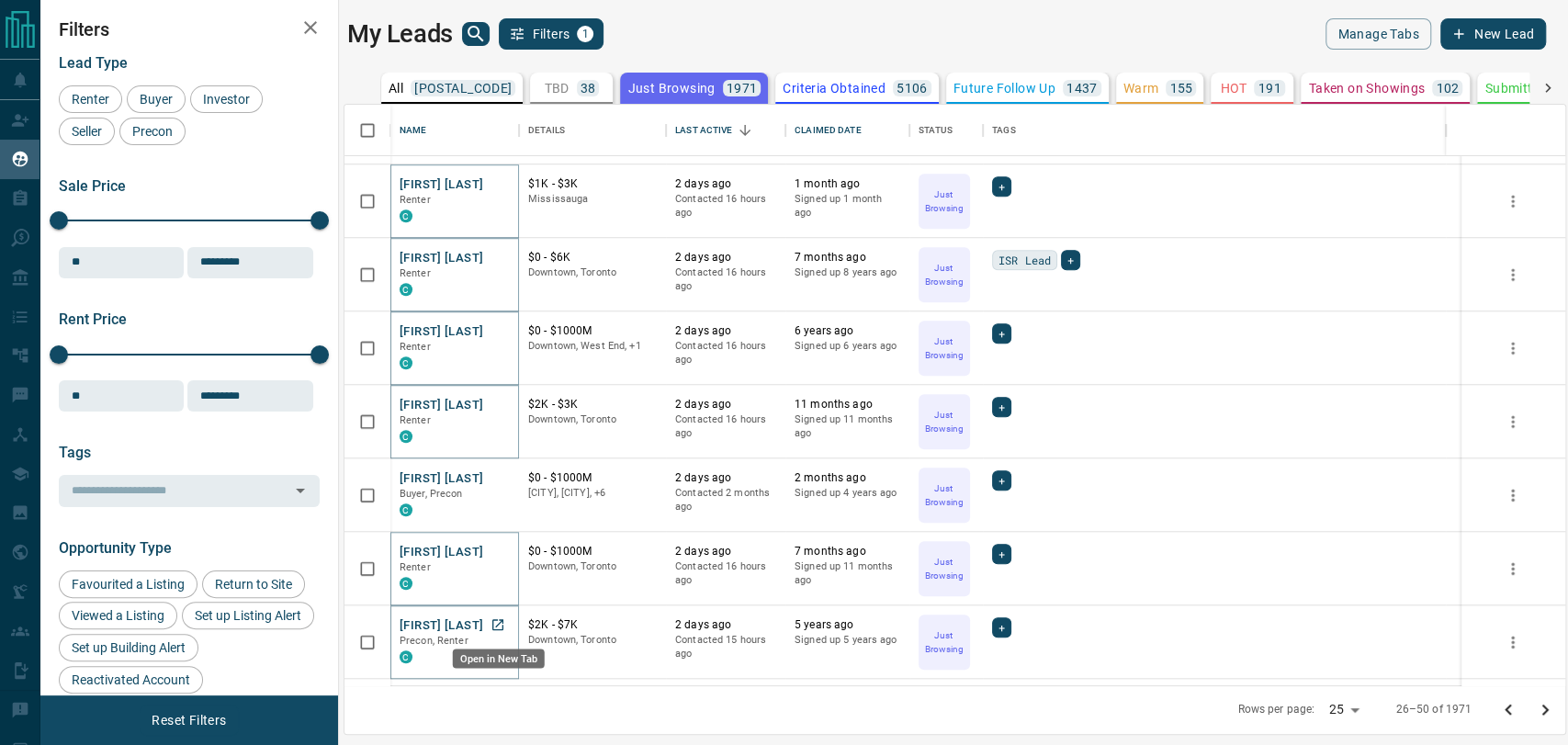 click 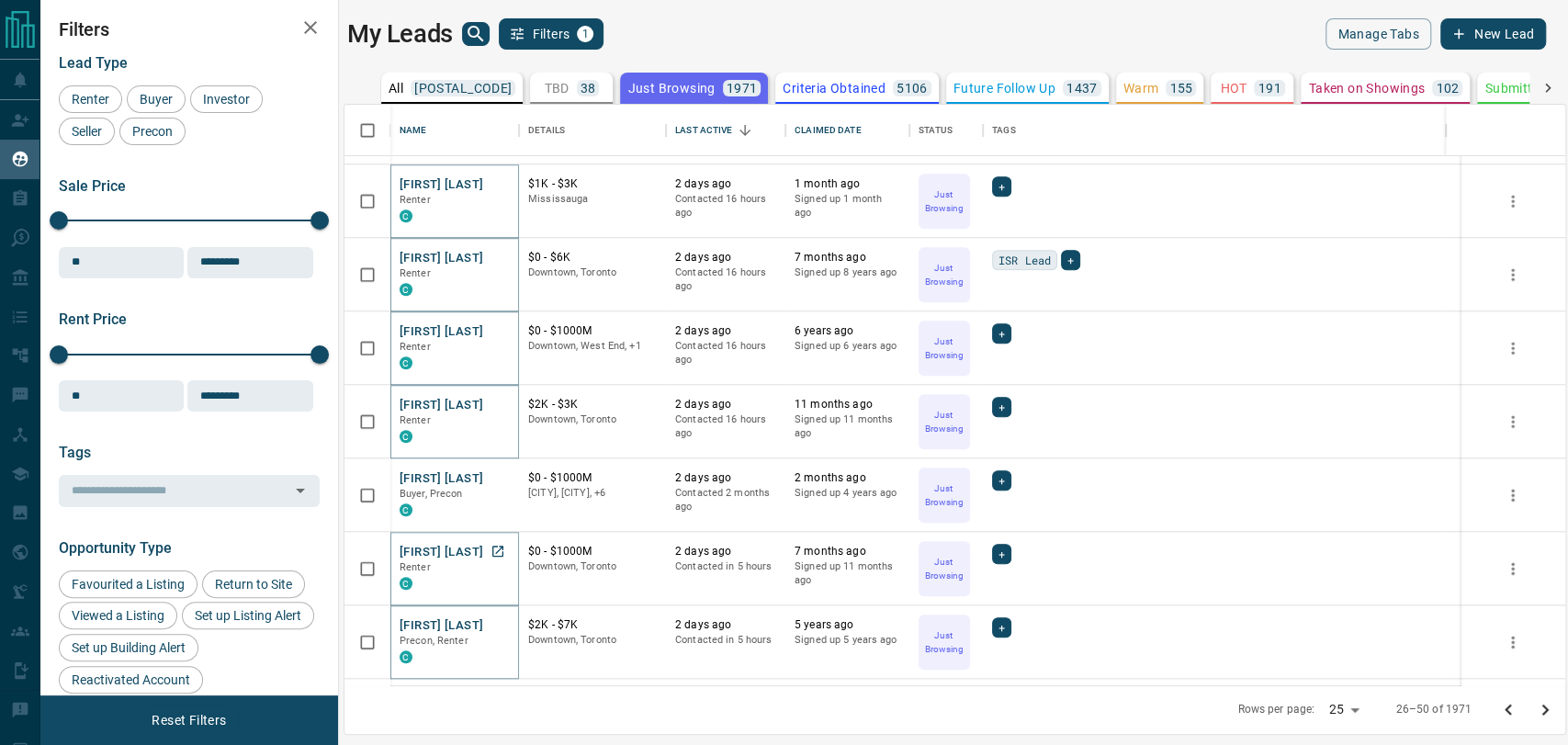 scroll, scrollTop: 1196, scrollLeft: 0, axis: vertical 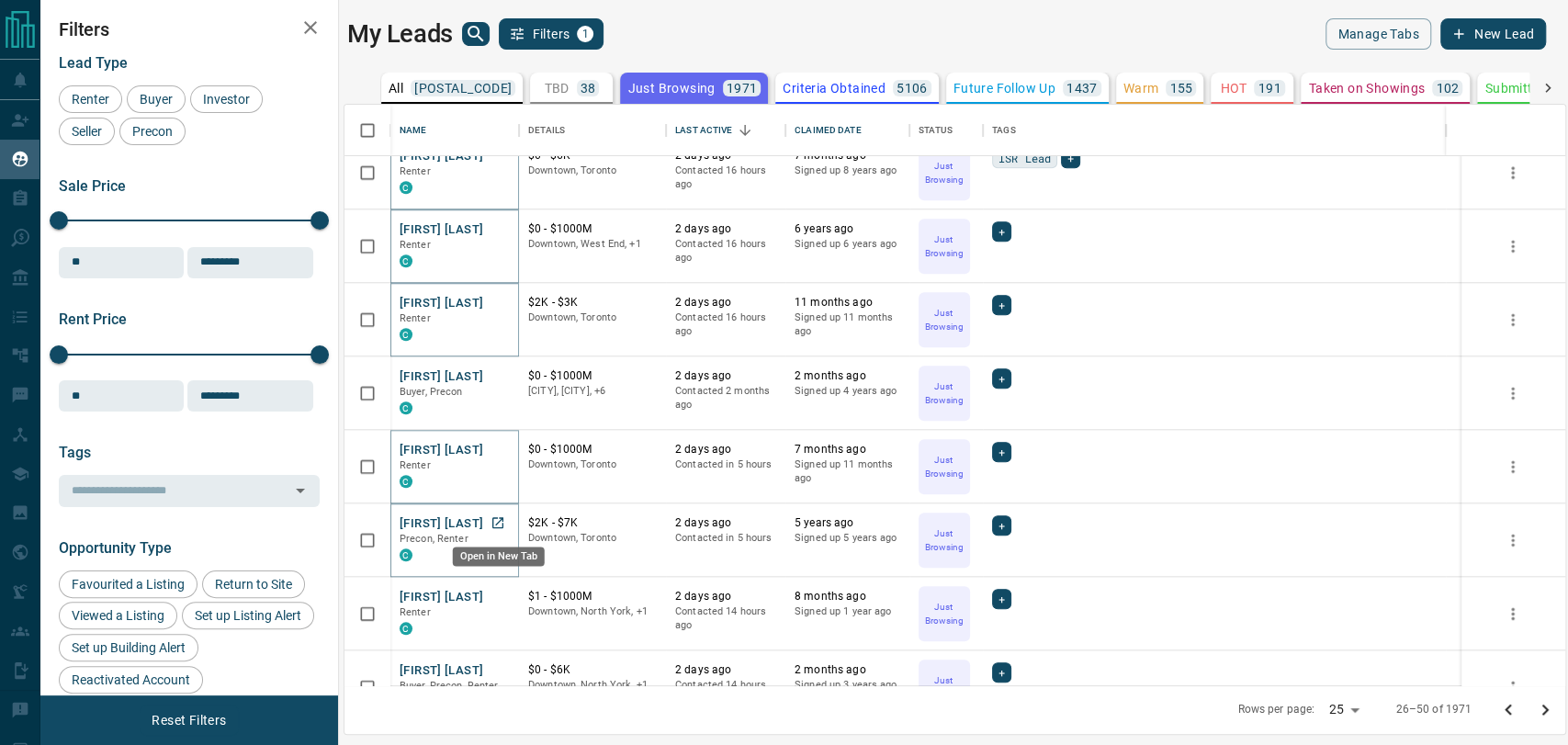 click 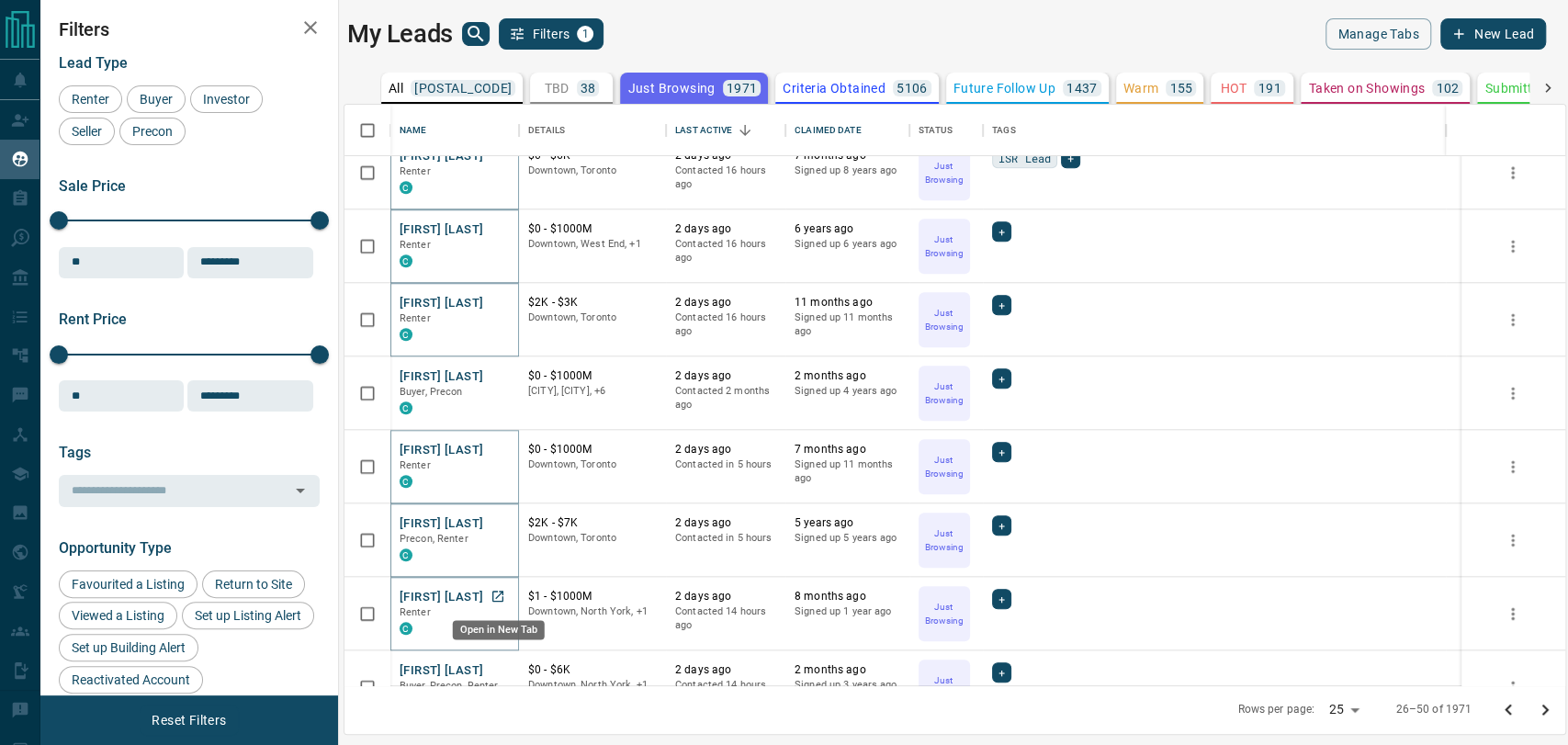 click 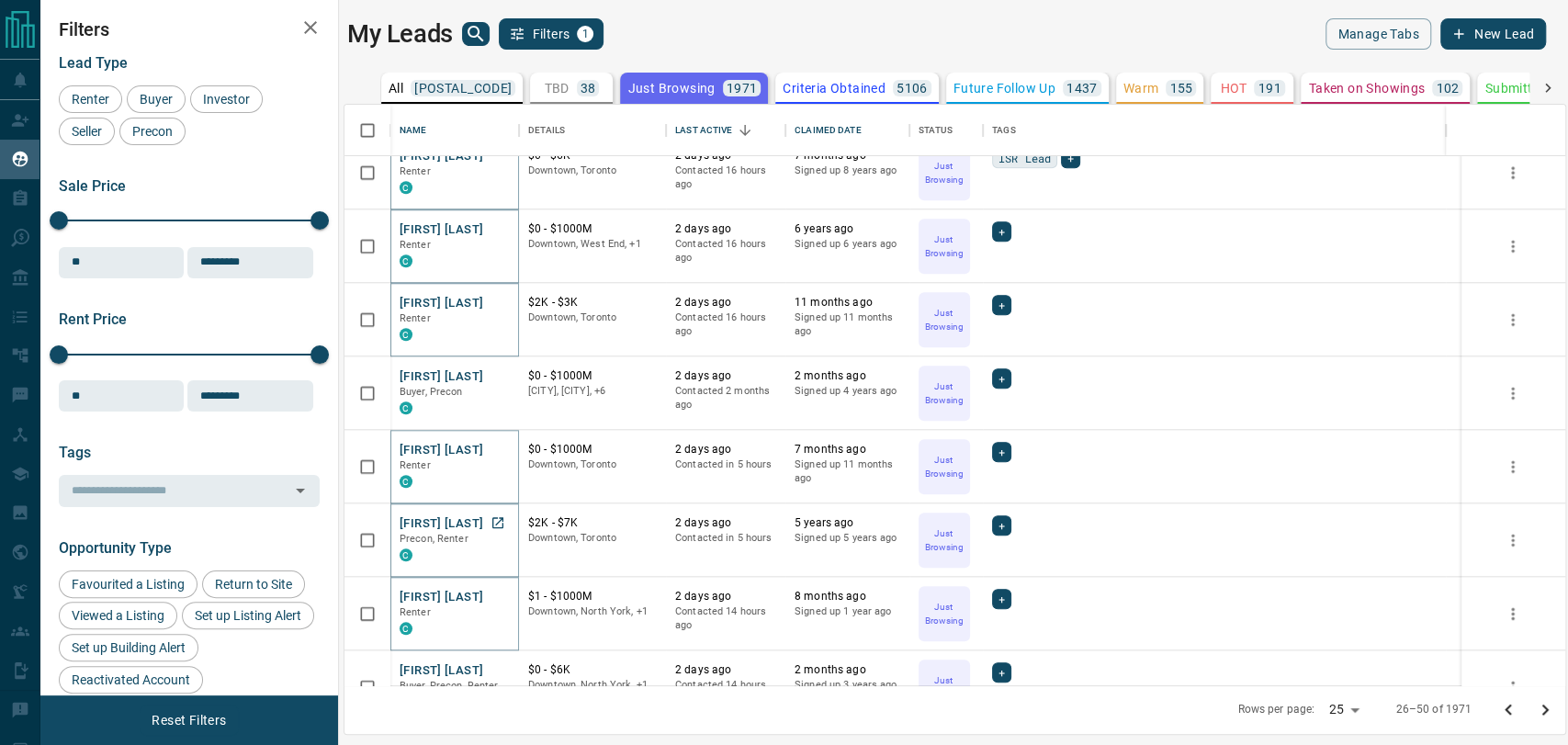 scroll, scrollTop: 1308, scrollLeft: 0, axis: vertical 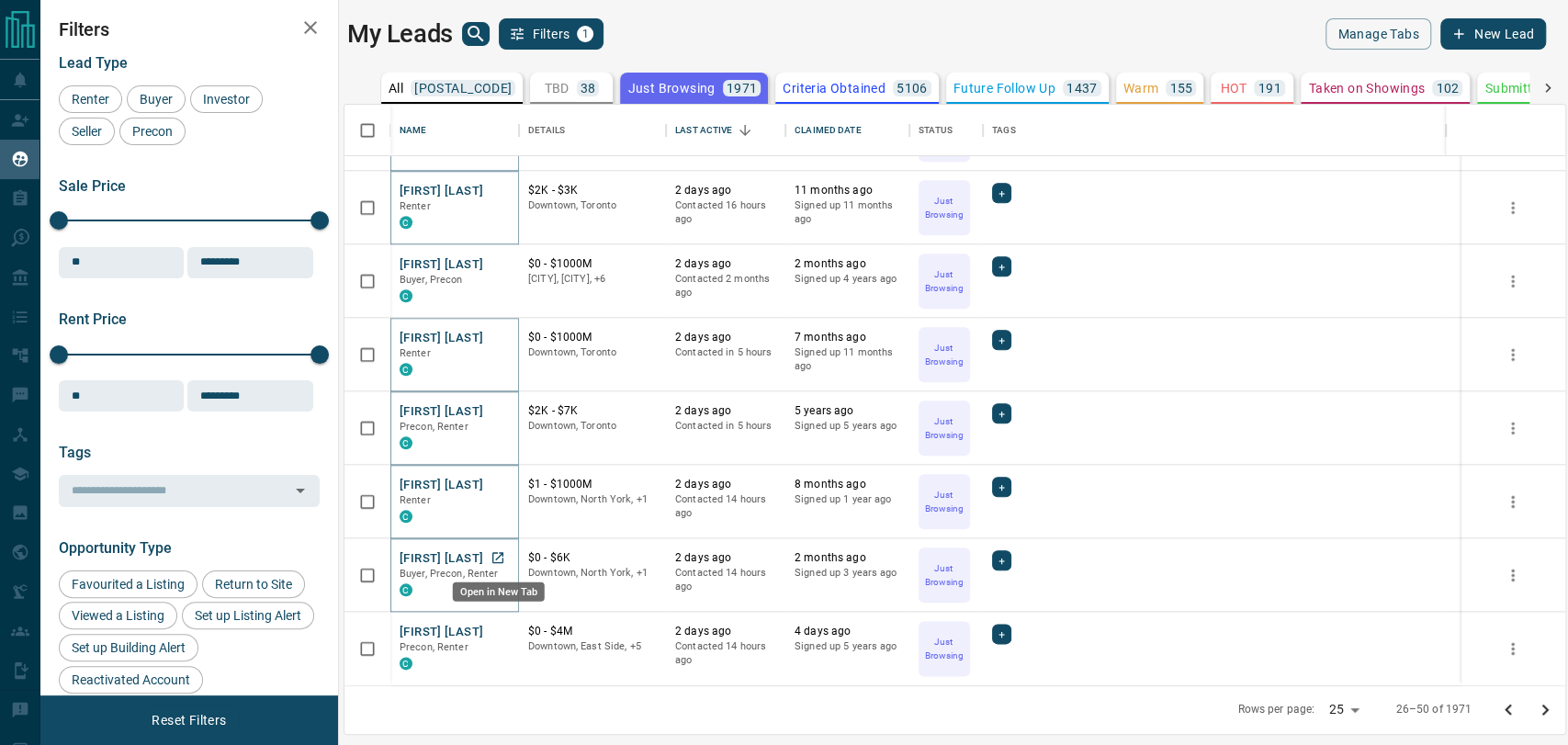click 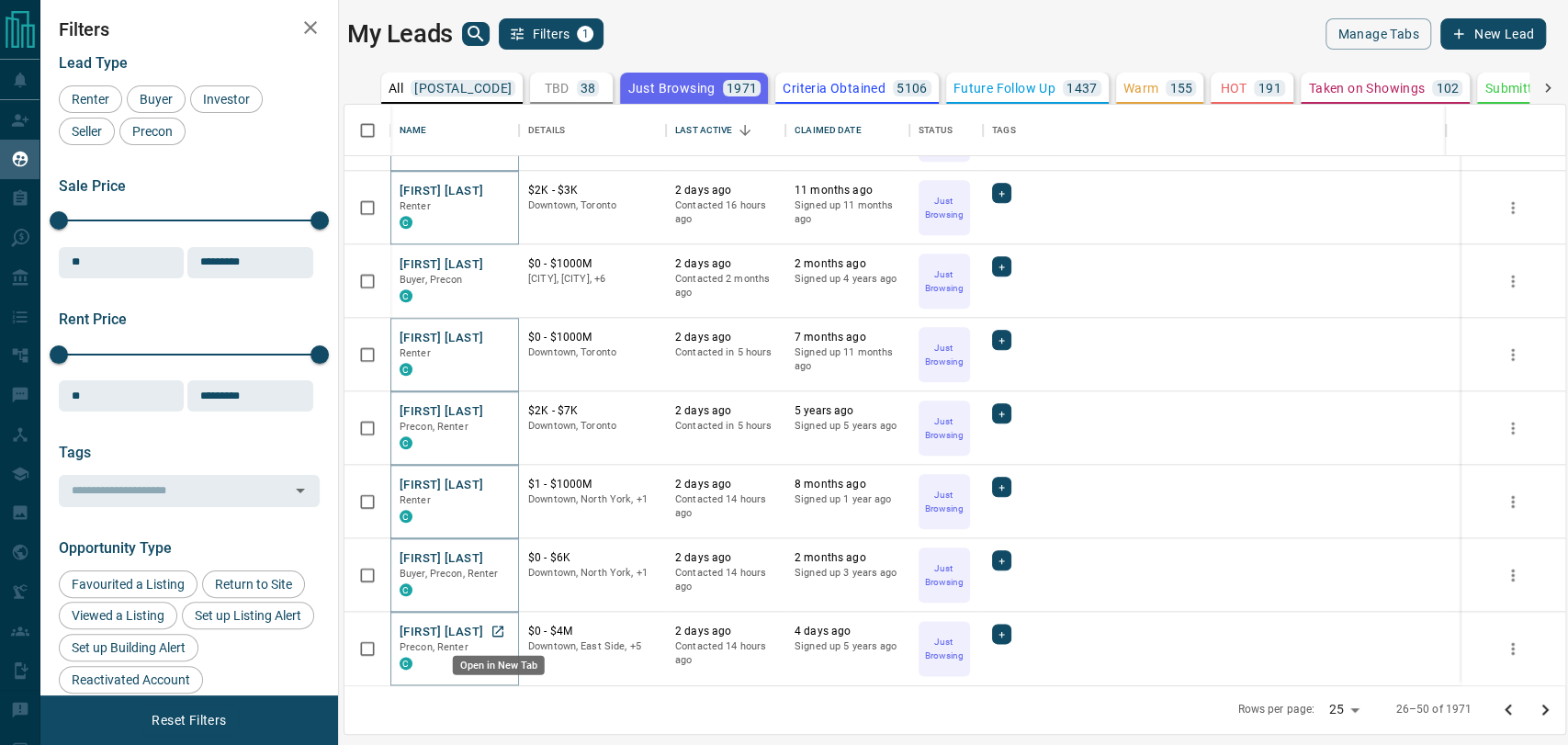 click 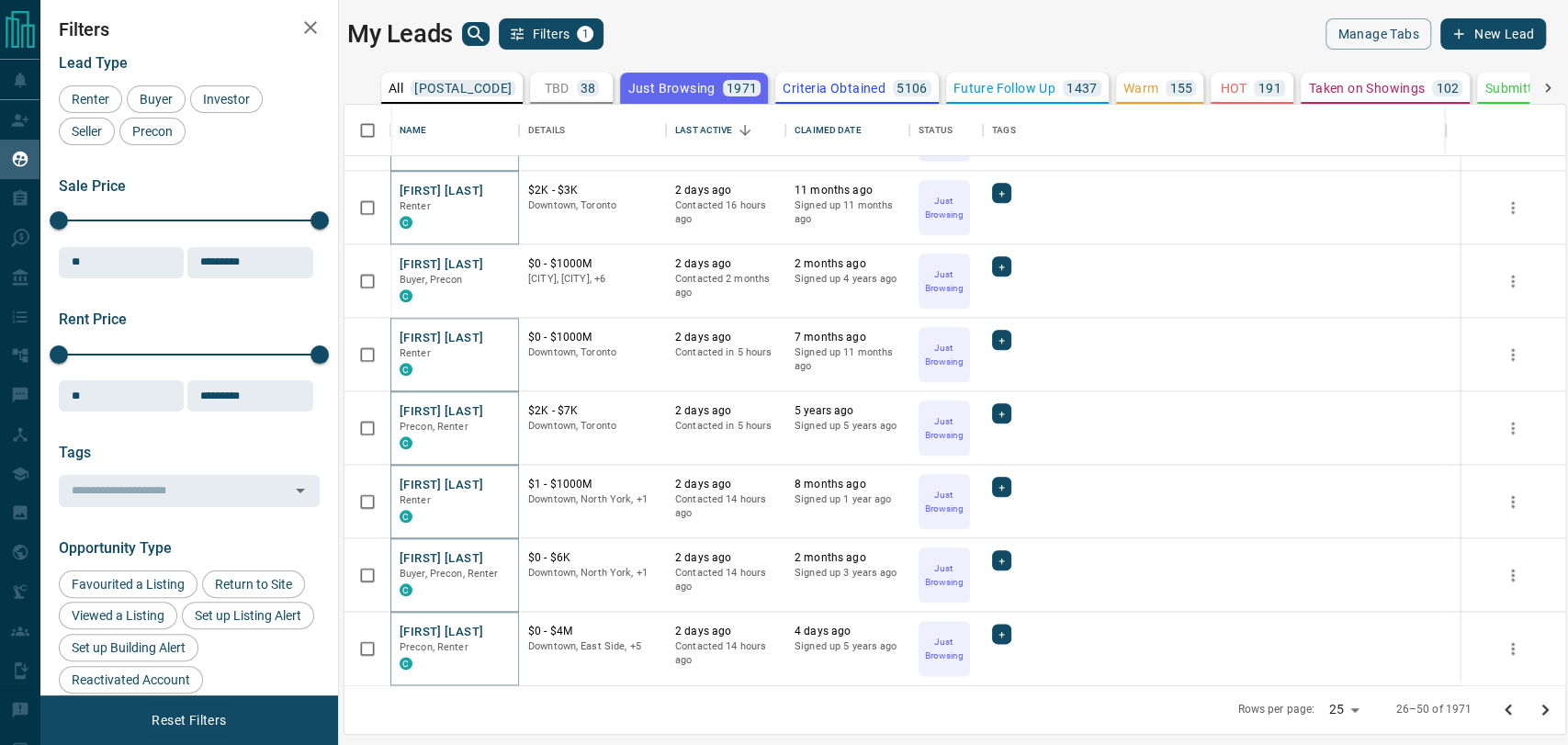click 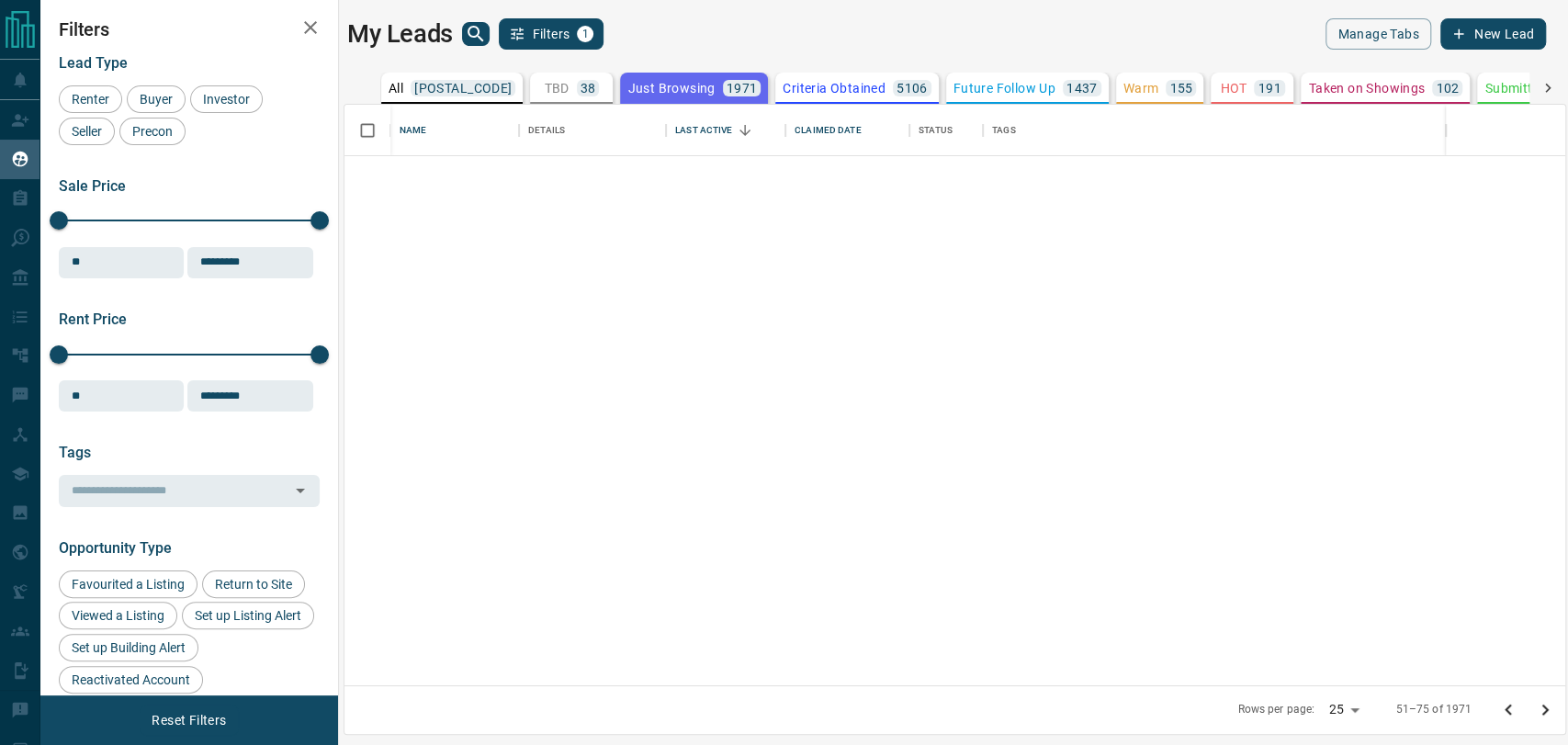 scroll, scrollTop: 0, scrollLeft: 0, axis: both 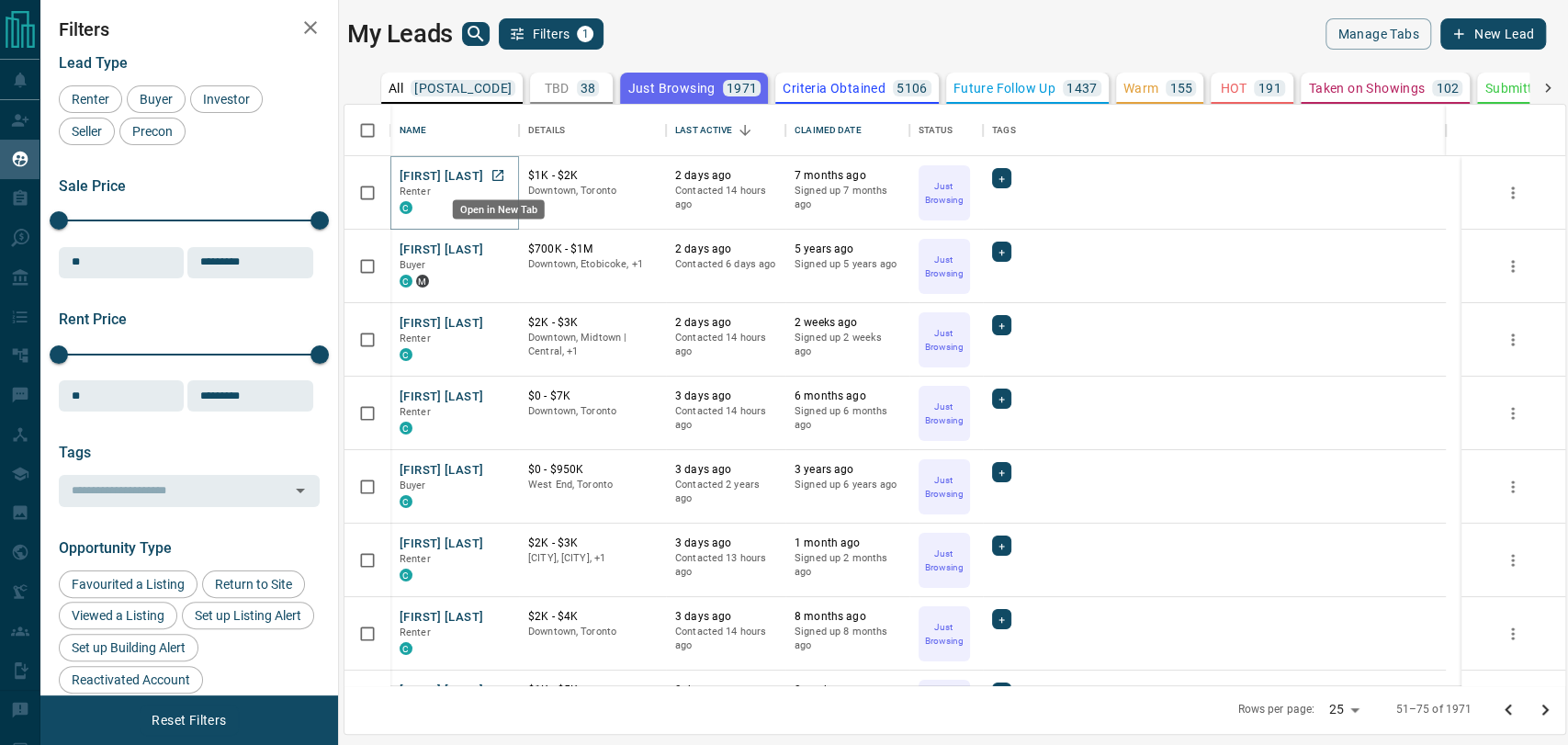 click 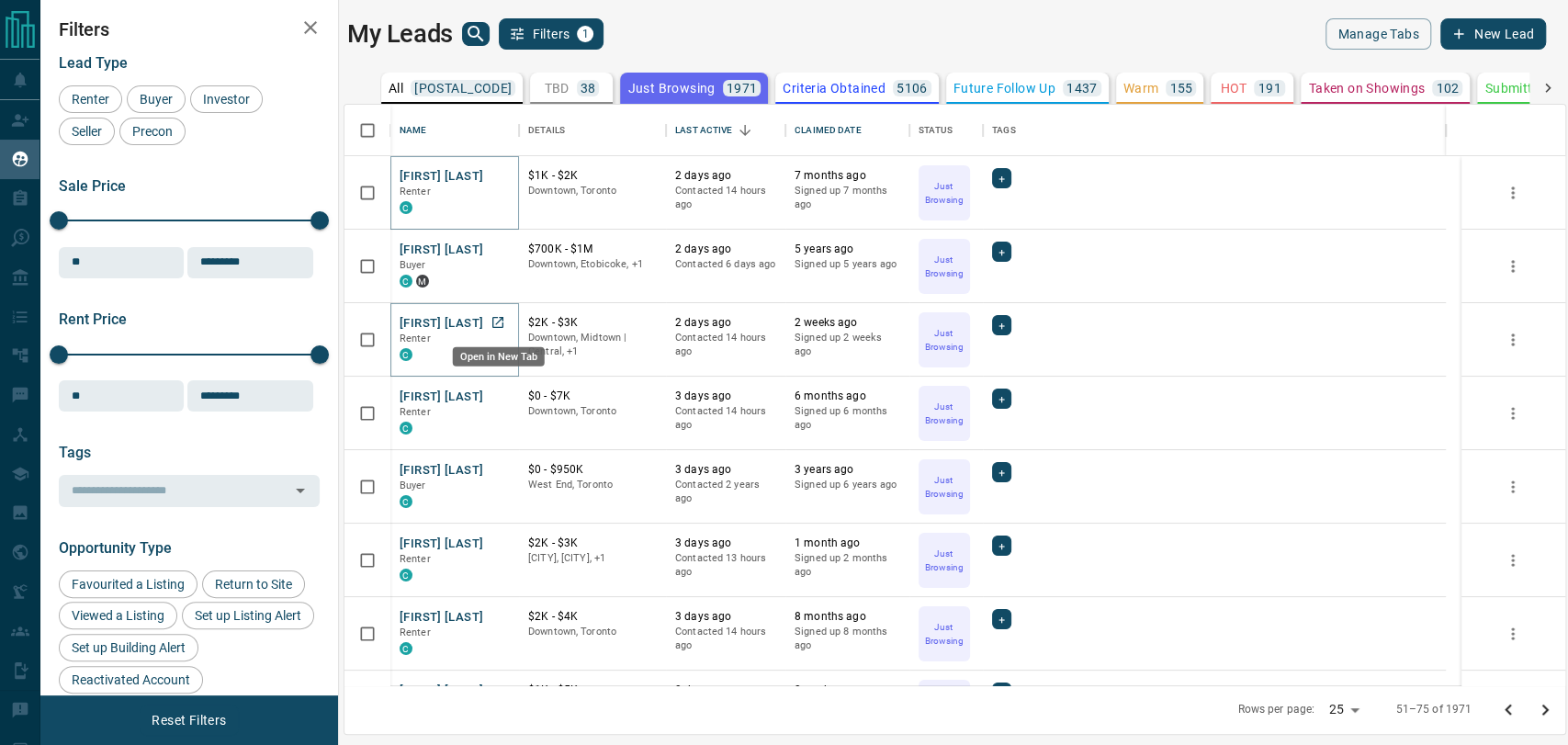 drag, startPoint x: 502, startPoint y: 320, endPoint x: 496, endPoint y: 304, distance: 17.088007 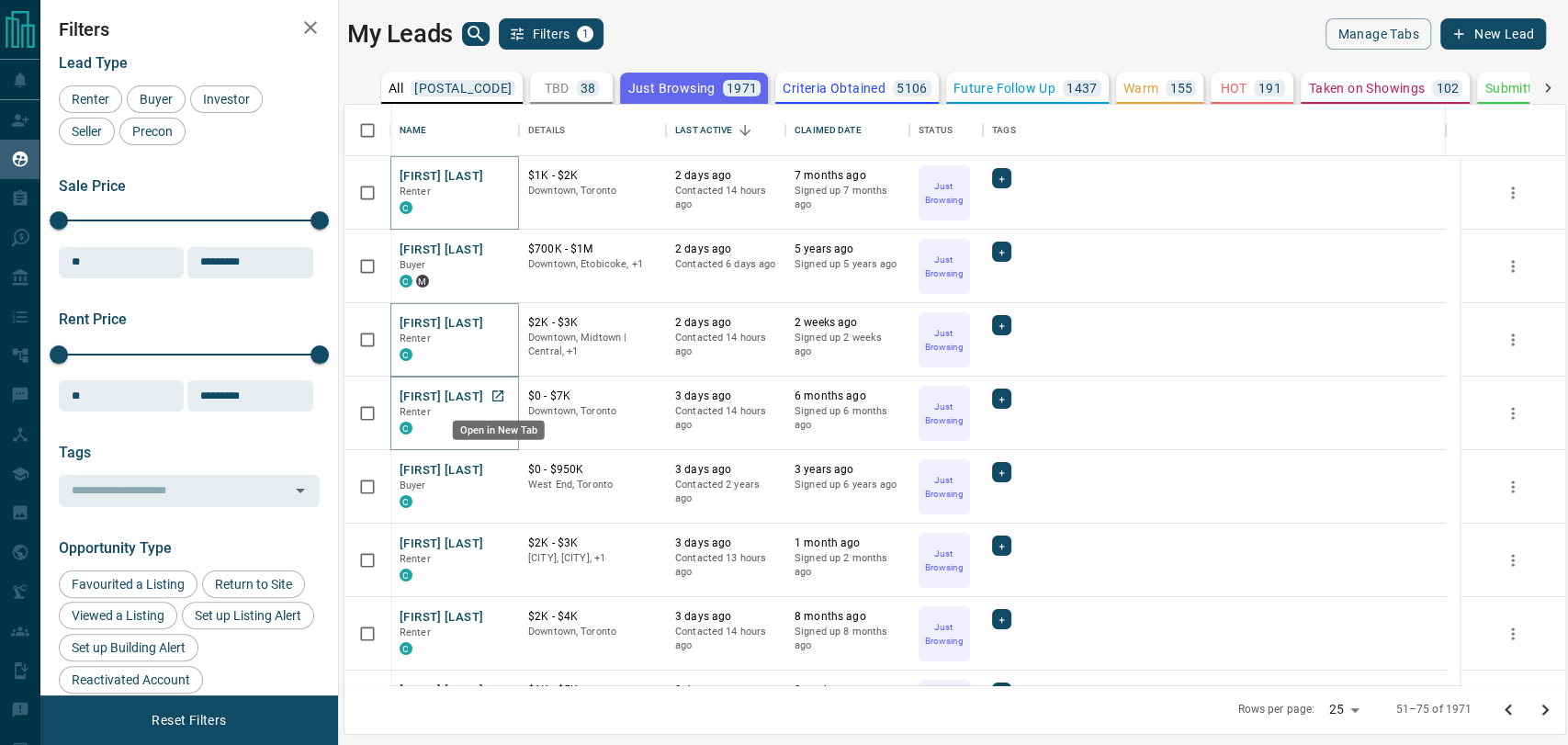 click 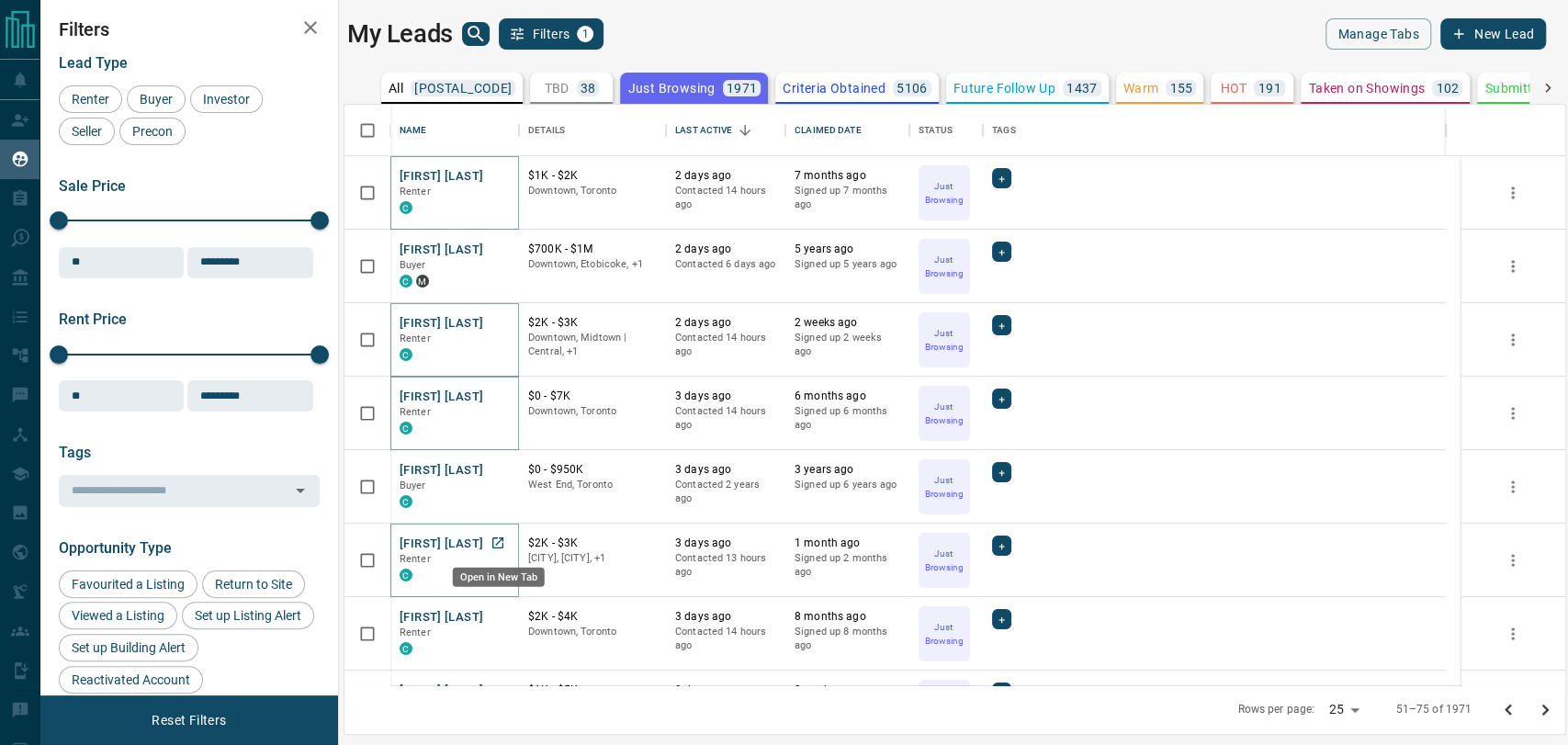 click 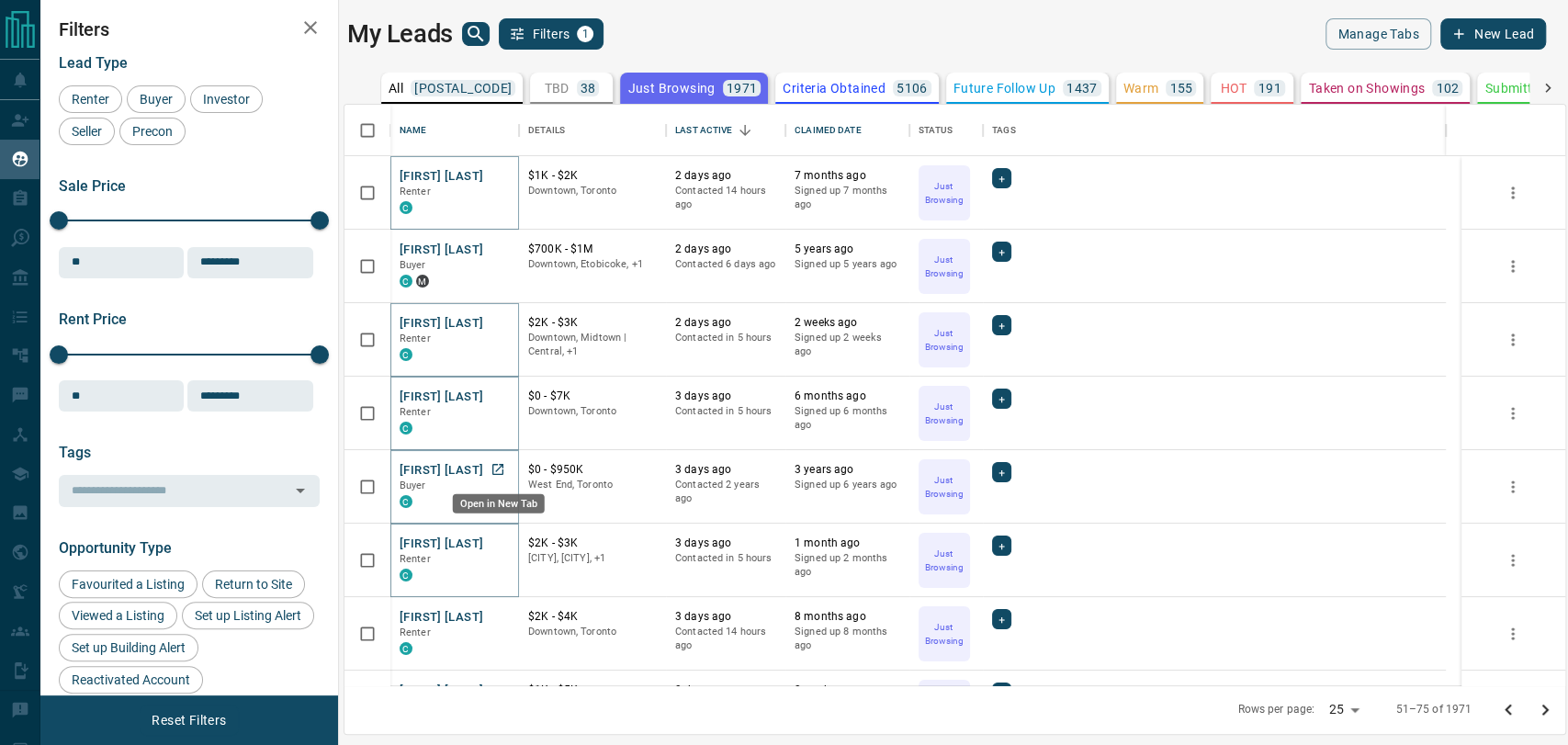 click 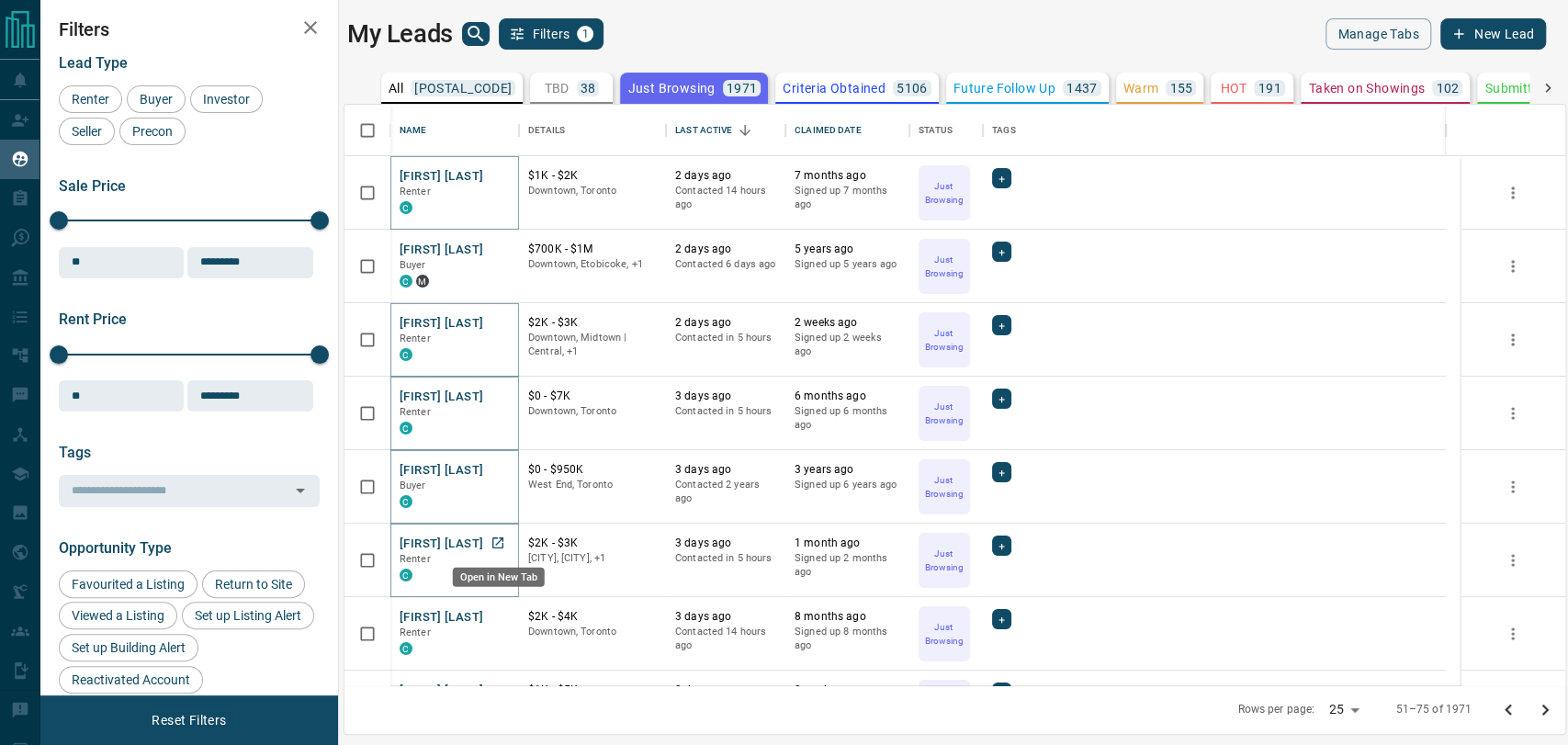 drag, startPoint x: 497, startPoint y: 540, endPoint x: 745, endPoint y: 167, distance: 447.9208 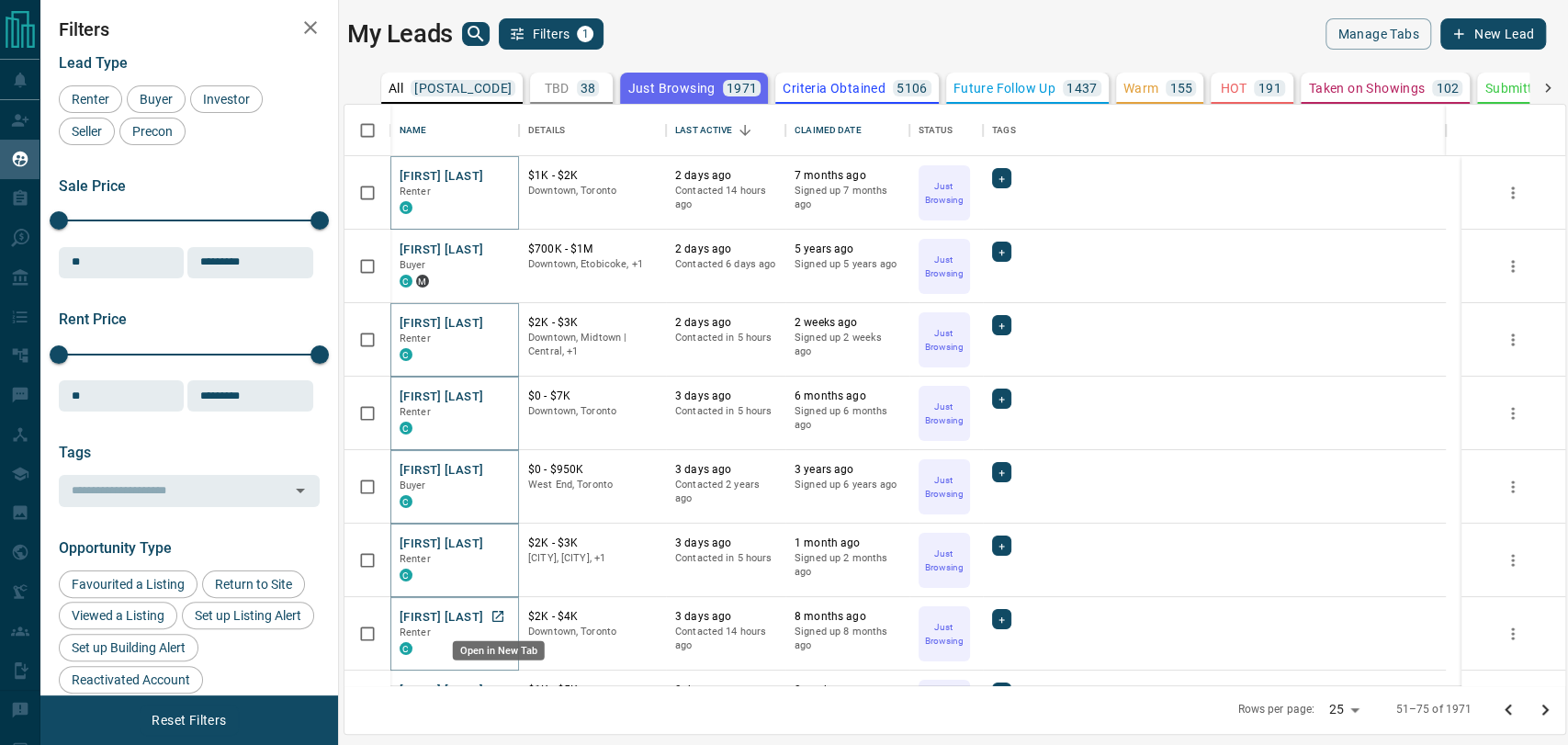 click 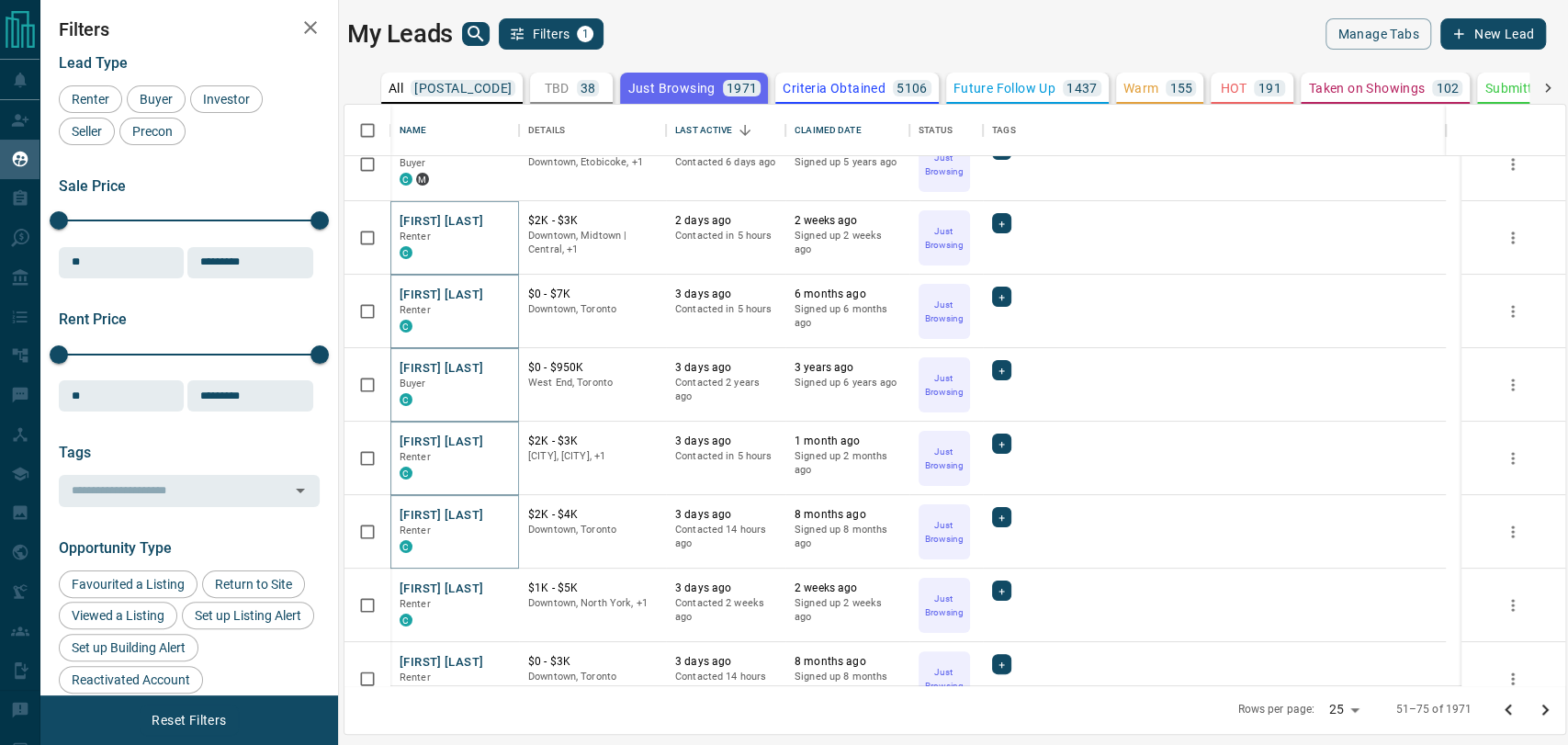 scroll, scrollTop: 204, scrollLeft: 0, axis: vertical 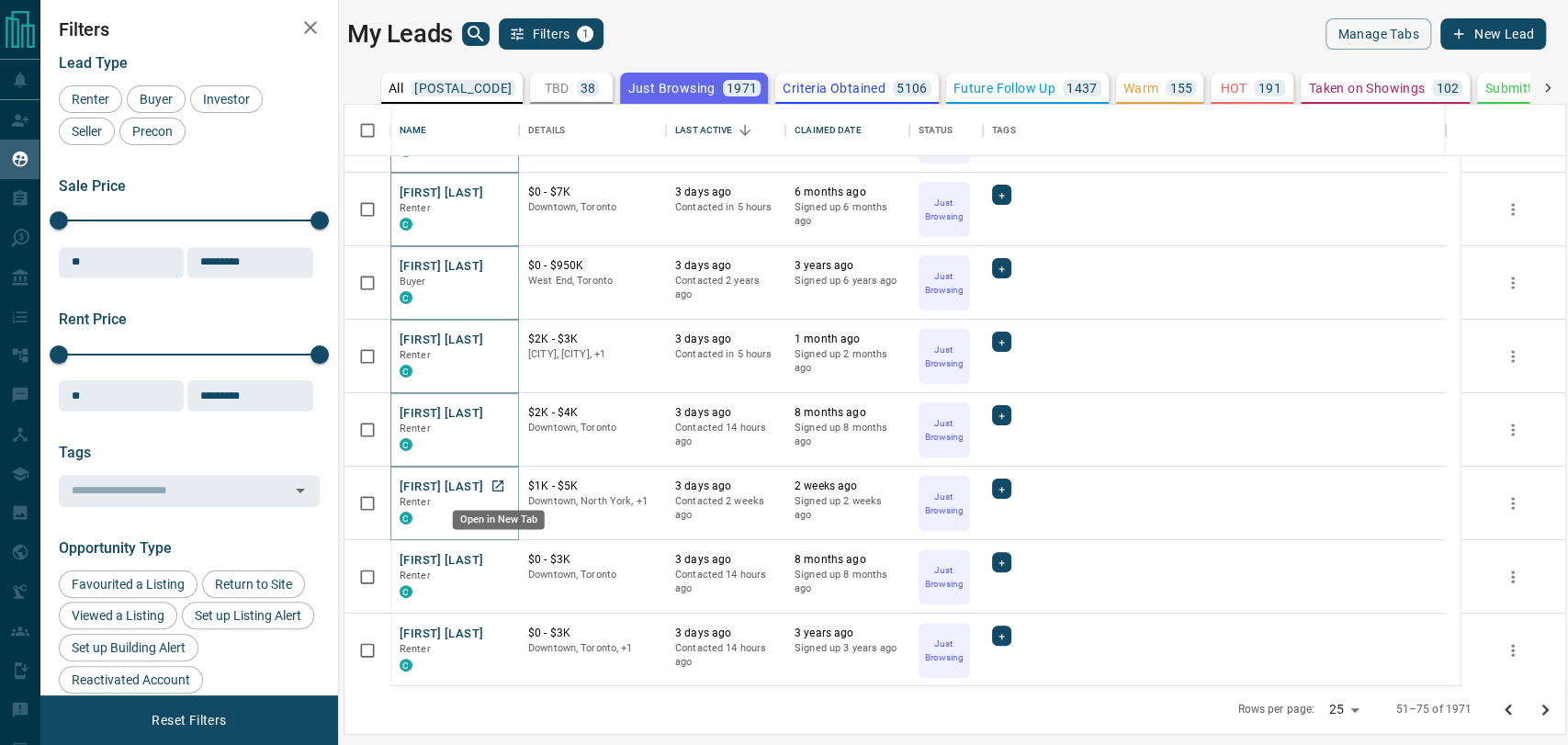 click 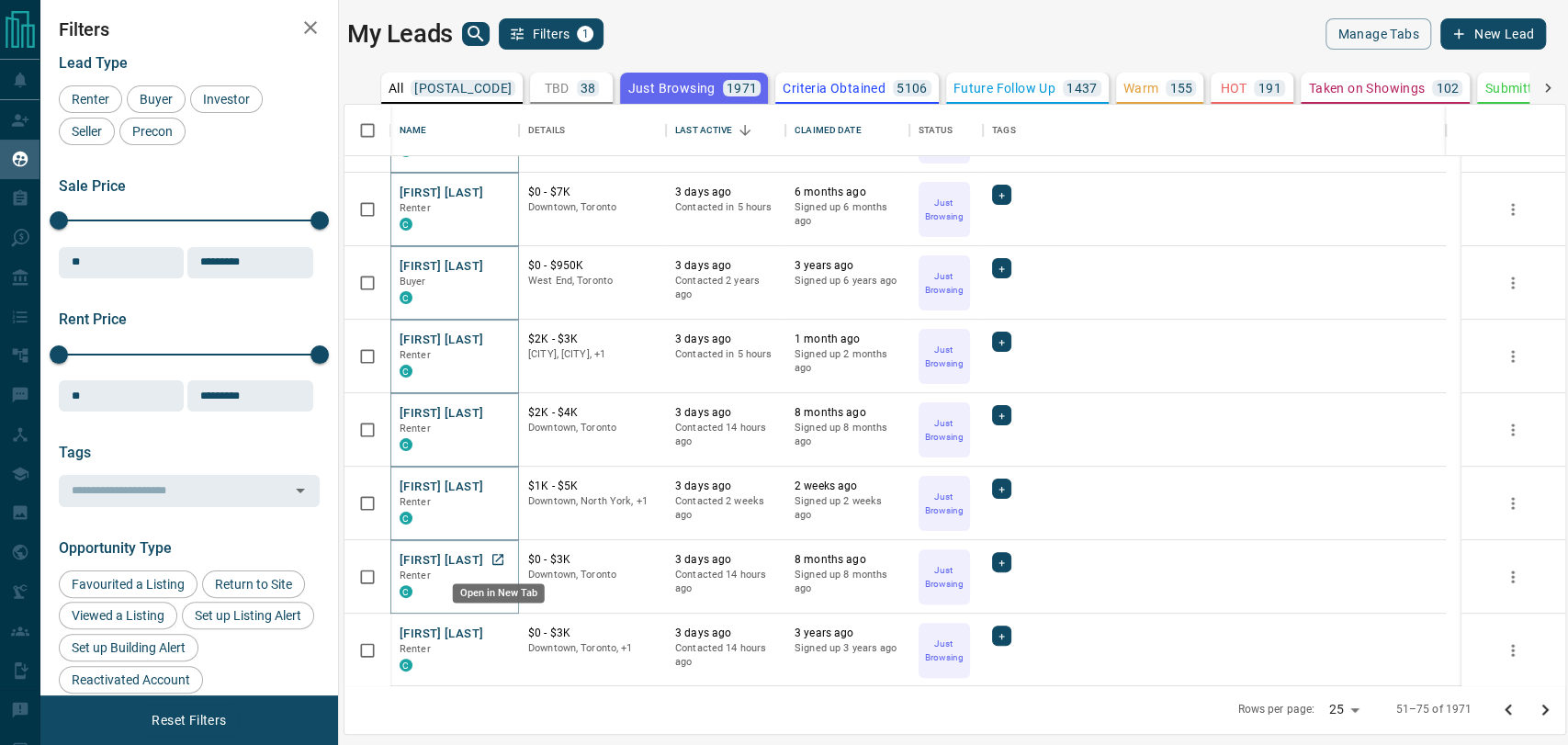 click 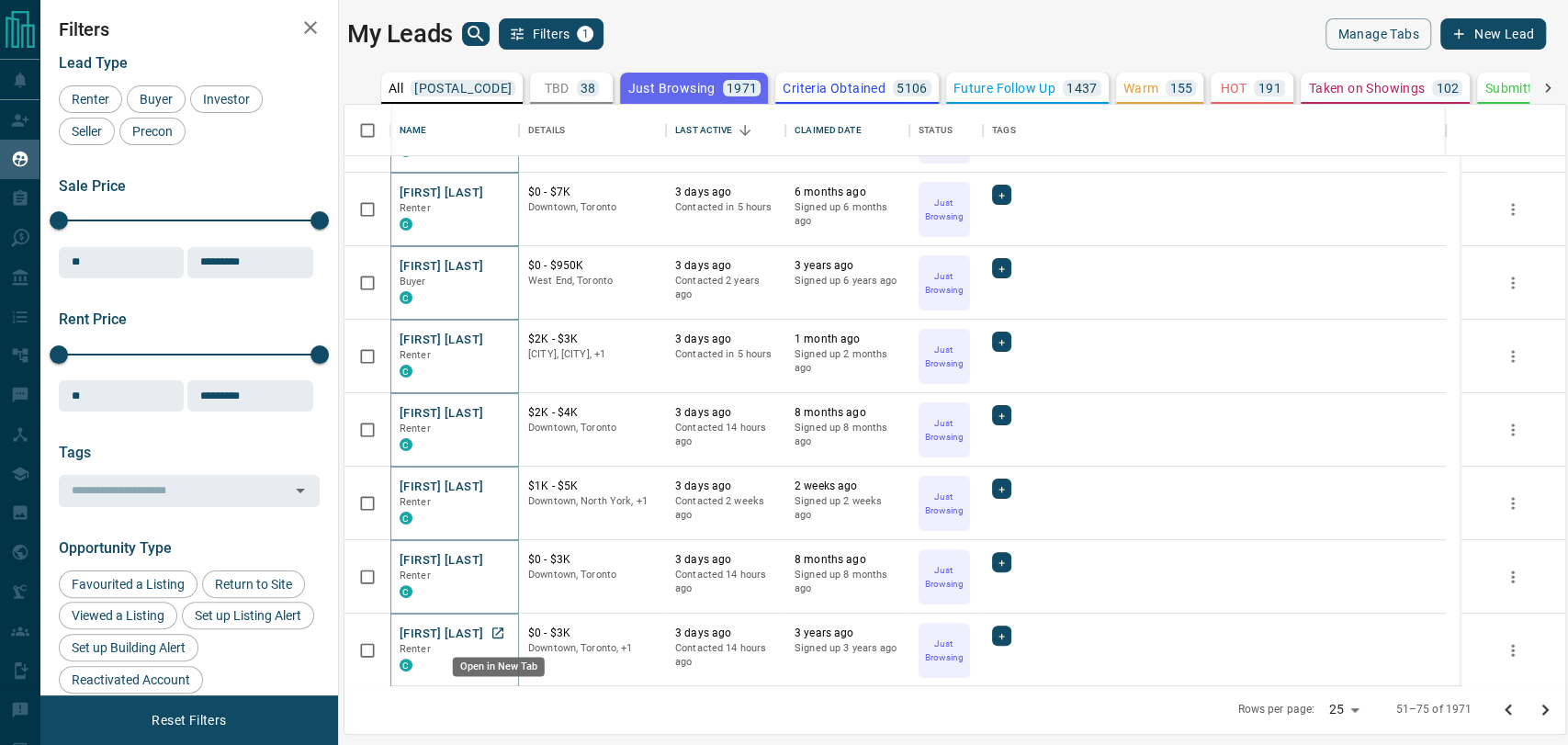drag, startPoint x: 497, startPoint y: 628, endPoint x: 486, endPoint y: 570, distance: 59.03389 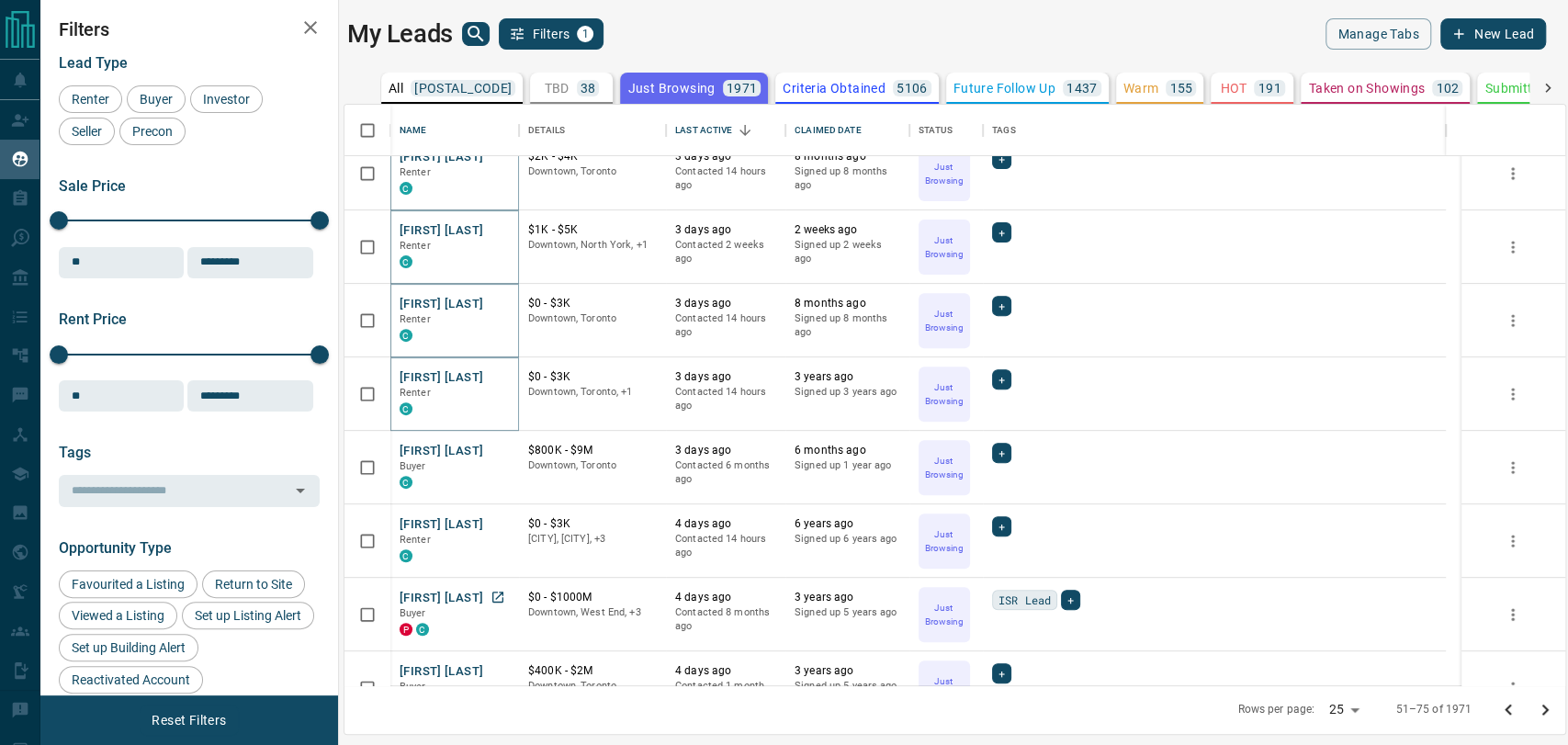 scroll, scrollTop: 510, scrollLeft: 0, axis: vertical 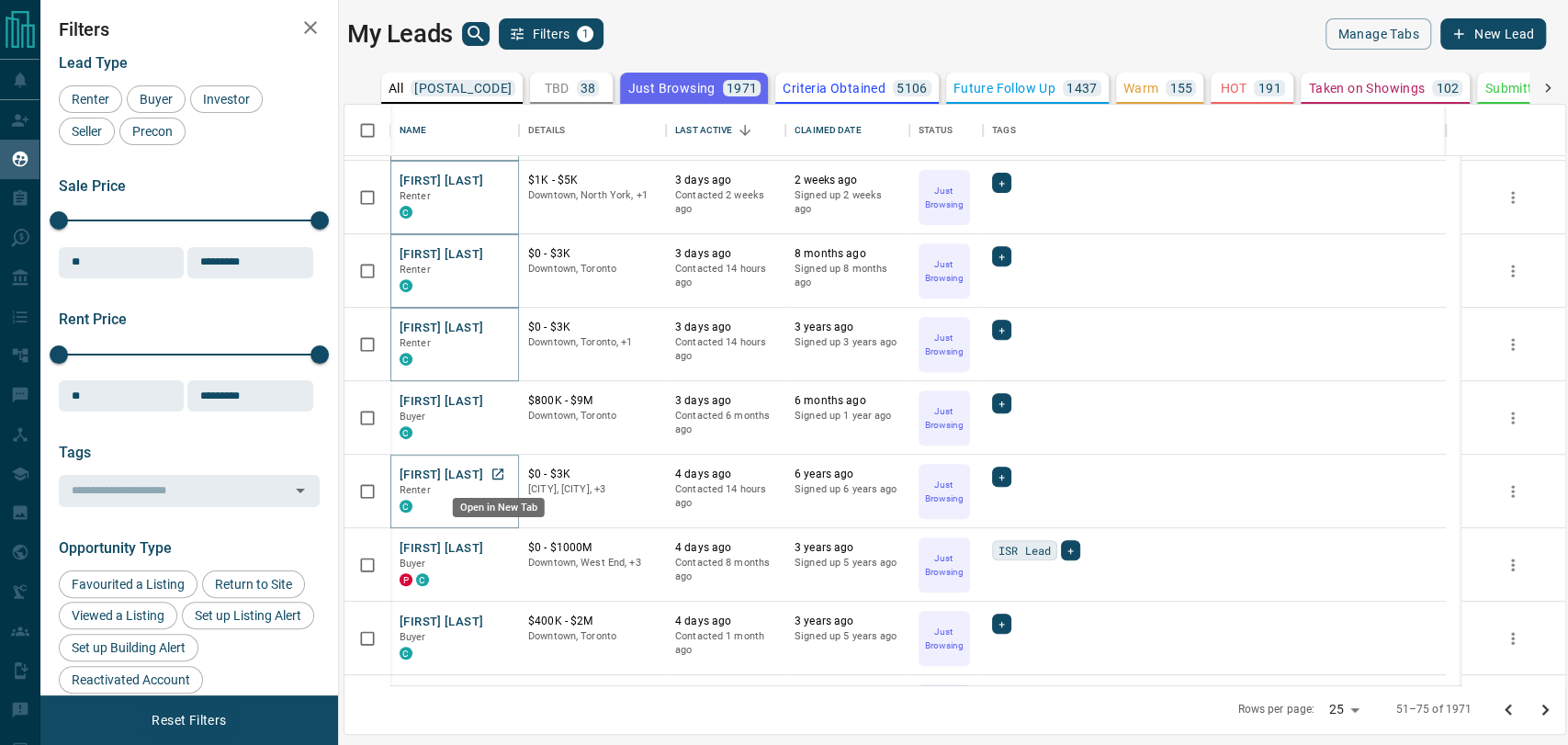 click 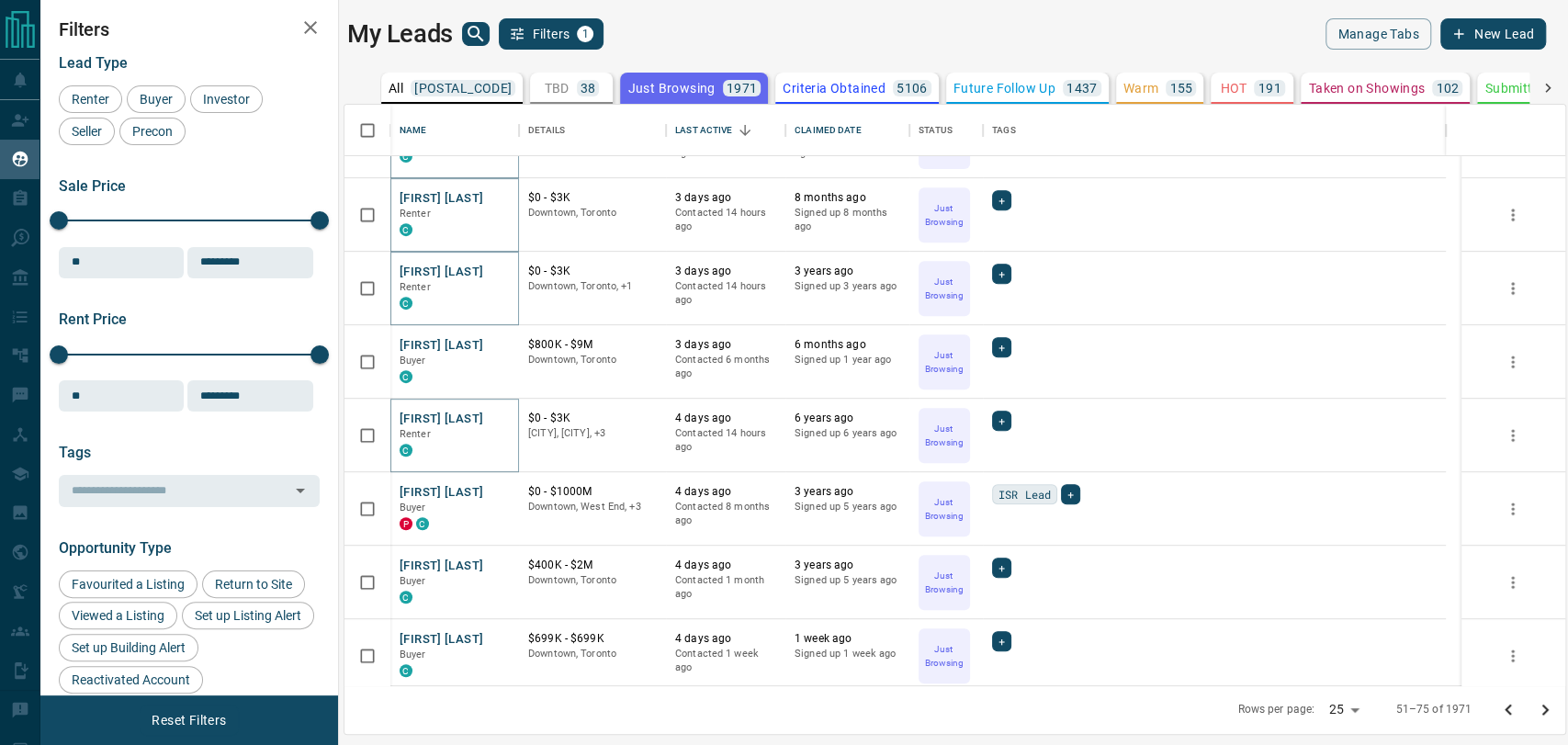 scroll, scrollTop: 714, scrollLeft: 0, axis: vertical 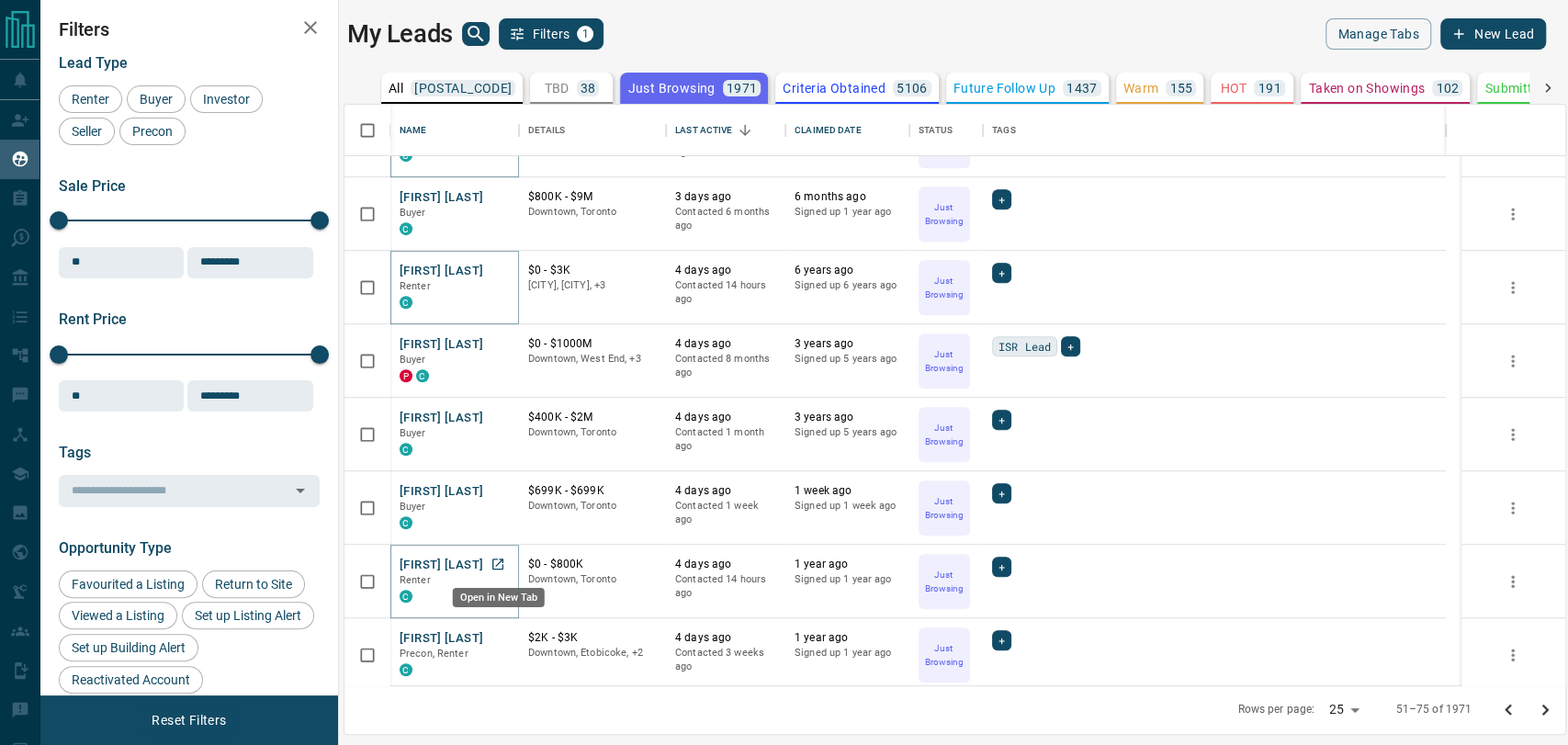 drag, startPoint x: 501, startPoint y: 558, endPoint x: 503, endPoint y: 568, distance: 10.198039 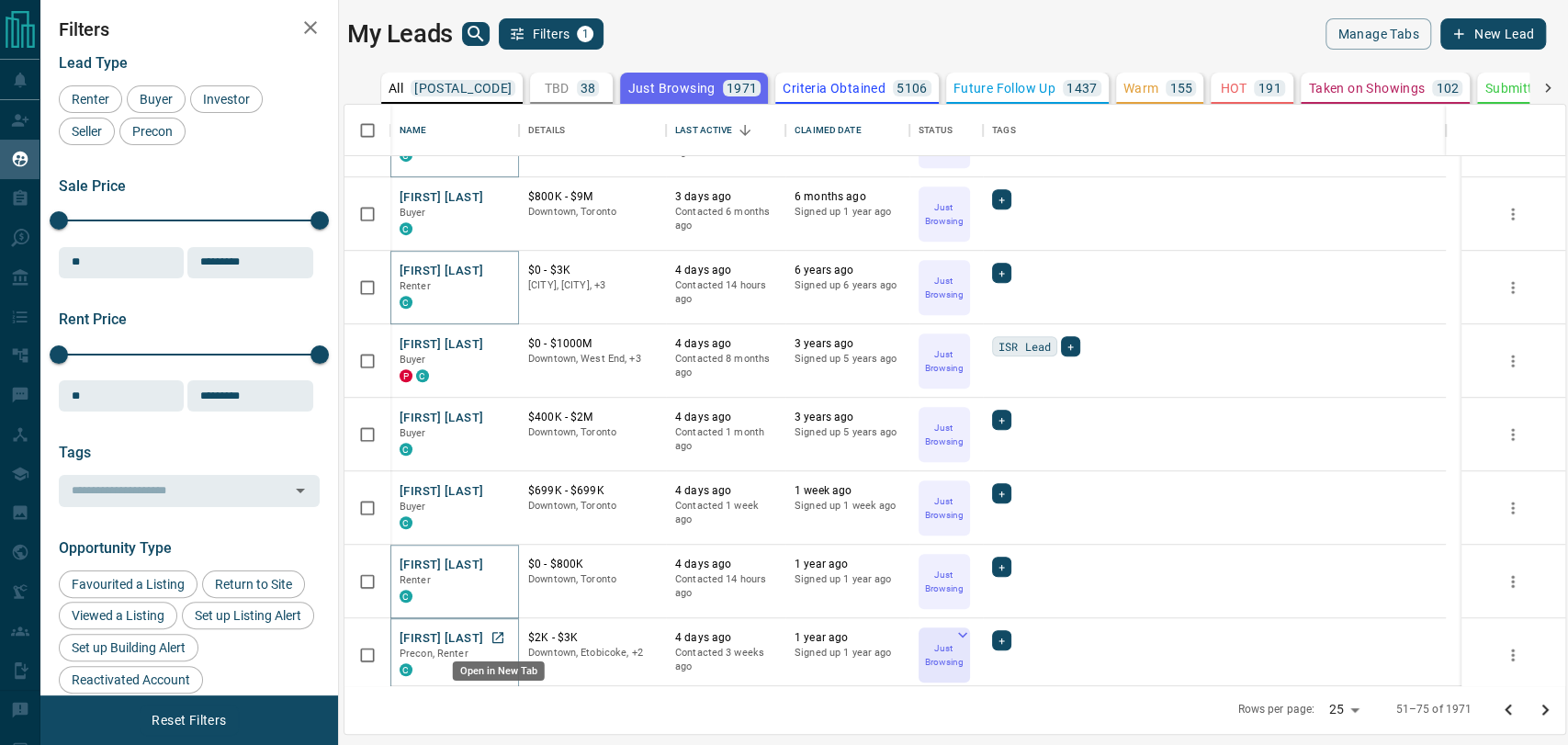drag, startPoint x: 502, startPoint y: 629, endPoint x: 958, endPoint y: 650, distance: 456.4833 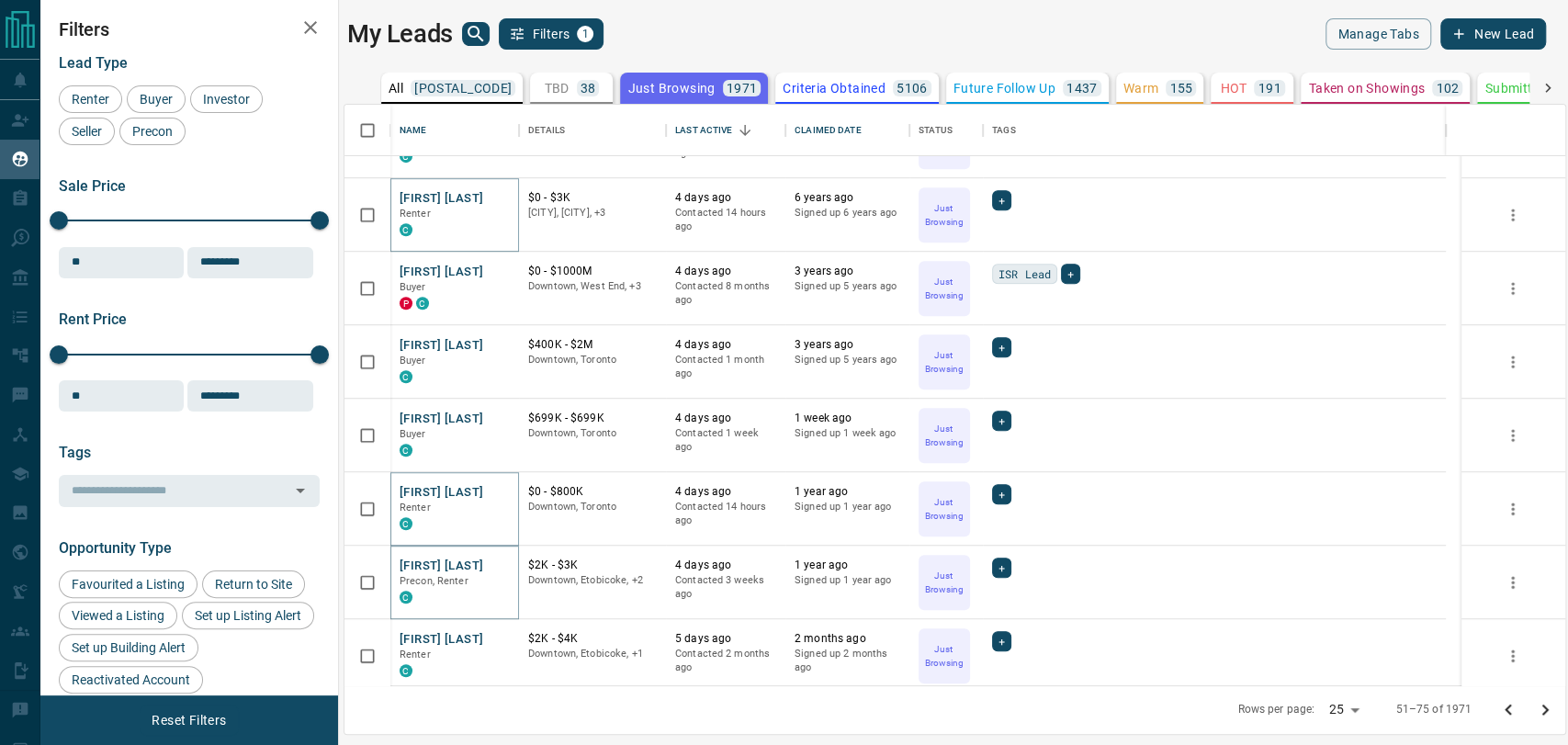 scroll, scrollTop: 1123, scrollLeft: 0, axis: vertical 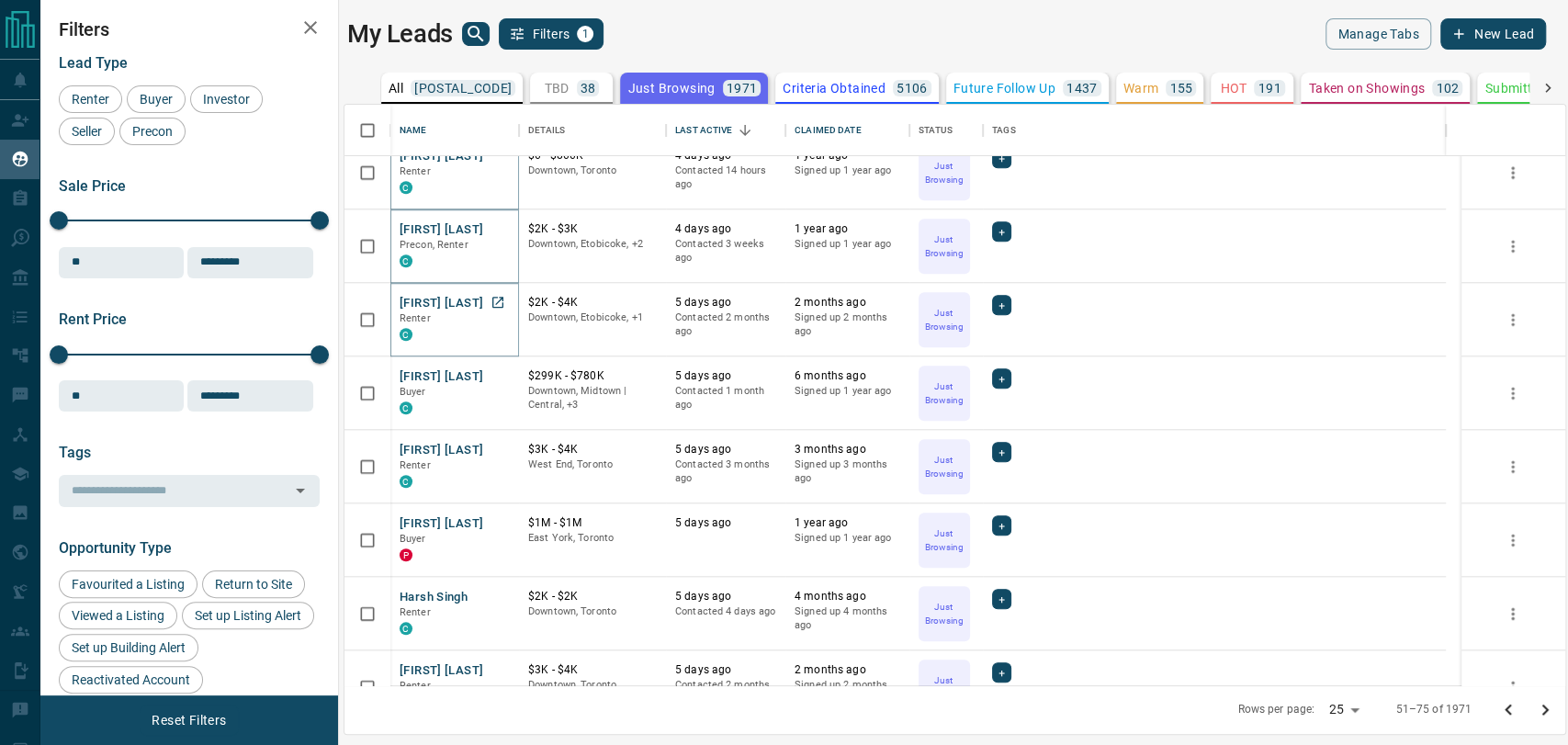 click 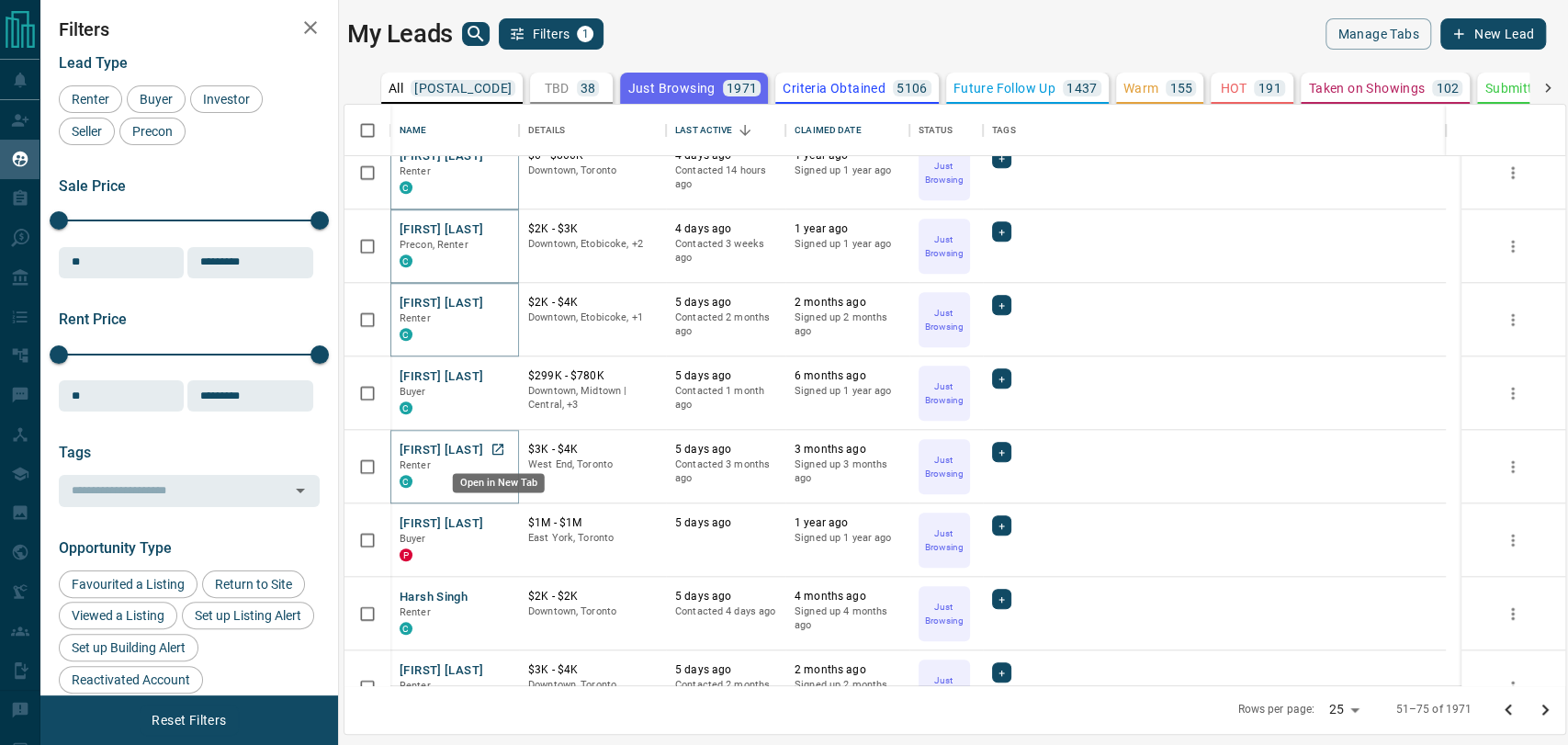 drag, startPoint x: 500, startPoint y: 456, endPoint x: 501, endPoint y: 435, distance: 21.023796 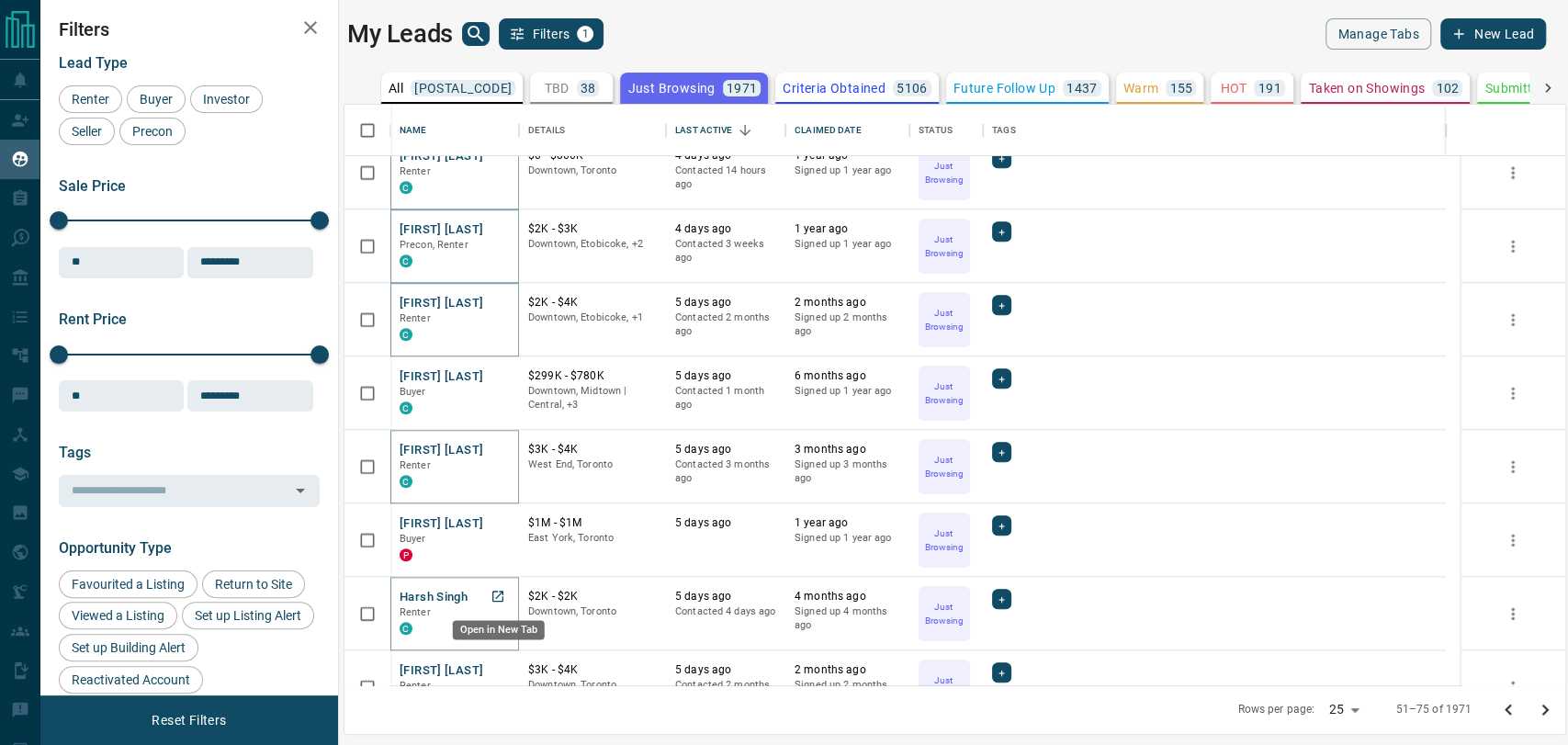 drag, startPoint x: 494, startPoint y: 598, endPoint x: 512, endPoint y: 556, distance: 45.69464 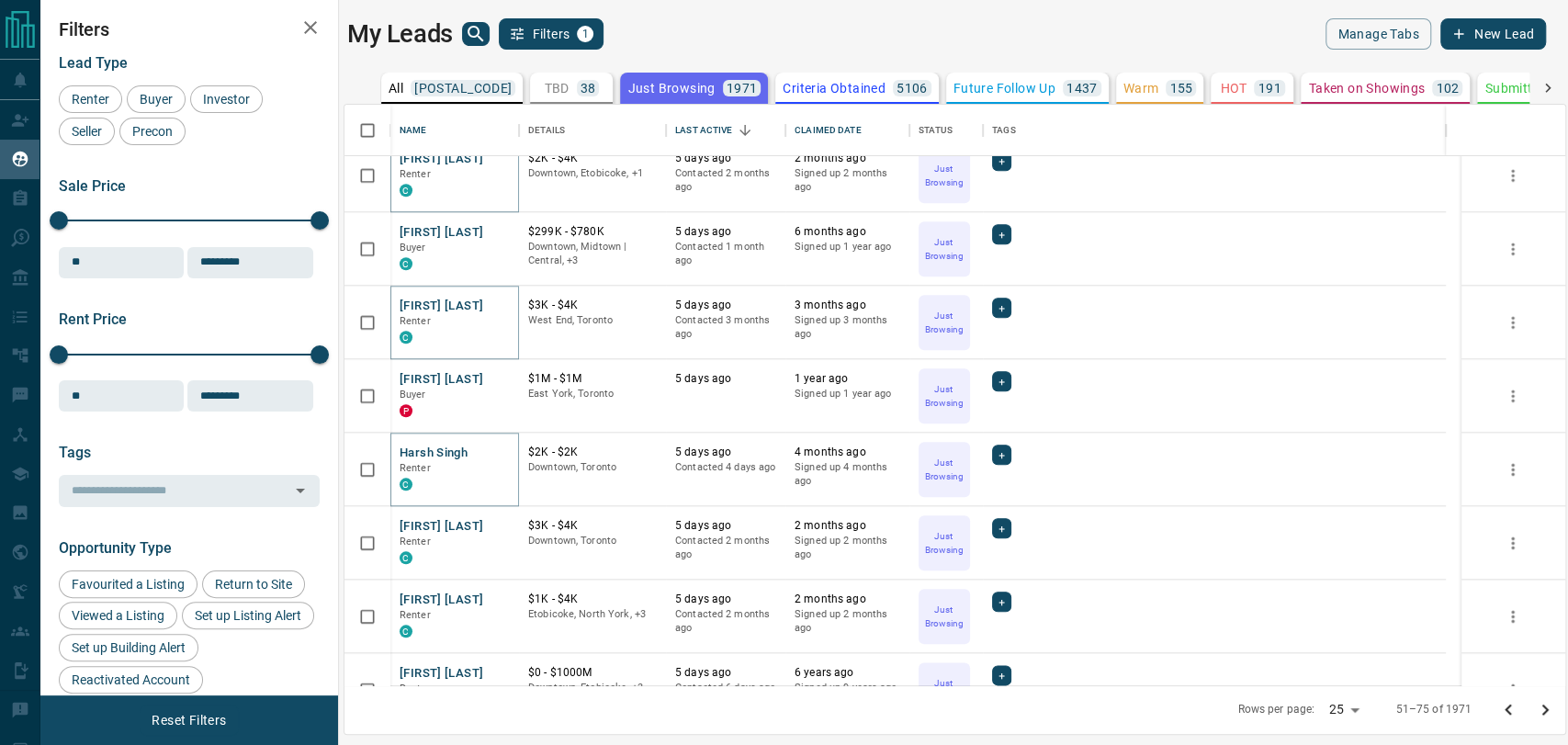 scroll, scrollTop: 1308, scrollLeft: 0, axis: vertical 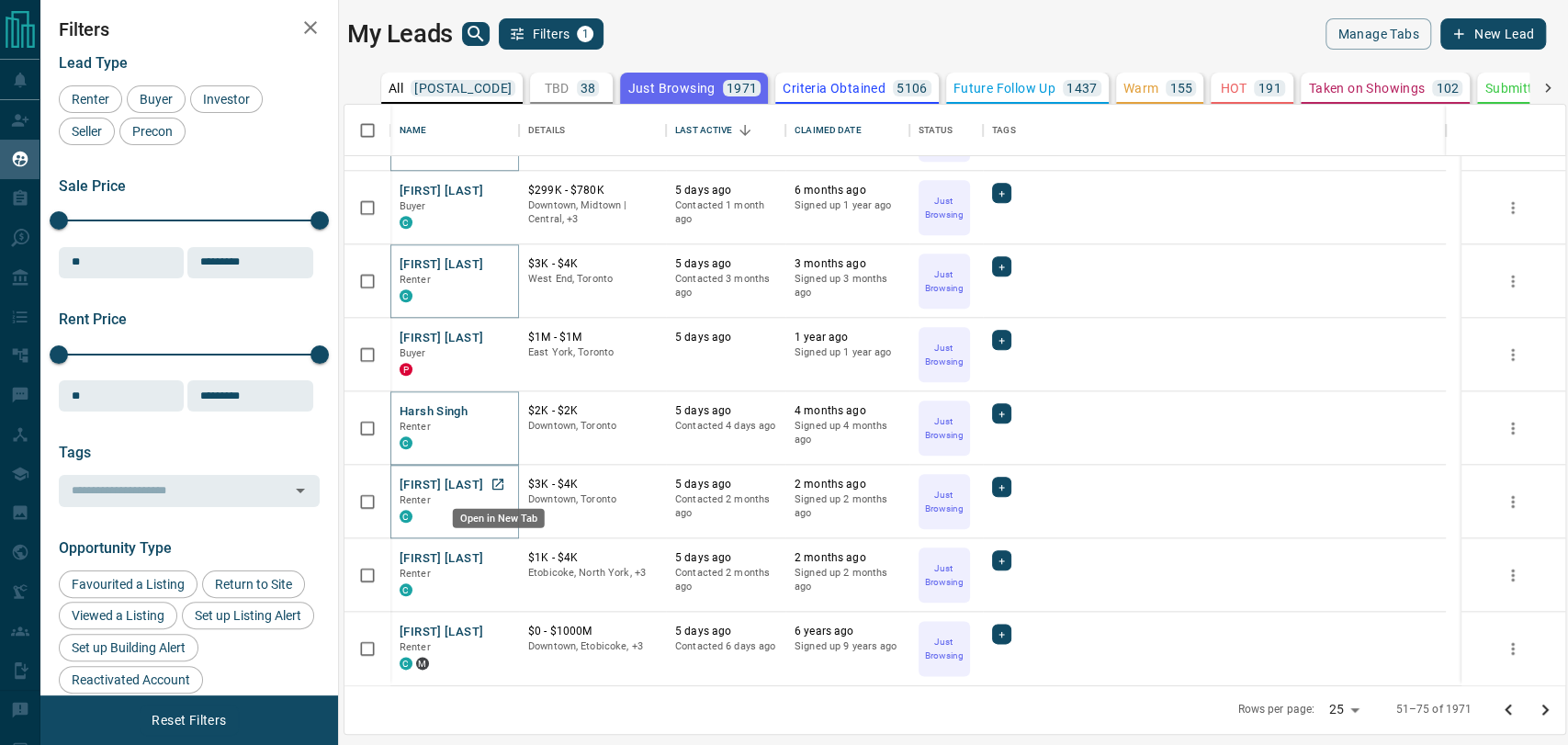 click 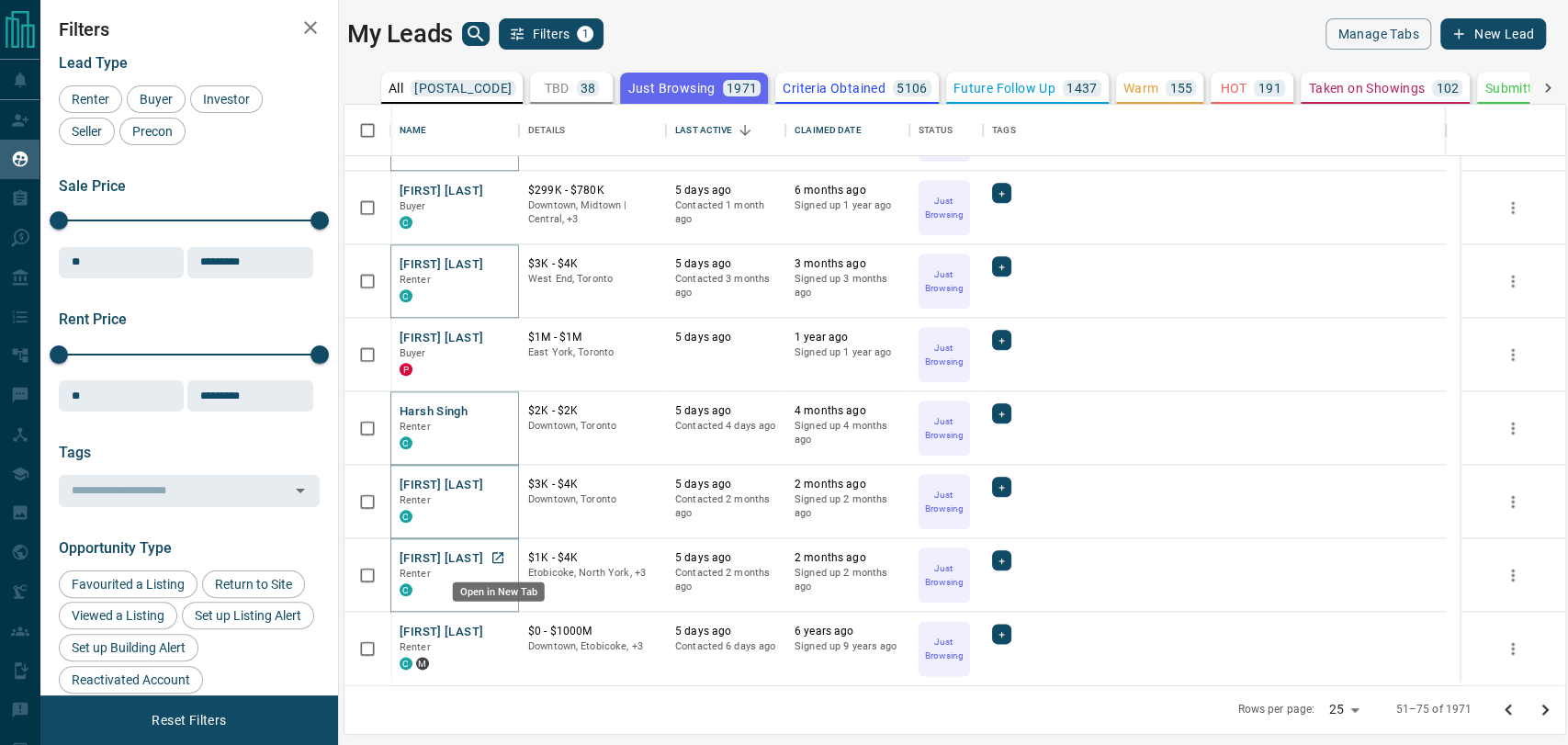 drag, startPoint x: 500, startPoint y: 562, endPoint x: 465, endPoint y: 449, distance: 118.29624 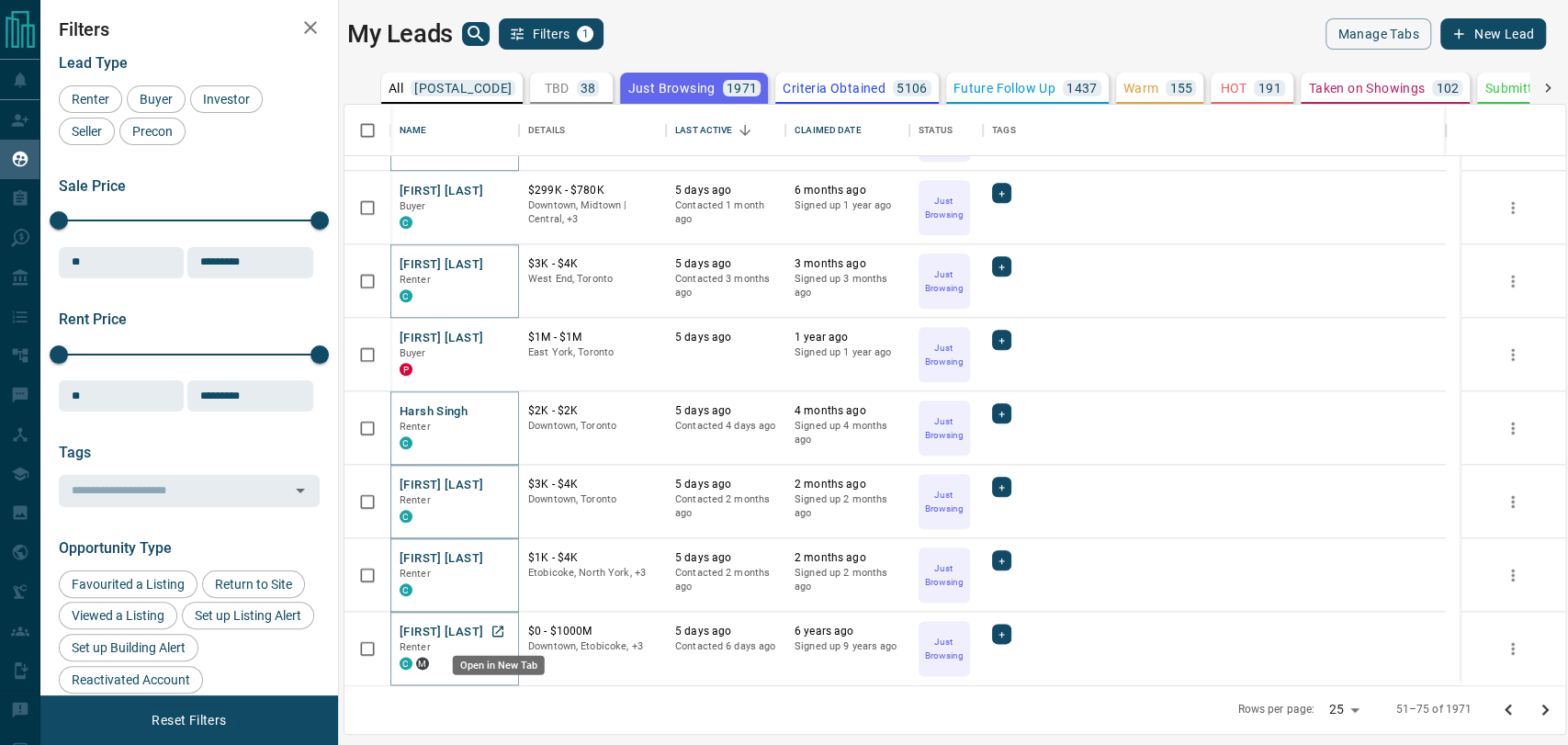 click 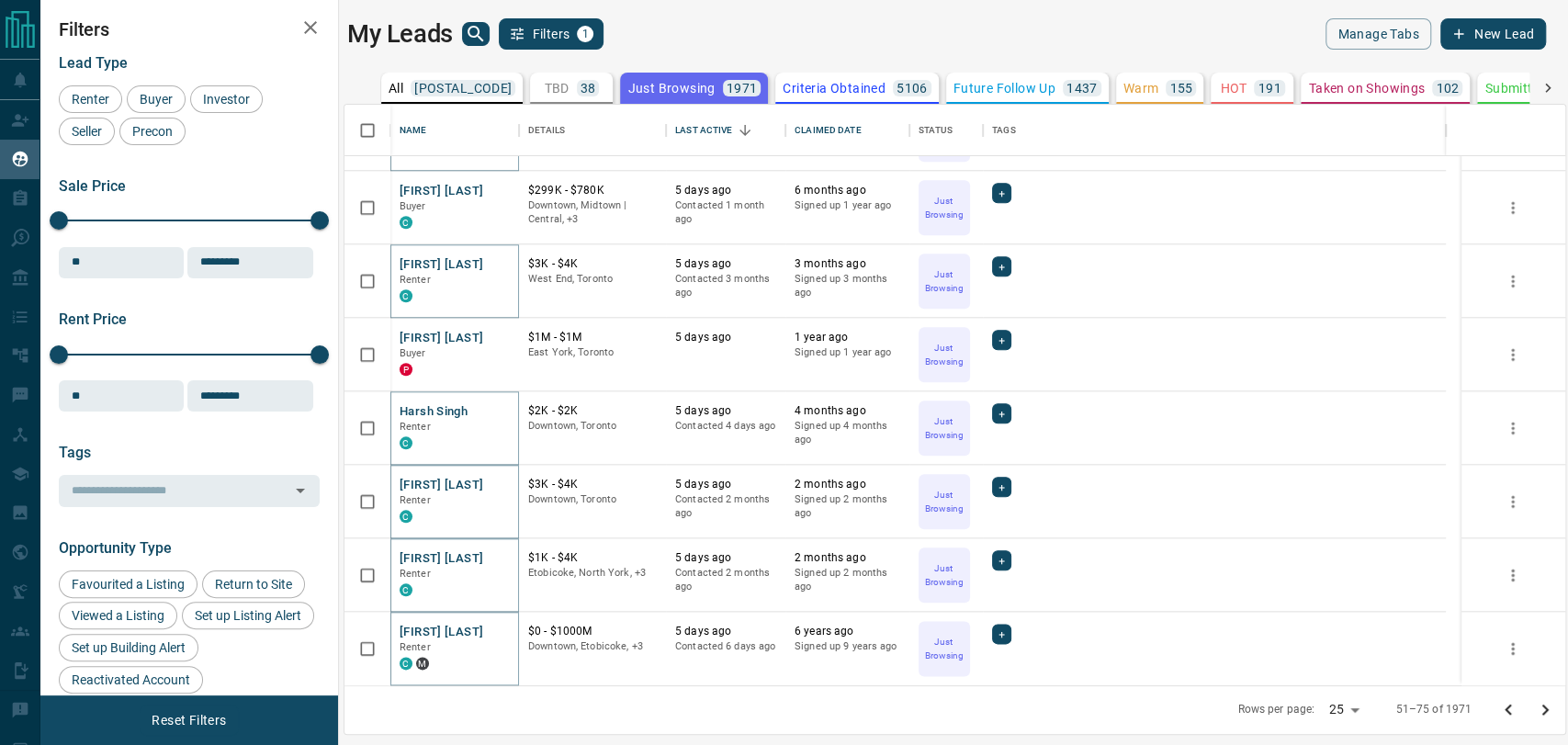 click 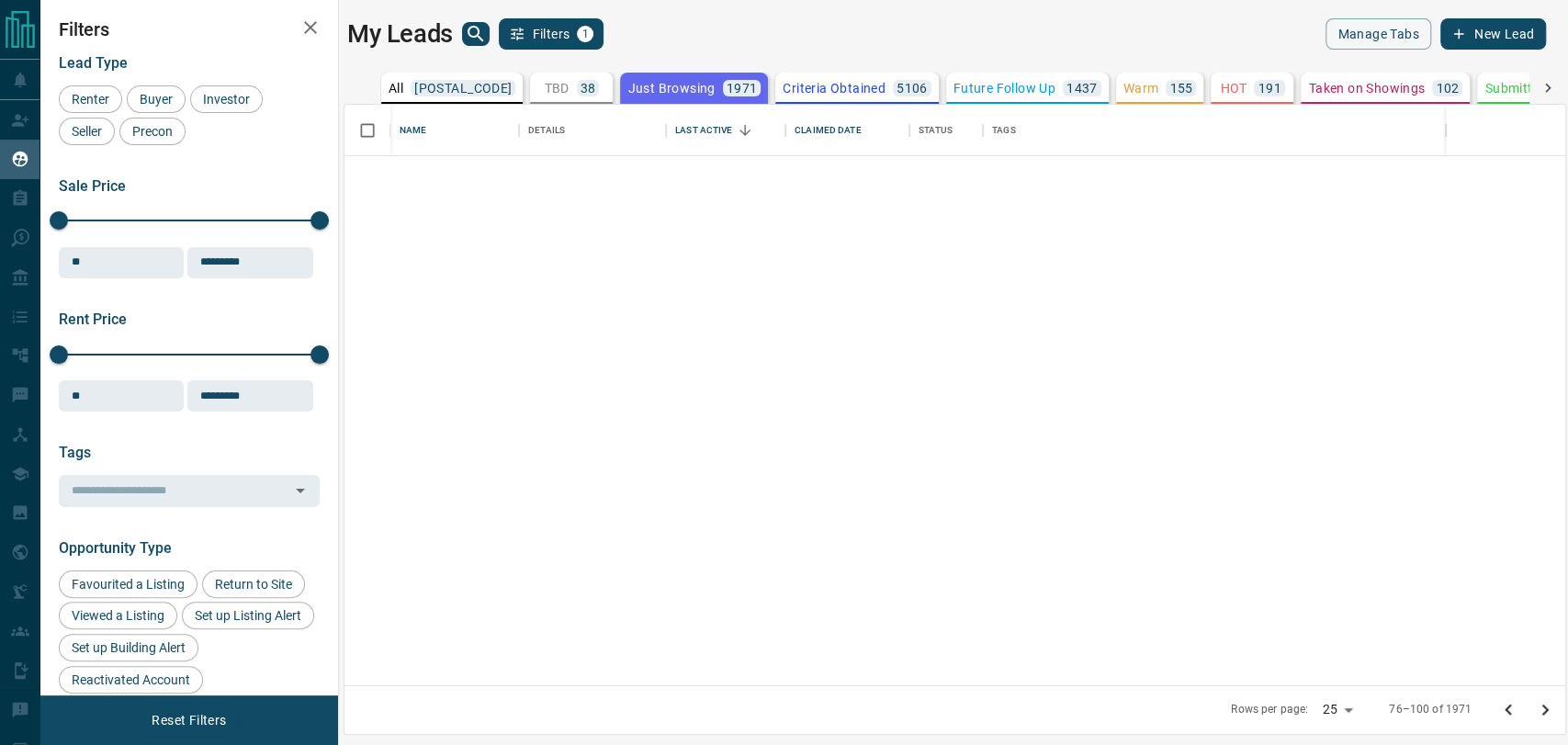 scroll, scrollTop: 0, scrollLeft: 0, axis: both 